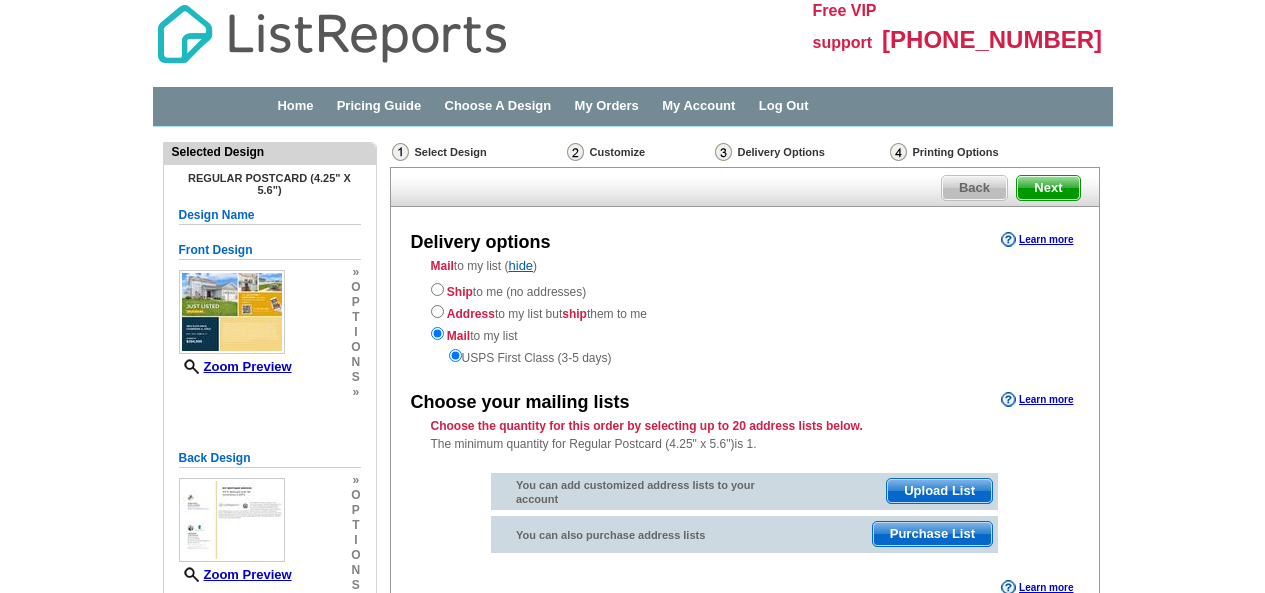 scroll, scrollTop: 0, scrollLeft: 0, axis: both 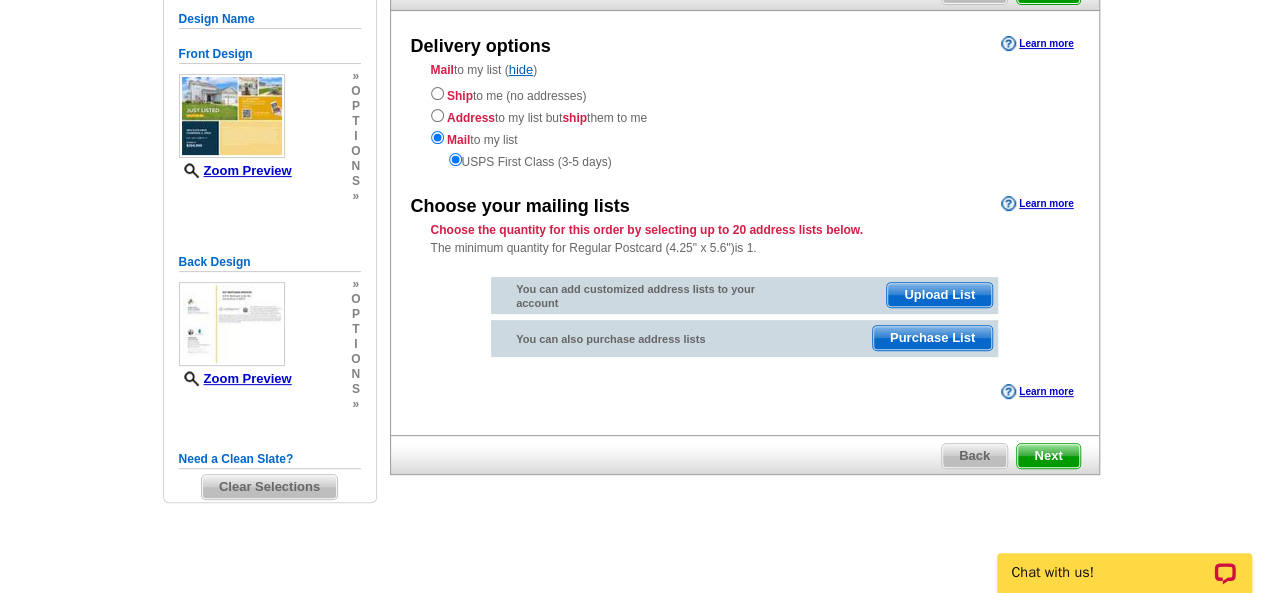 click on "Purchase List" at bounding box center [932, 338] 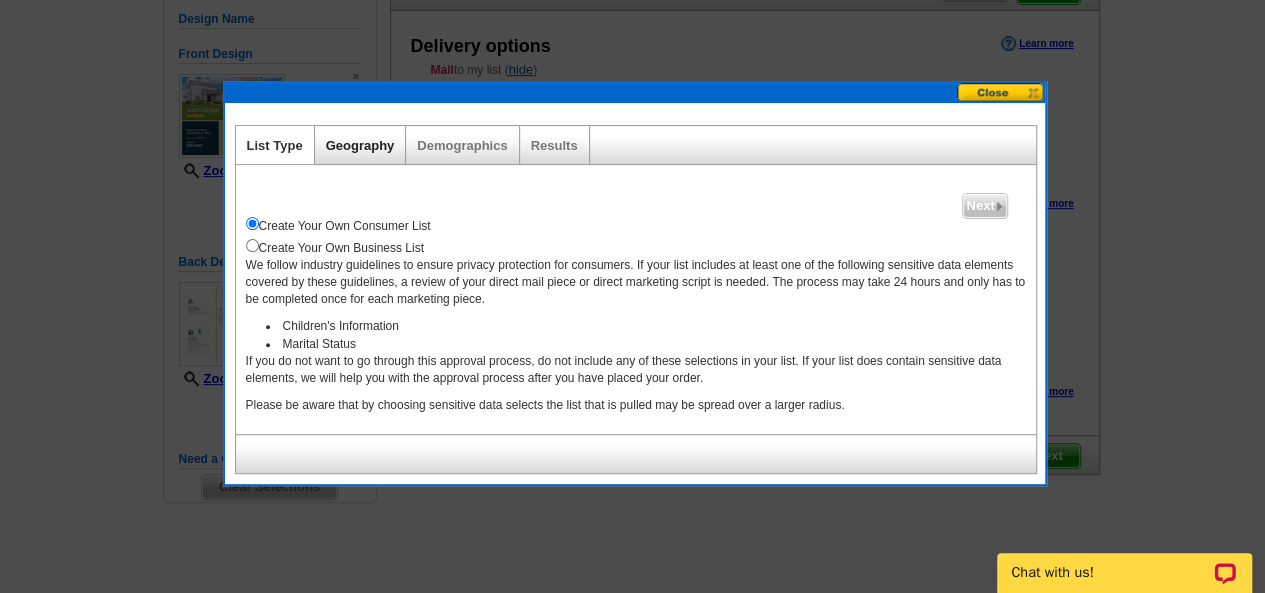 click on "Geography" at bounding box center [360, 145] 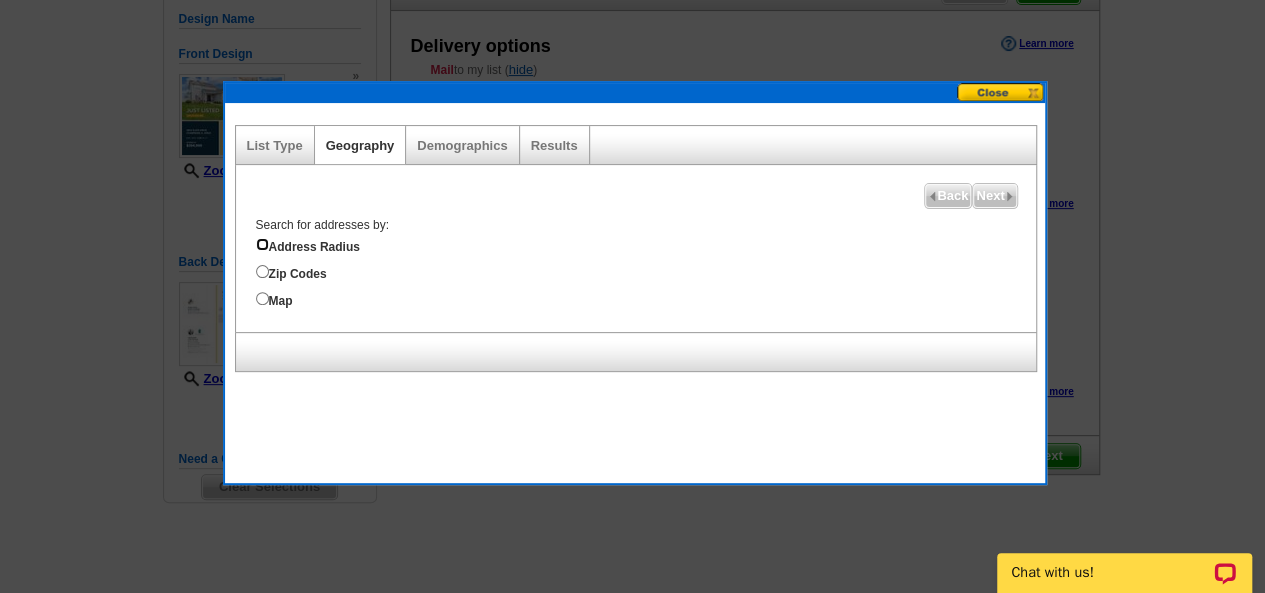 click on "Address Radius" at bounding box center (262, 244) 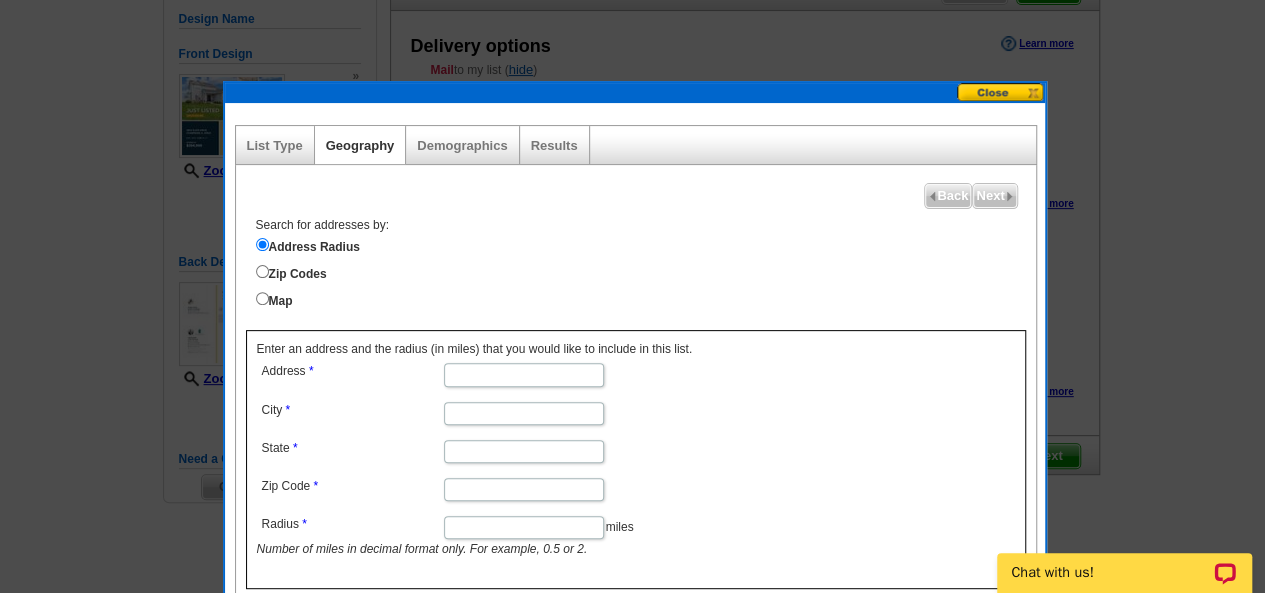 click on "Zip Codes" at bounding box center (646, 272) 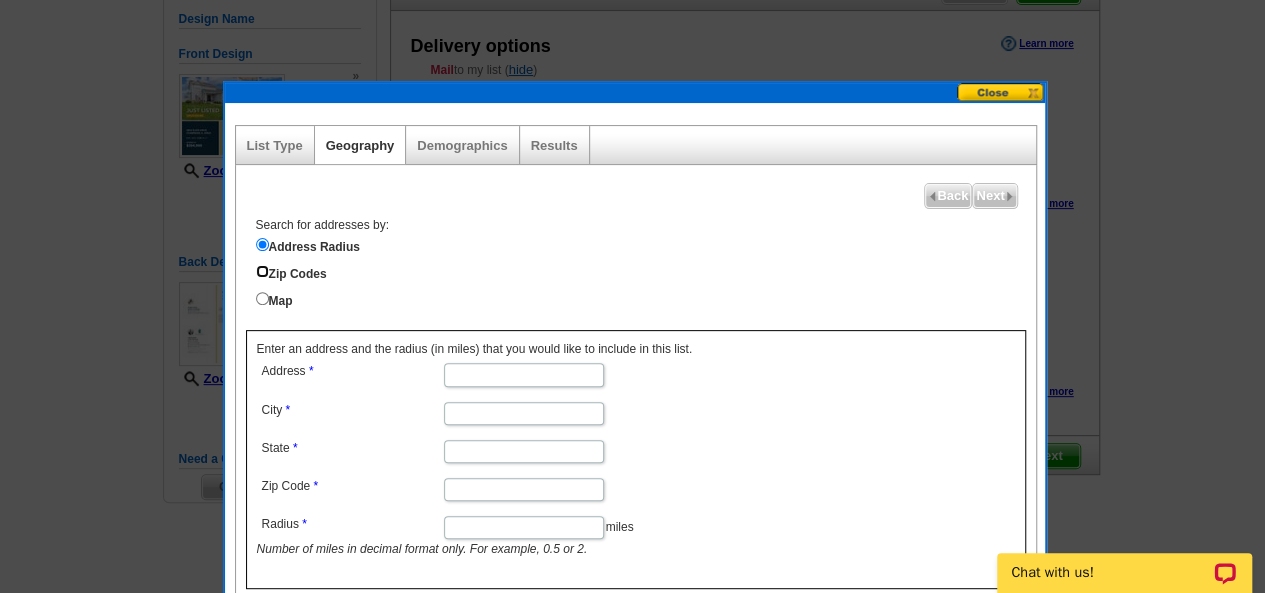 radio on "true" 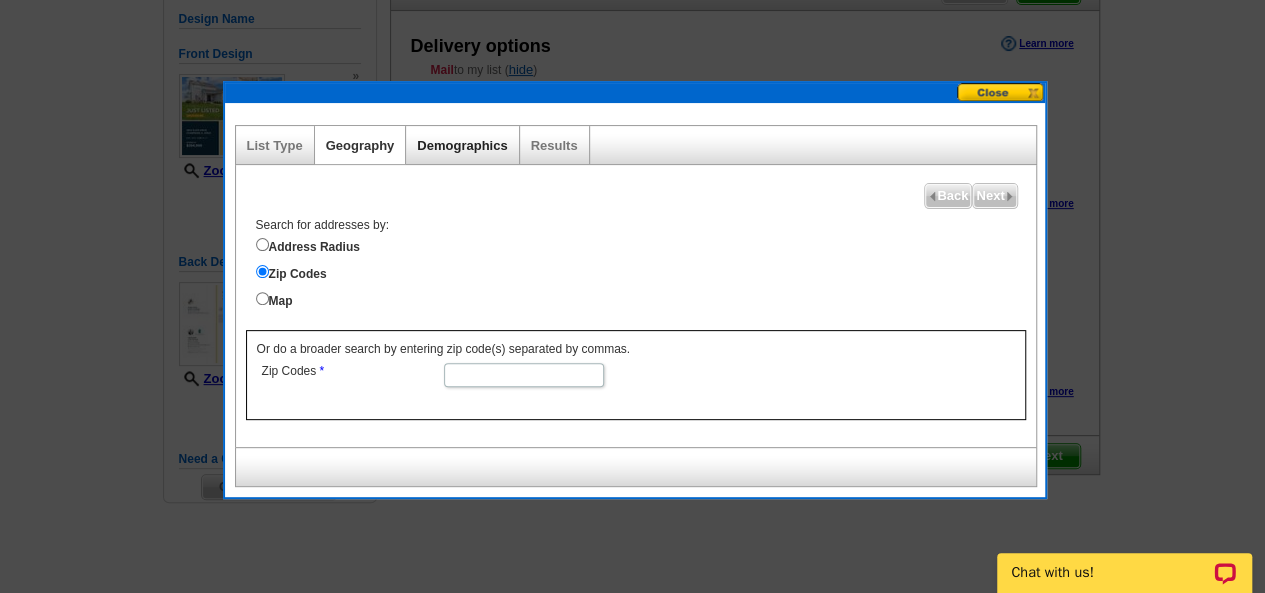 click on "Demographics" at bounding box center (462, 145) 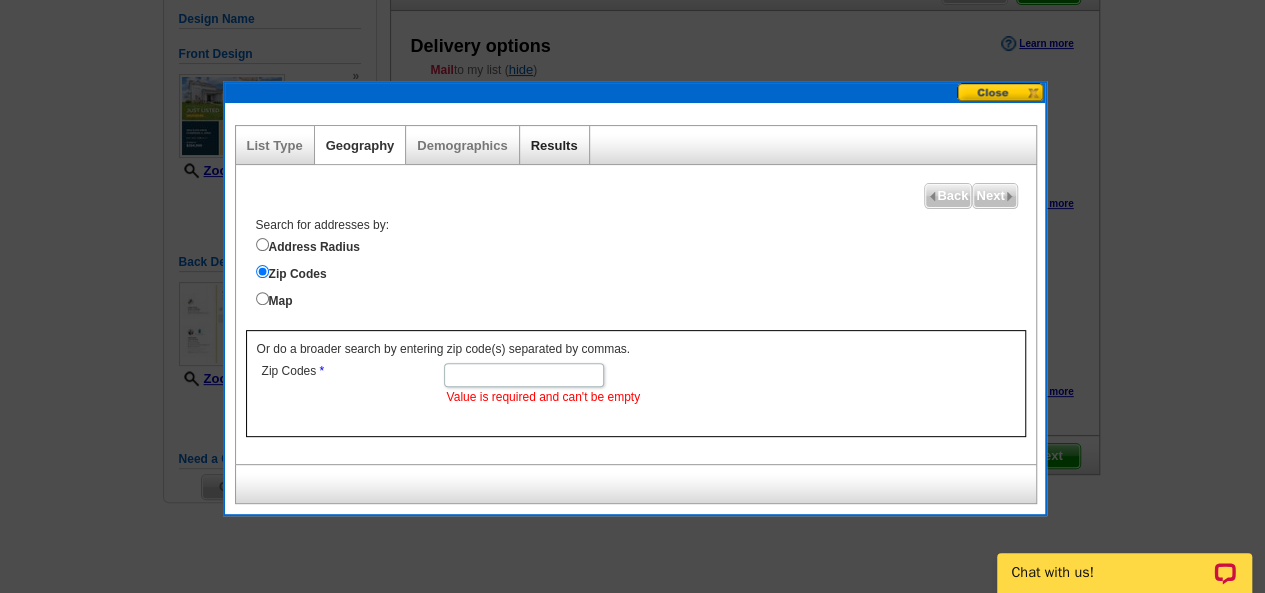 click on "Results" at bounding box center [554, 145] 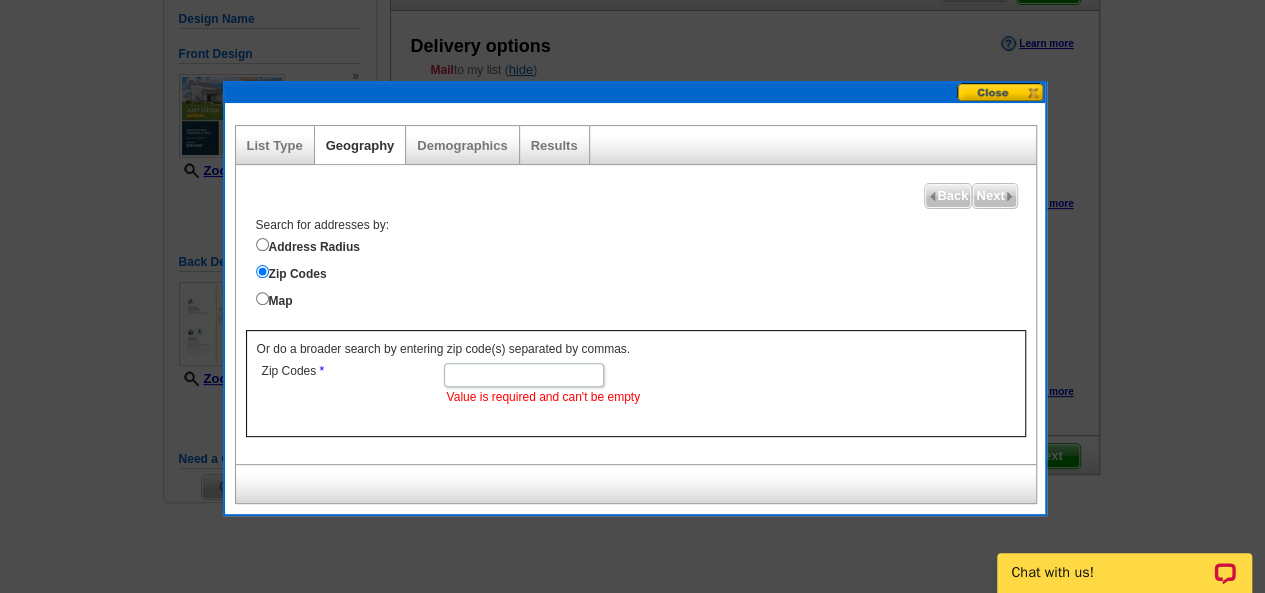 click on "Geography" at bounding box center [361, 145] 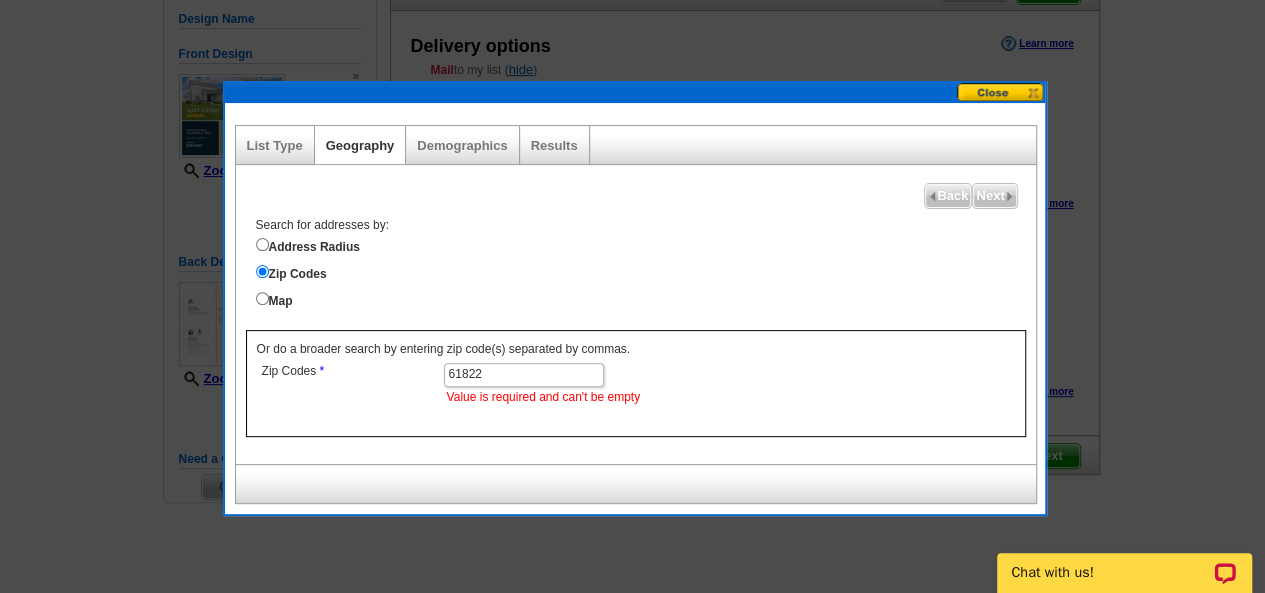 type on "61822" 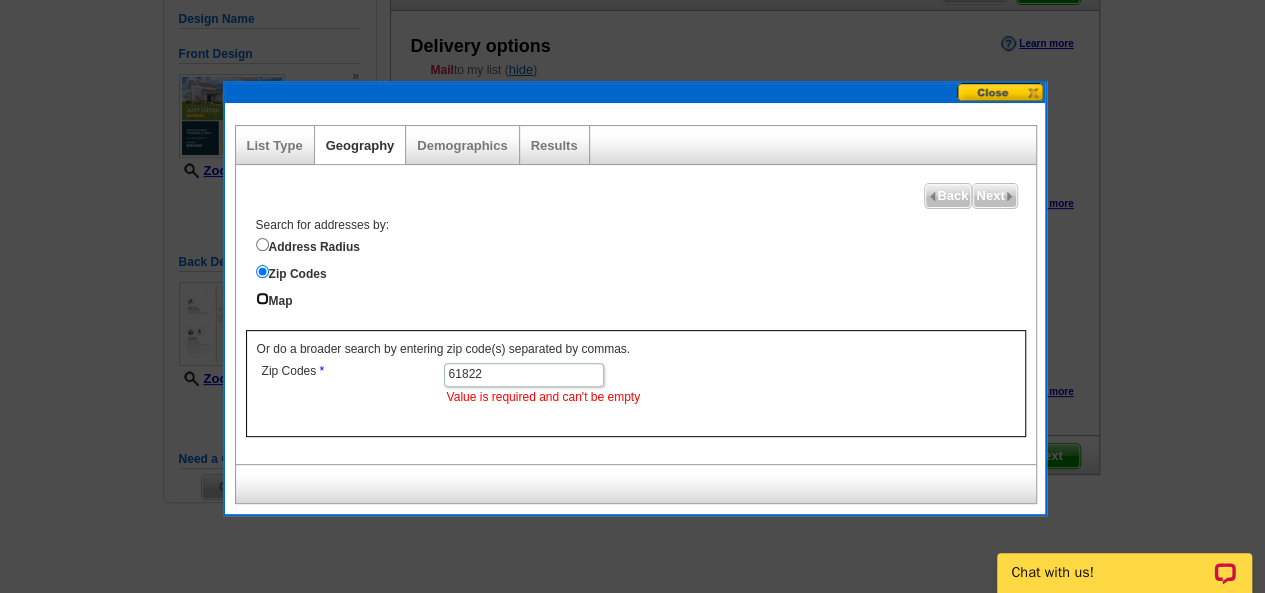 radio on "true" 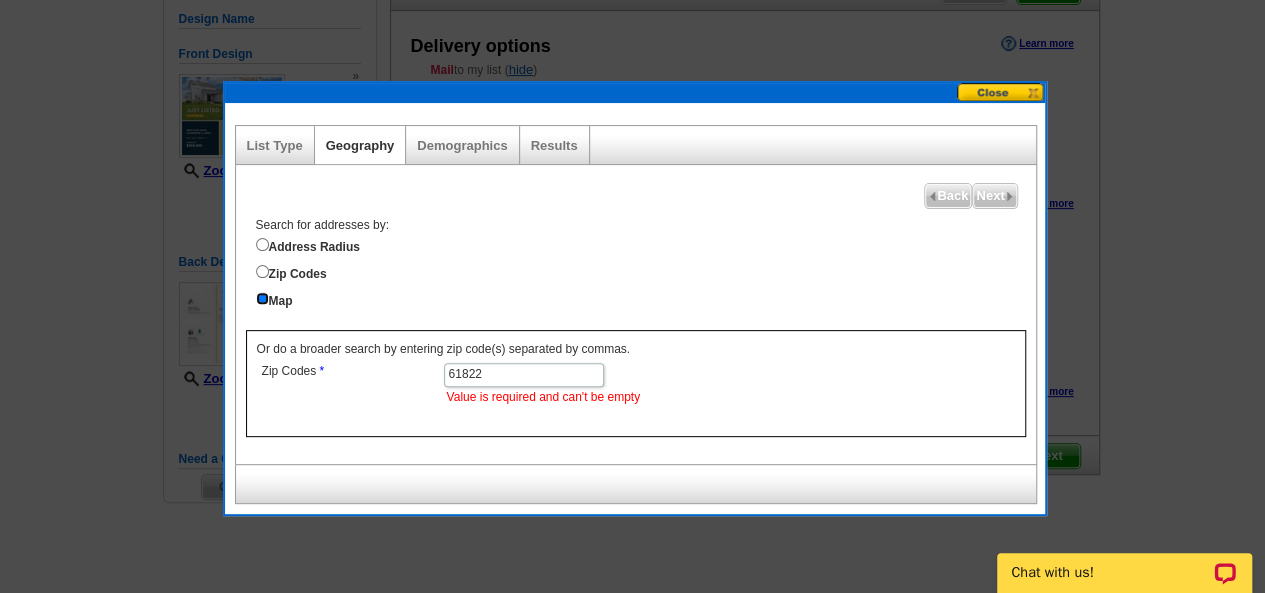 scroll, scrollTop: 0, scrollLeft: 0, axis: both 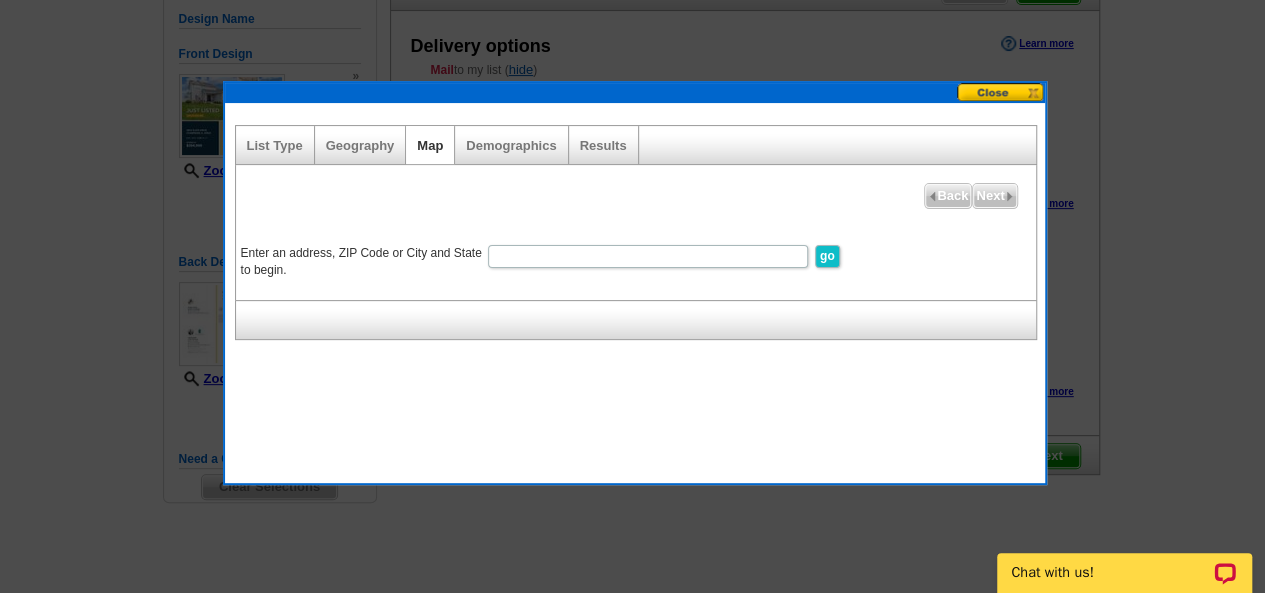 click on "Enter an address, ZIP Code or City and State to begin." at bounding box center [648, 256] 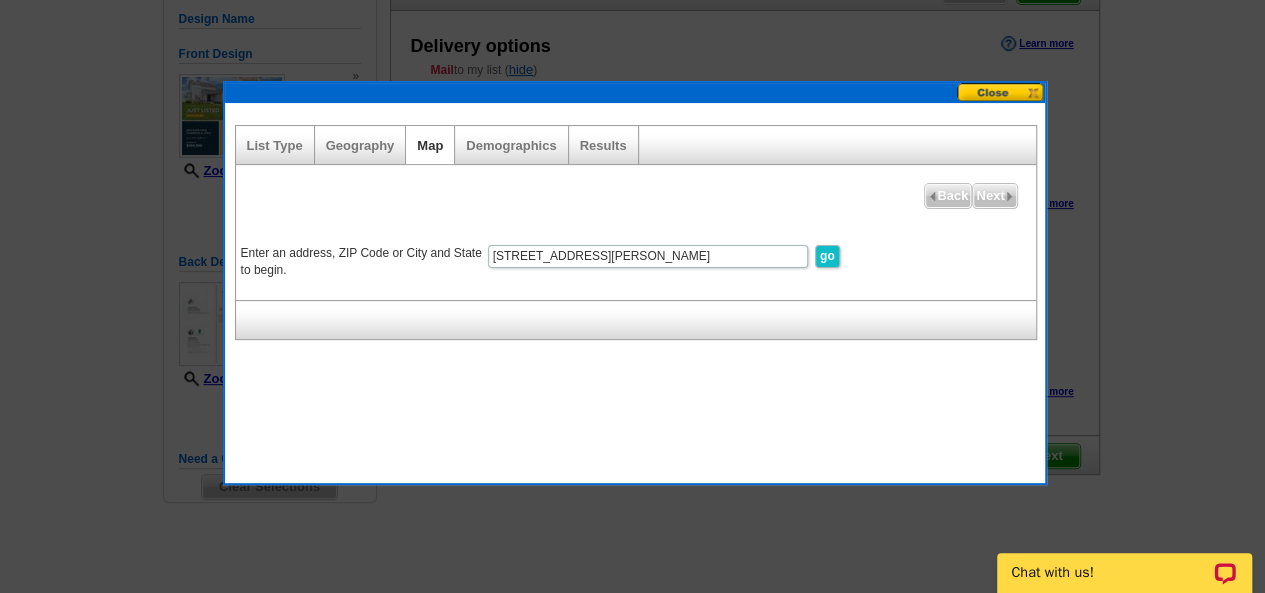 type on "3802 Slate Dr Champaign IL" 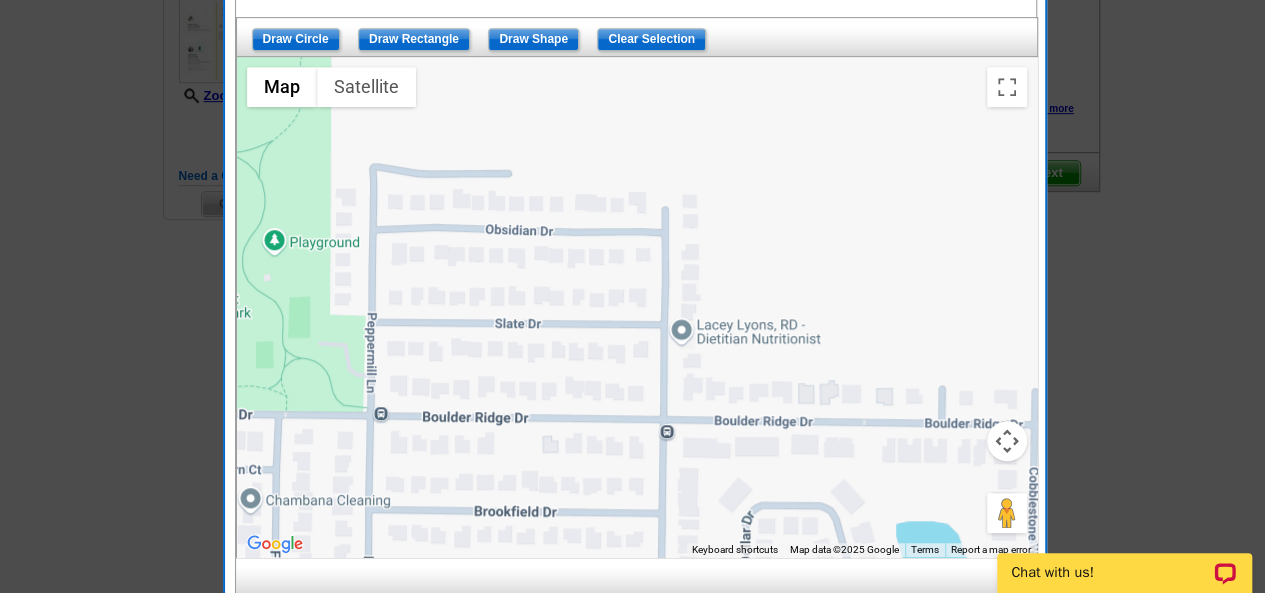 scroll, scrollTop: 492, scrollLeft: 0, axis: vertical 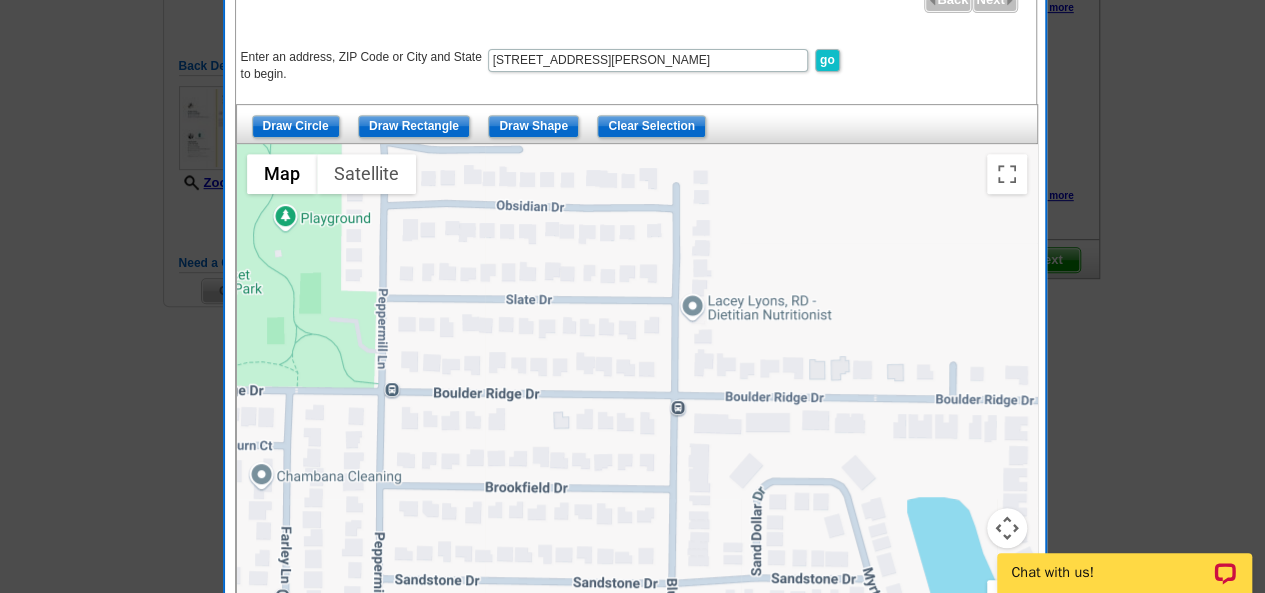 drag, startPoint x: 643, startPoint y: 393, endPoint x: 646, endPoint y: 289, distance: 104.04326 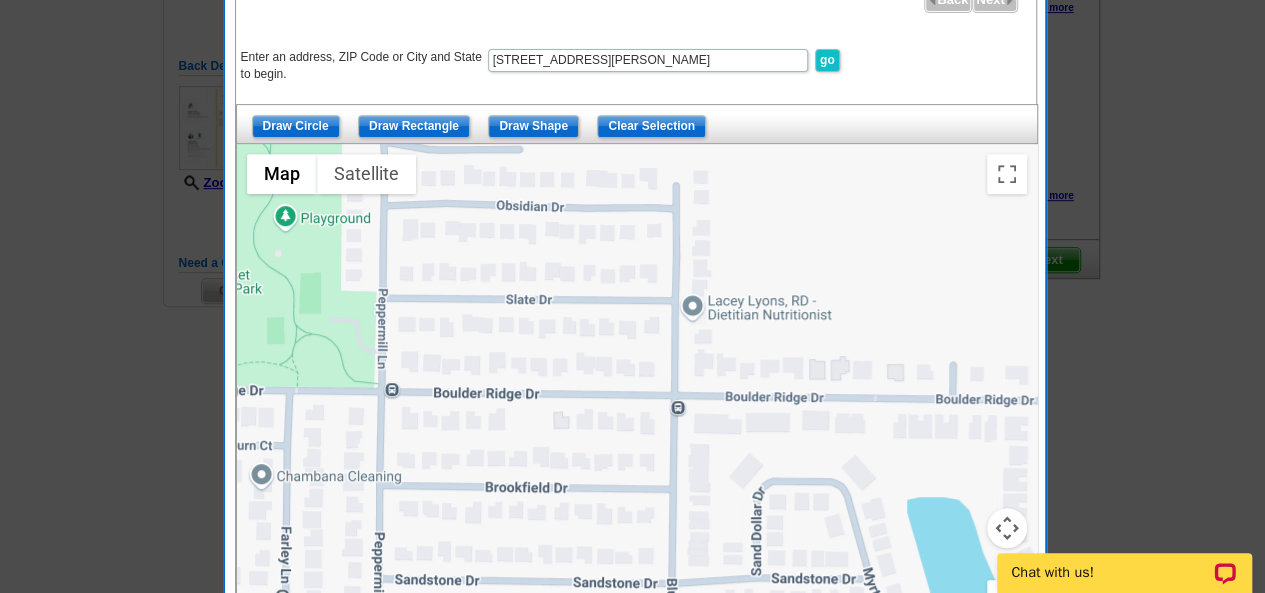 click at bounding box center [637, 394] 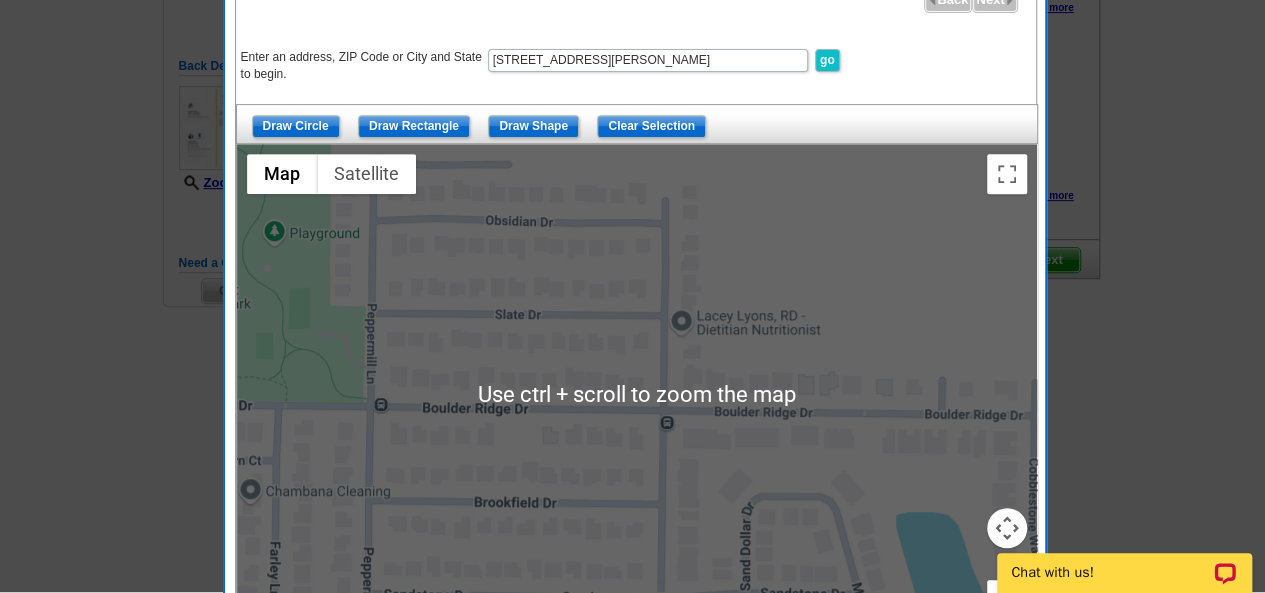 scroll, scrollTop: 292, scrollLeft: 0, axis: vertical 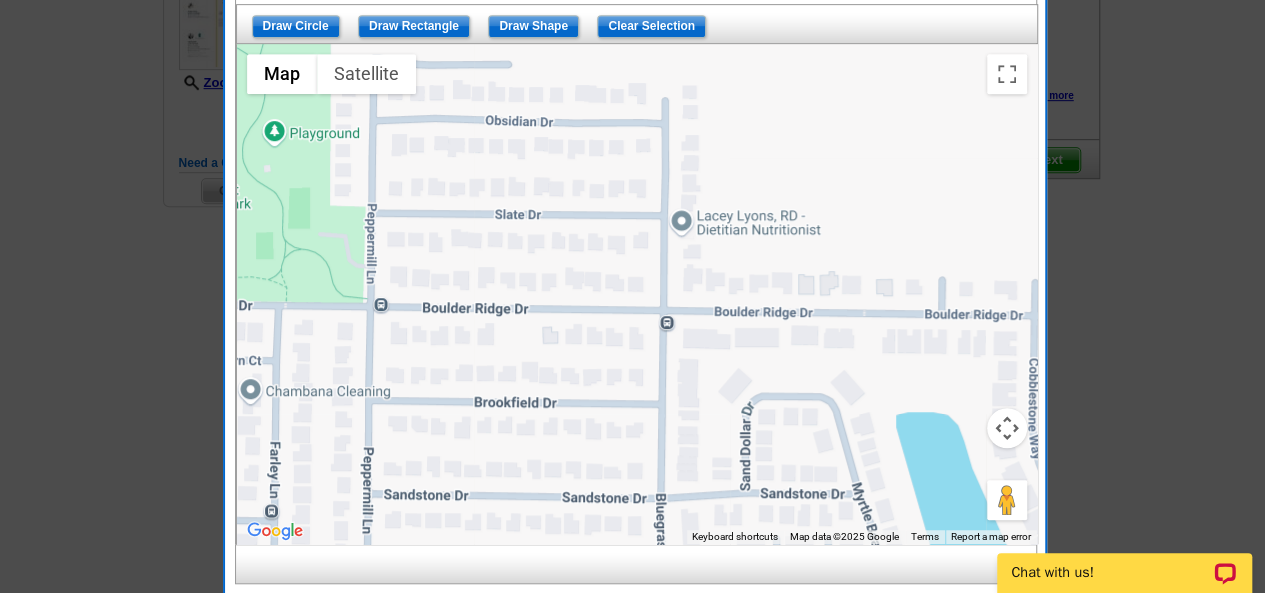 click at bounding box center [1007, 428] 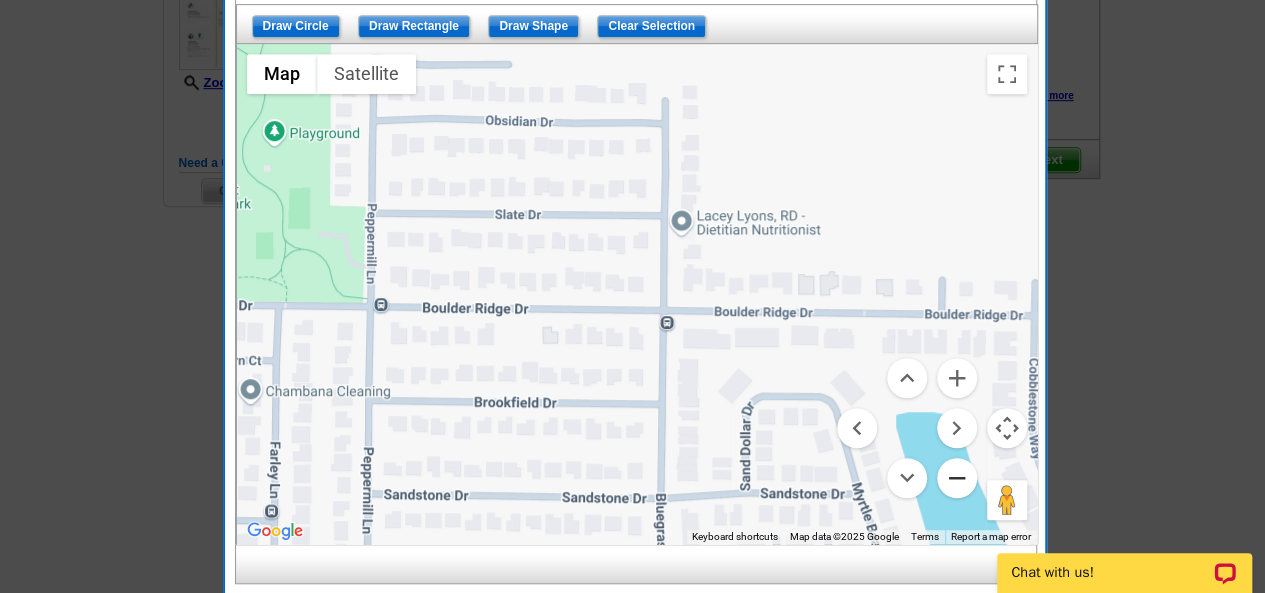 click at bounding box center [957, 478] 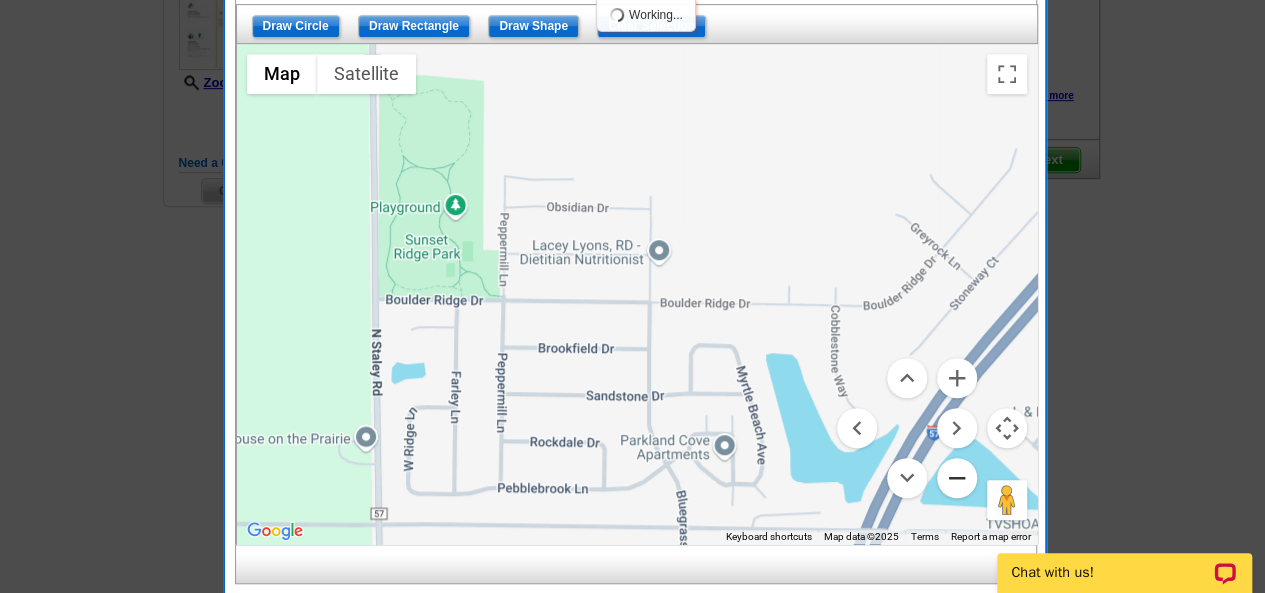 click at bounding box center [957, 478] 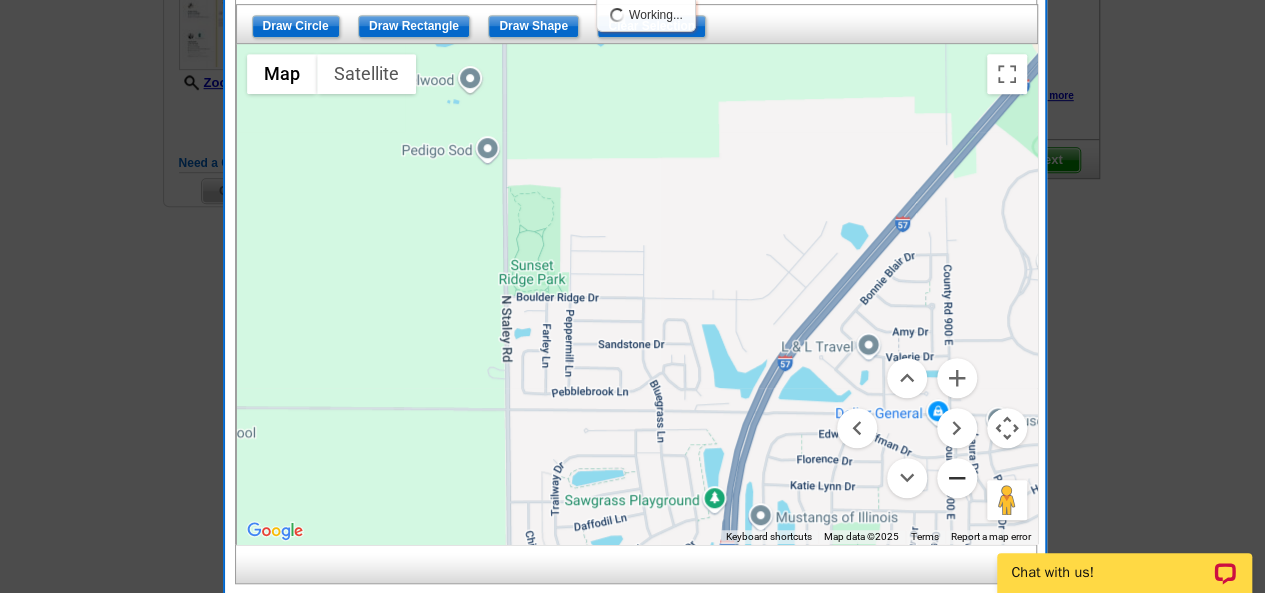 click at bounding box center (957, 478) 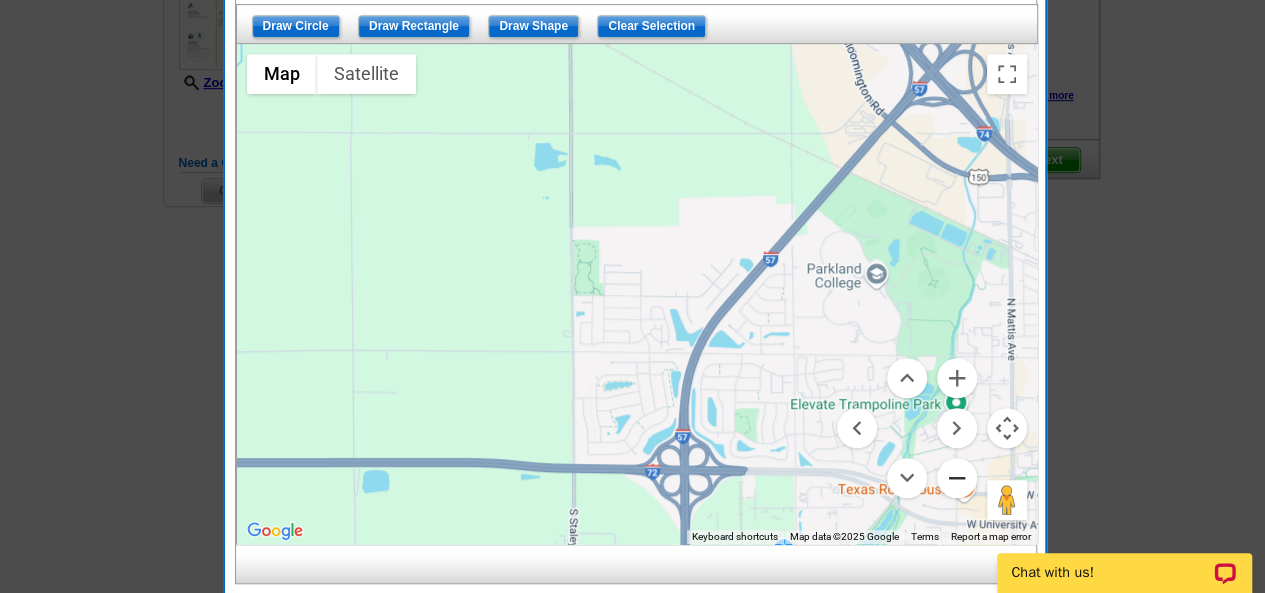 click at bounding box center (957, 478) 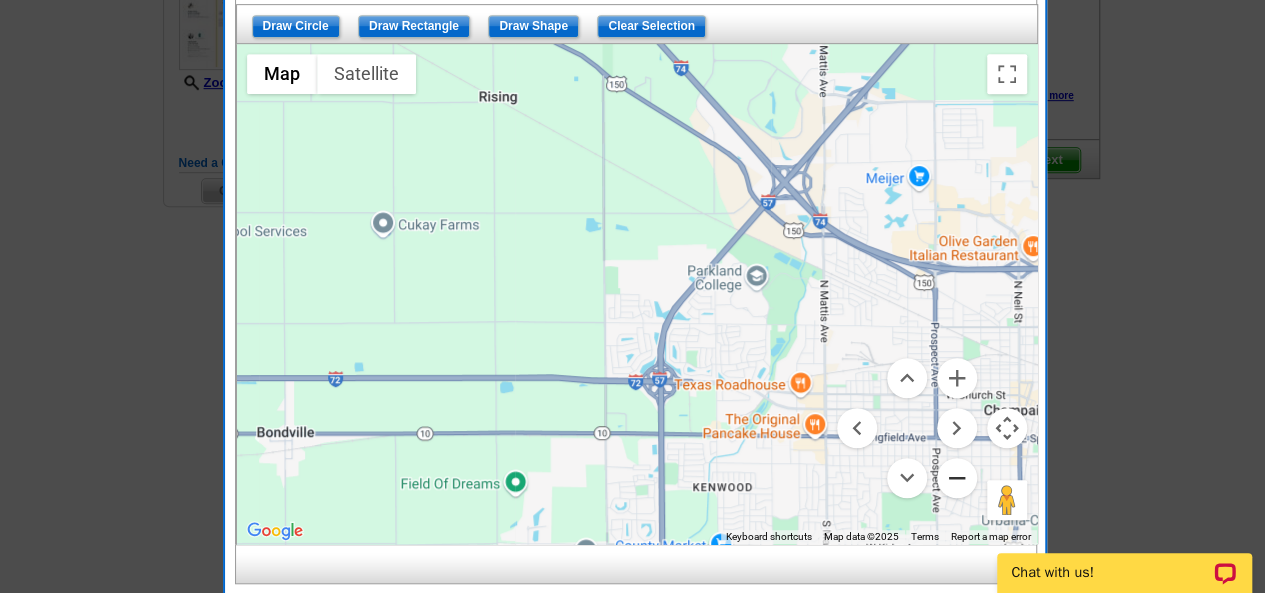 click at bounding box center [957, 478] 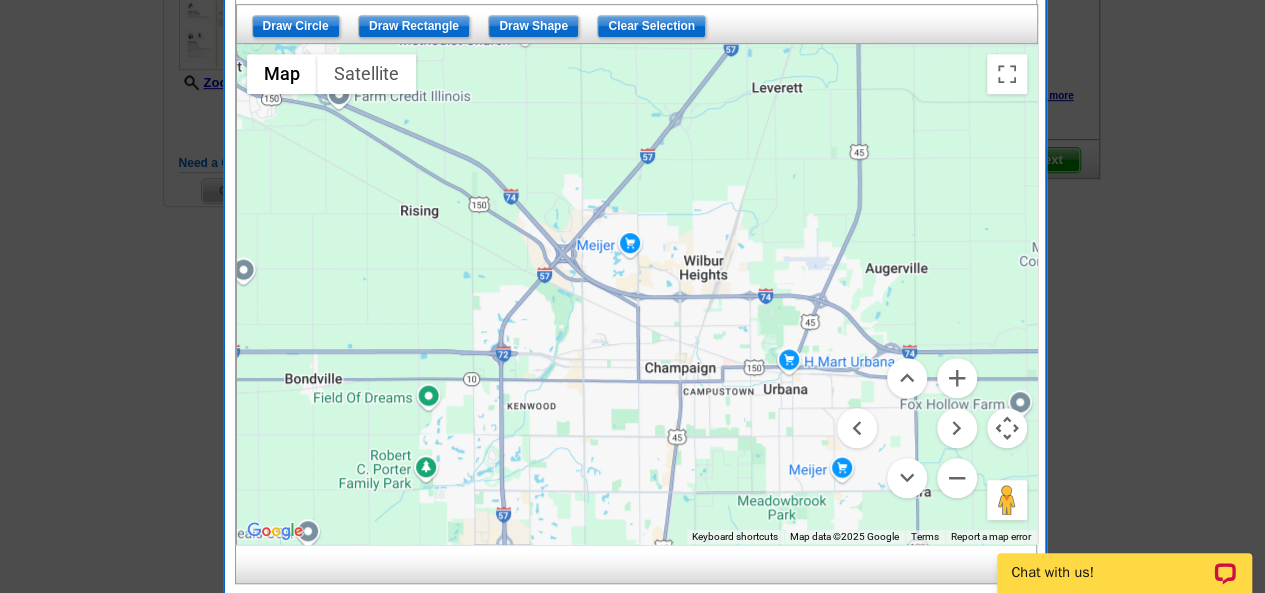 drag, startPoint x: 752, startPoint y: 407, endPoint x: 595, endPoint y: 425, distance: 158.02847 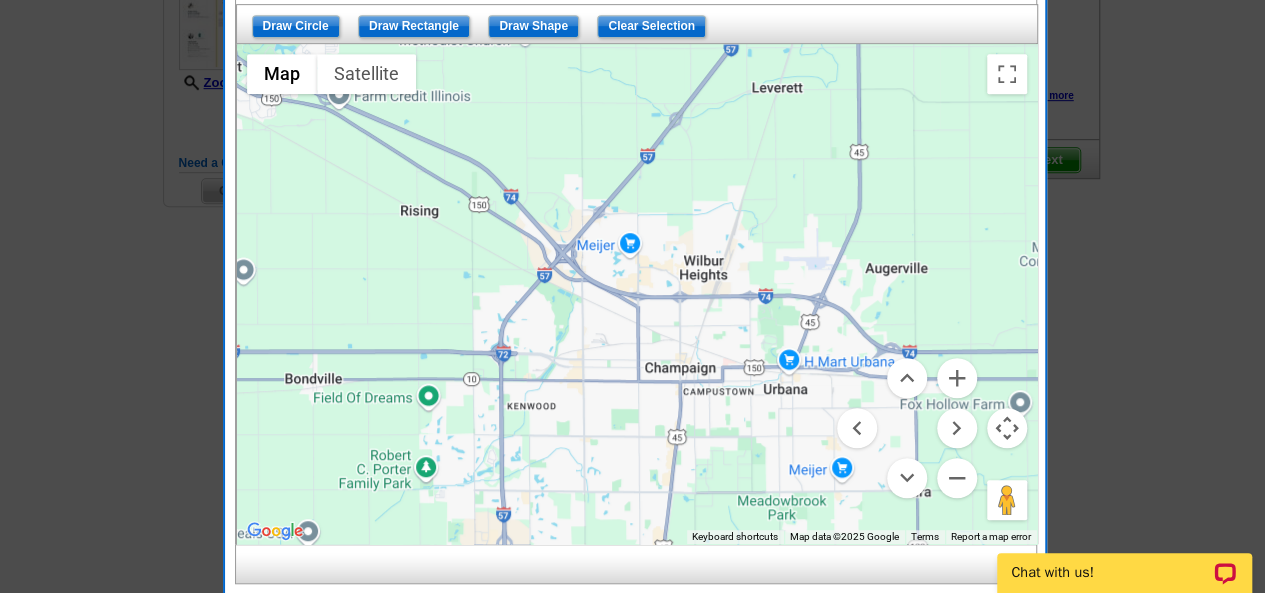 click at bounding box center [637, 294] 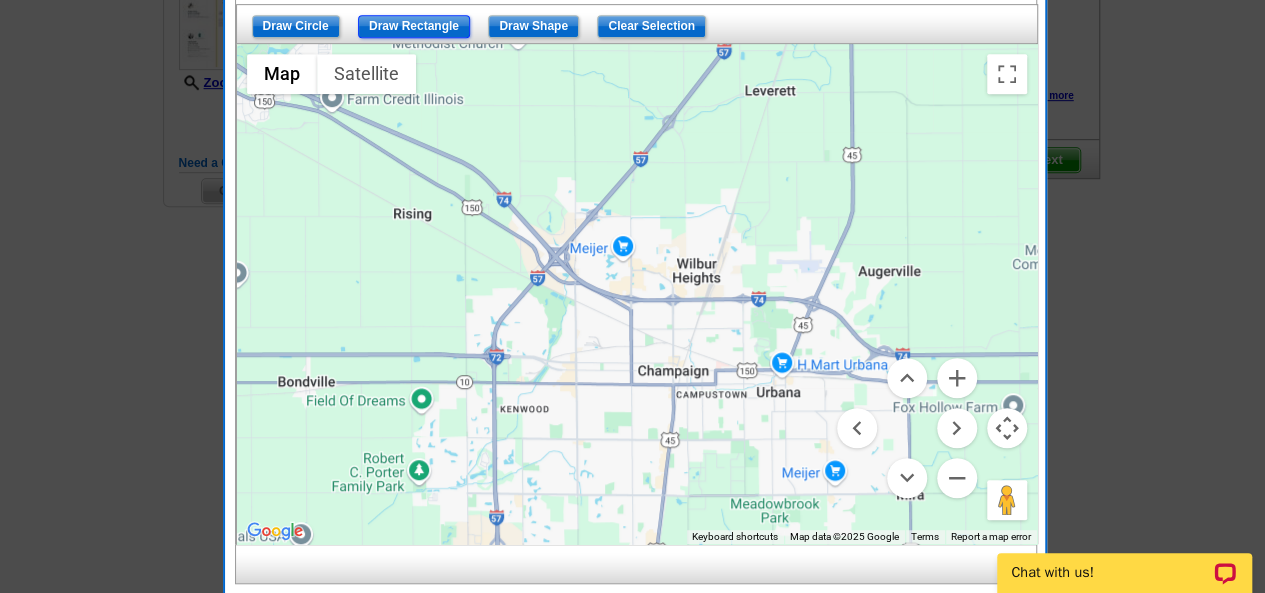 click on "Draw Rectangle" at bounding box center [414, 26] 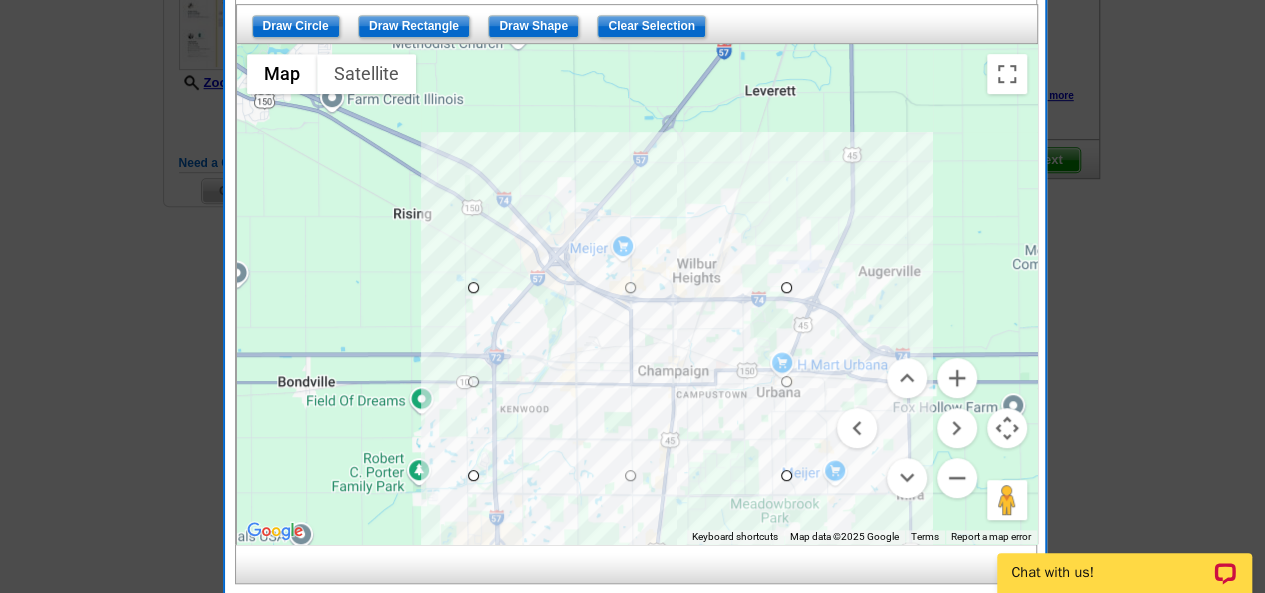 drag, startPoint x: 470, startPoint y: 286, endPoint x: 785, endPoint y: 473, distance: 366.32498 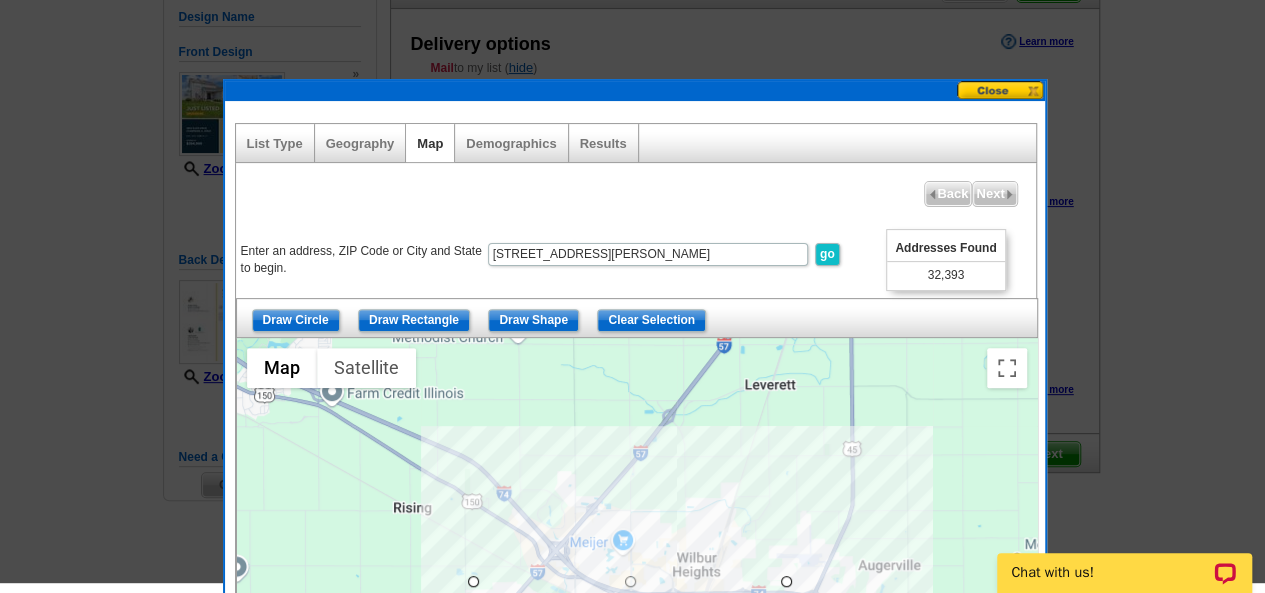scroll, scrollTop: 188, scrollLeft: 0, axis: vertical 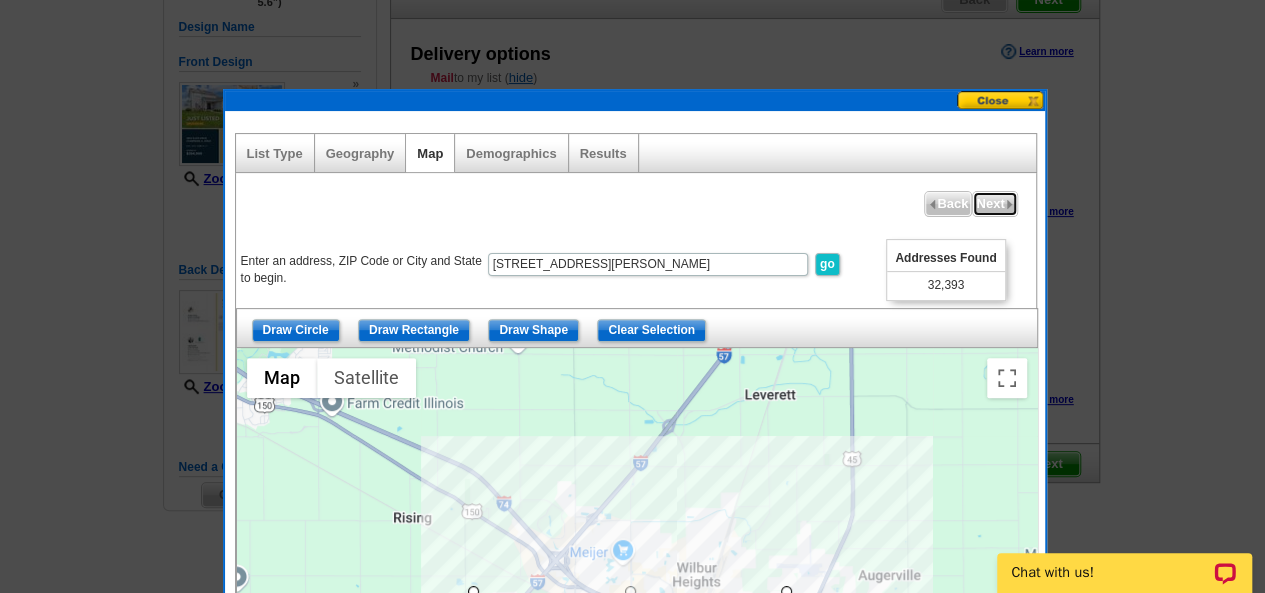 click on "Next" at bounding box center [994, 204] 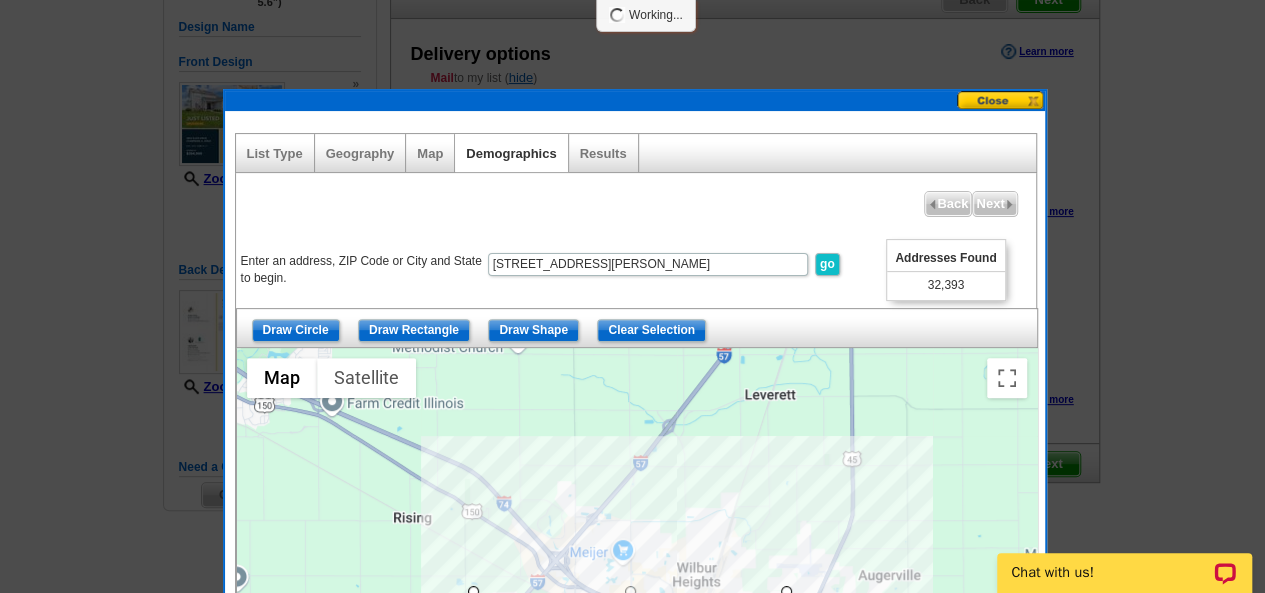 select 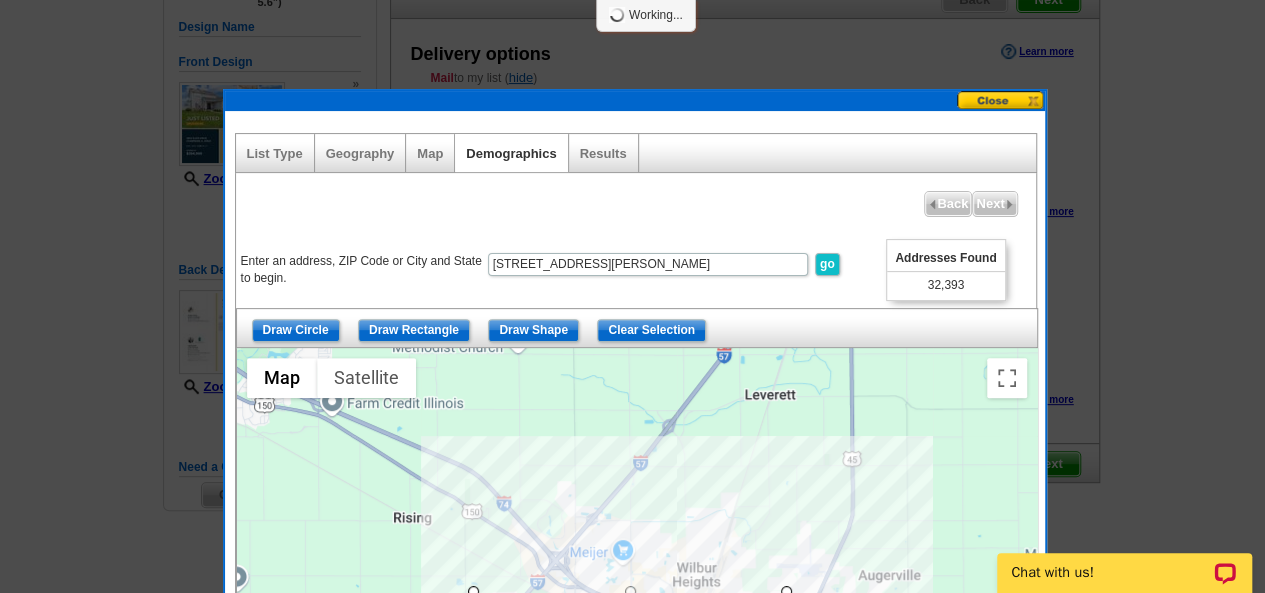 select 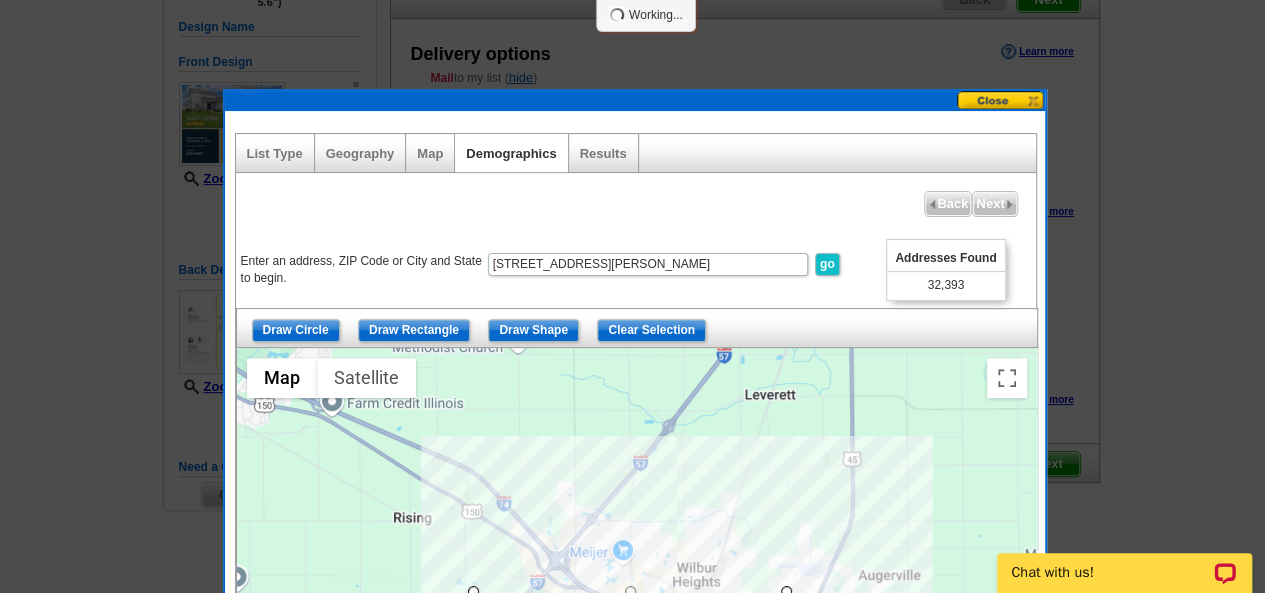 select 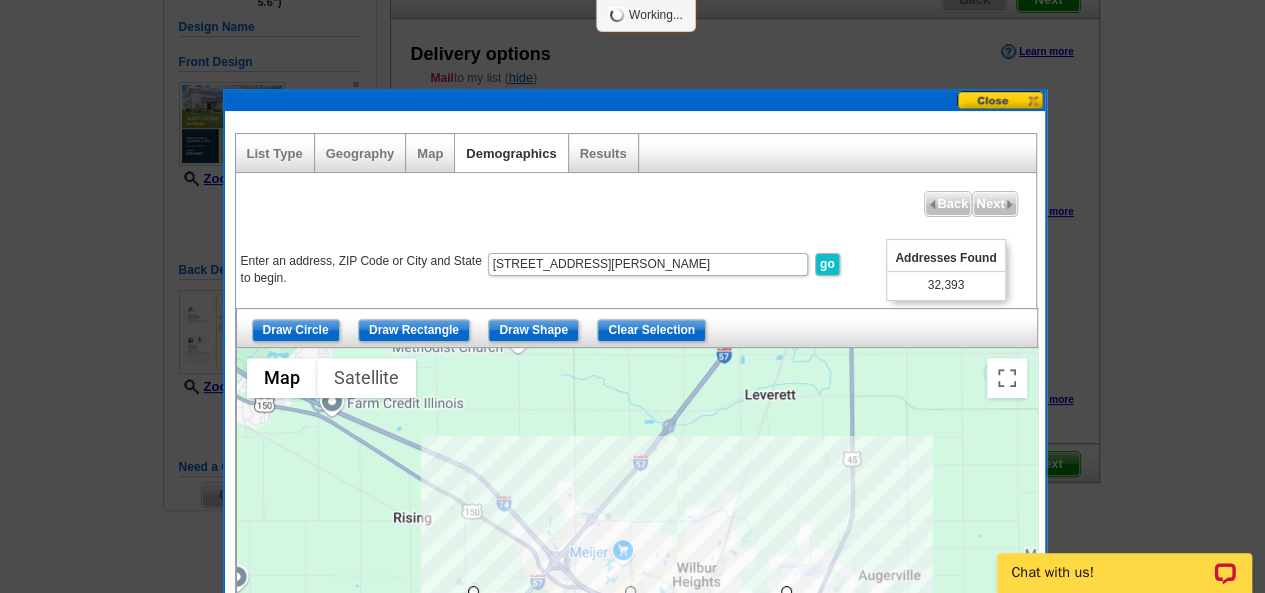 select 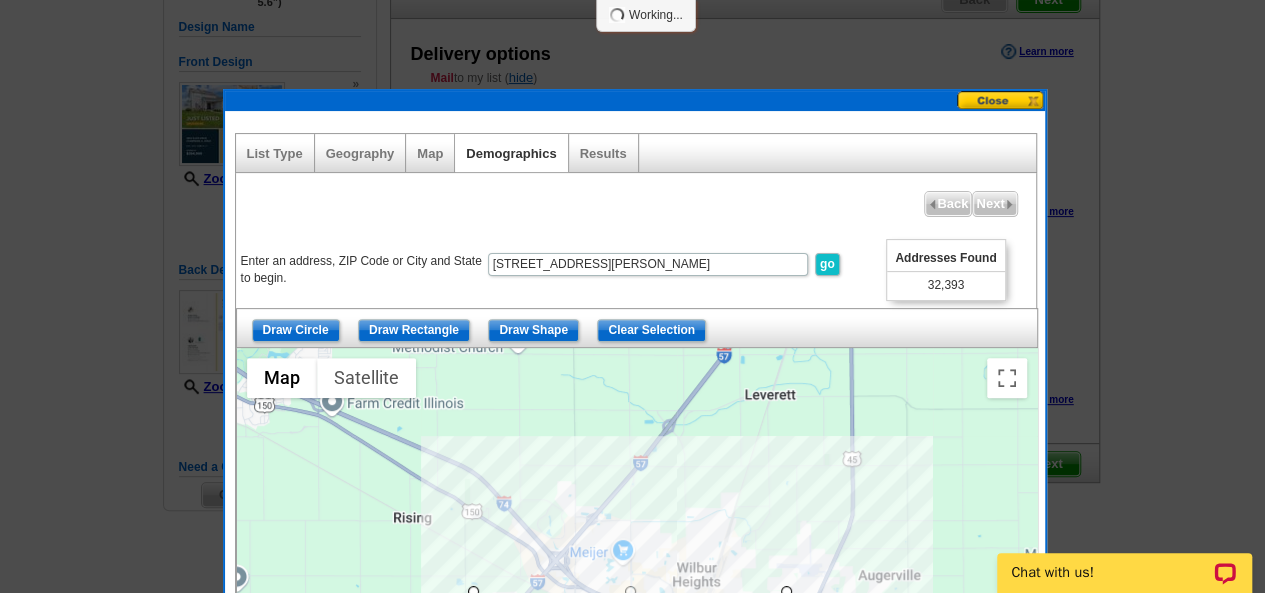 select 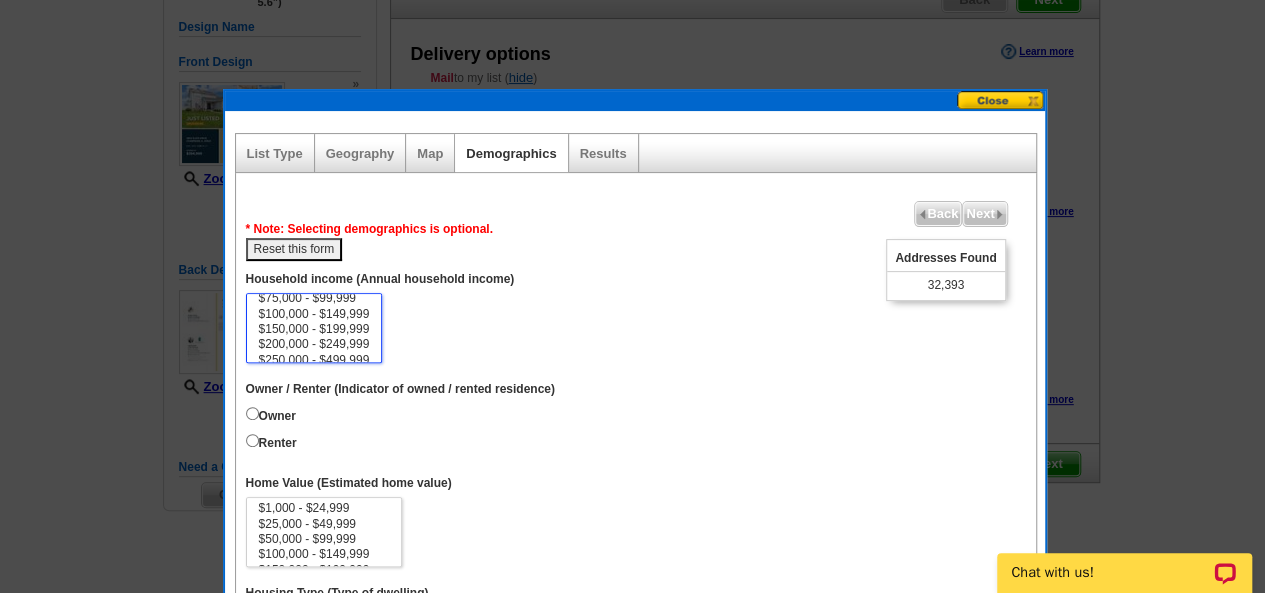 scroll, scrollTop: 36, scrollLeft: 0, axis: vertical 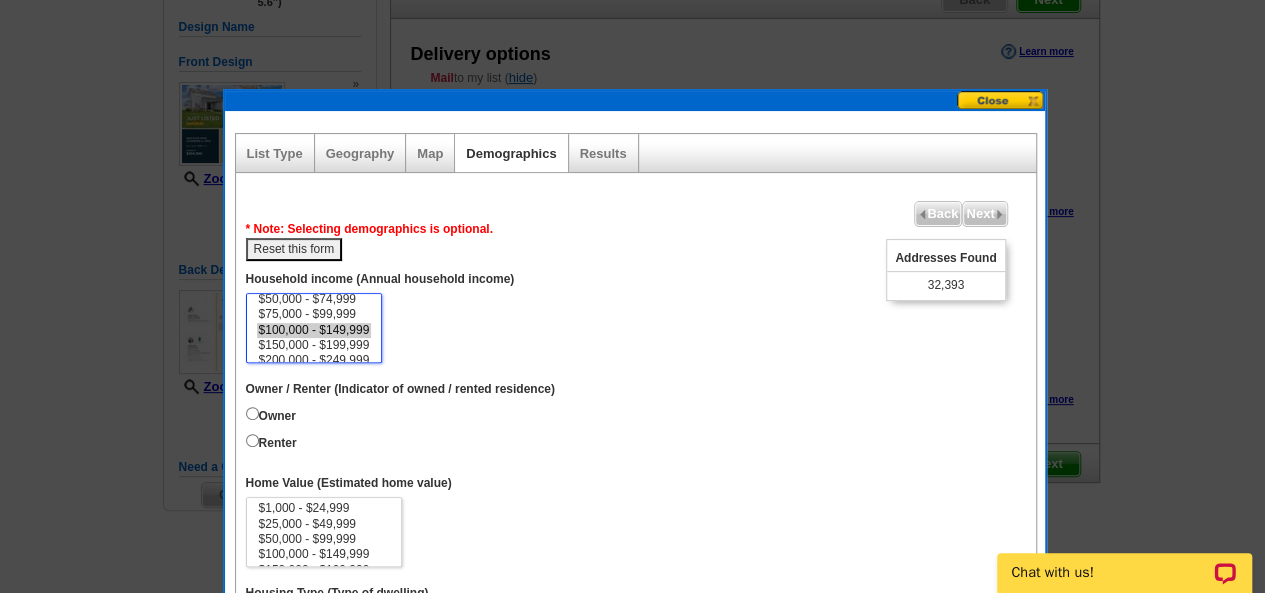 click on "$100,000 - $149,999" at bounding box center [314, 330] 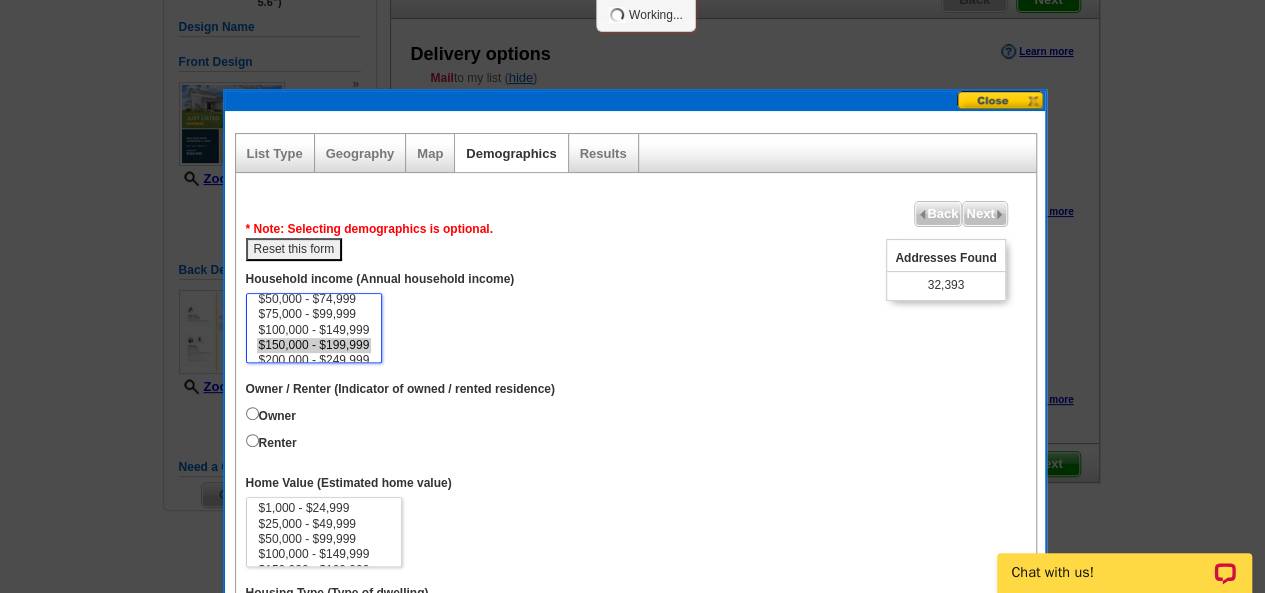 click on "$150,000 - $199,999" at bounding box center [314, 345] 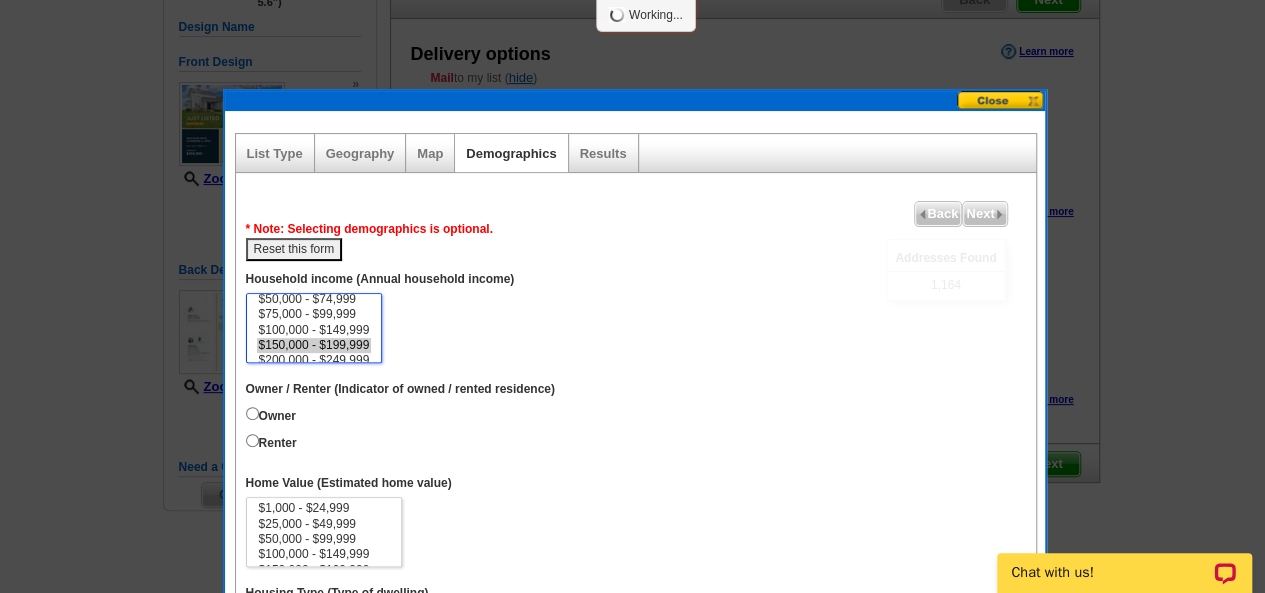 select on "100000-149999" 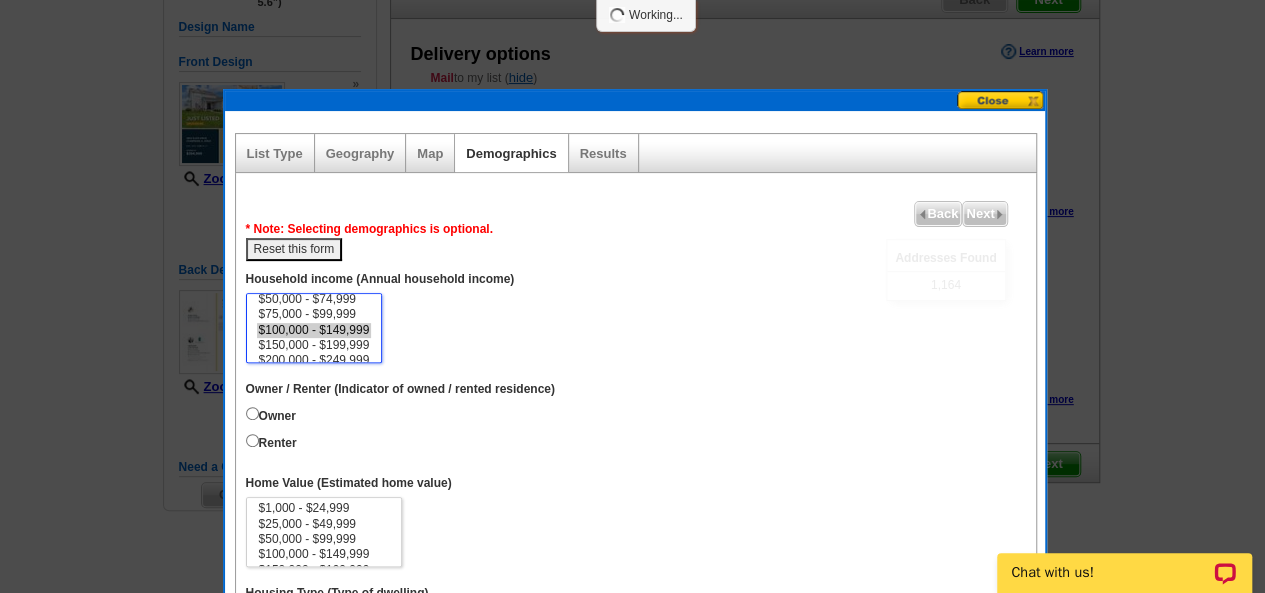 click on "$100,000 - $149,999" at bounding box center (314, 330) 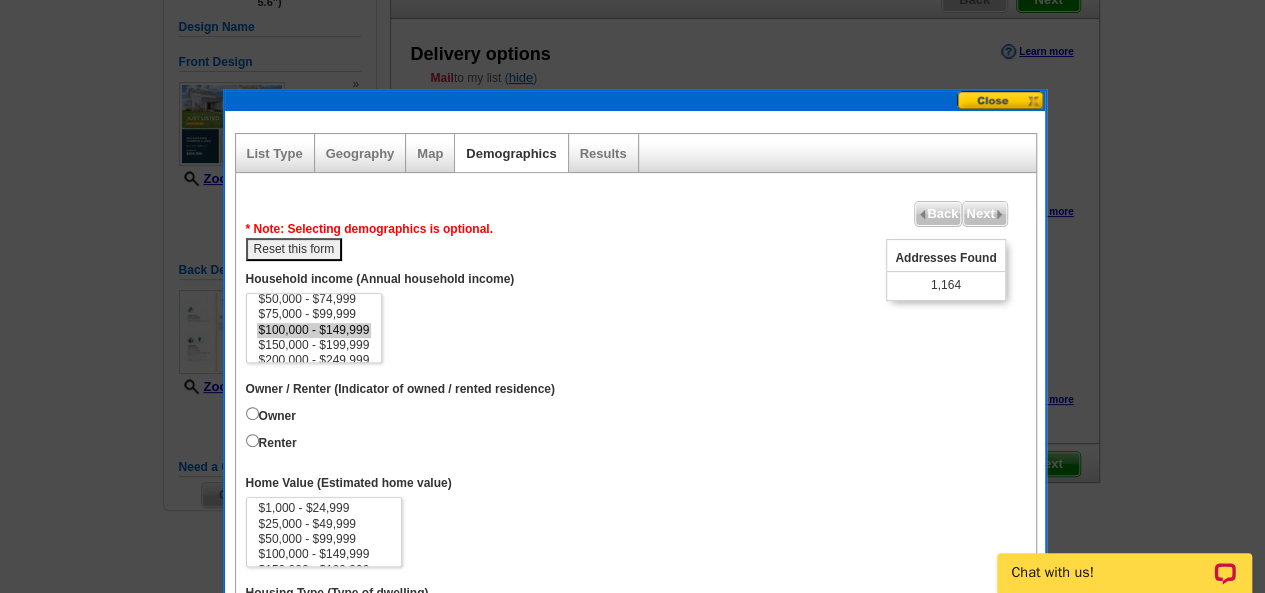 click on "Renter" at bounding box center [271, 441] 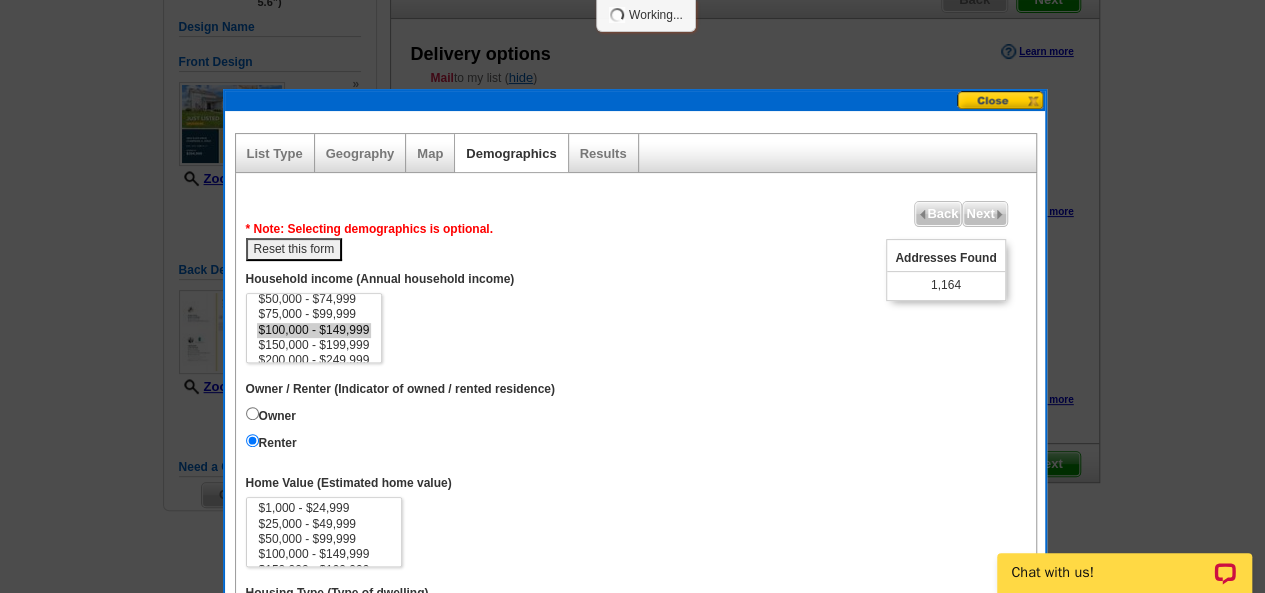 click on "Renter" at bounding box center (271, 441) 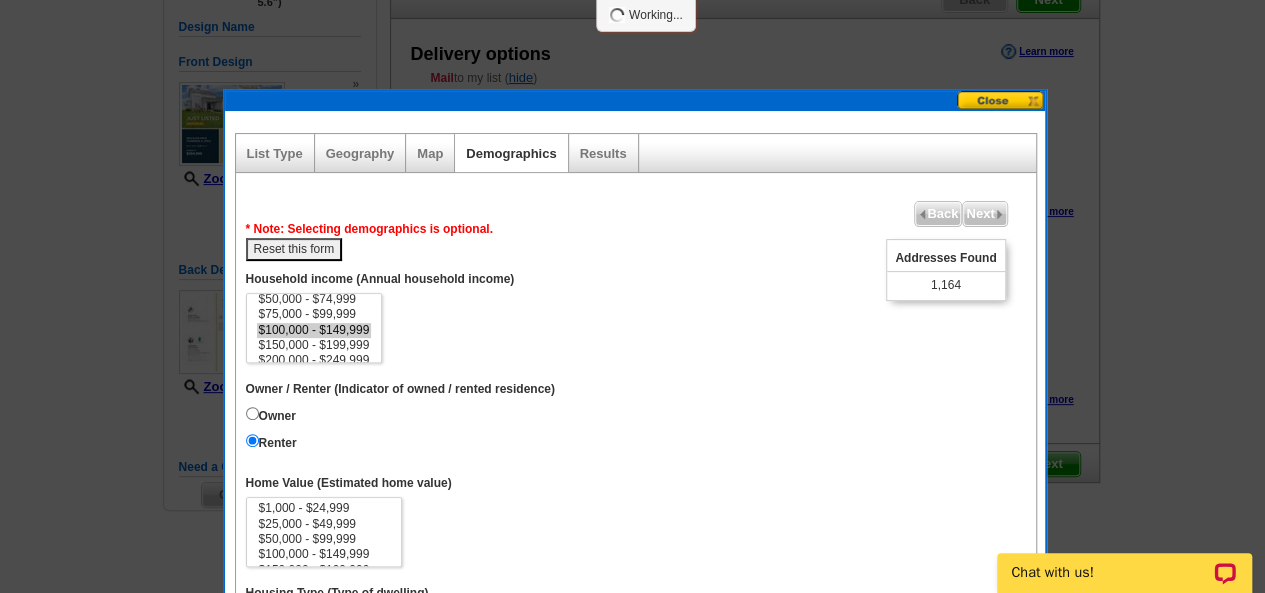 click on "Renter" at bounding box center (252, 440) 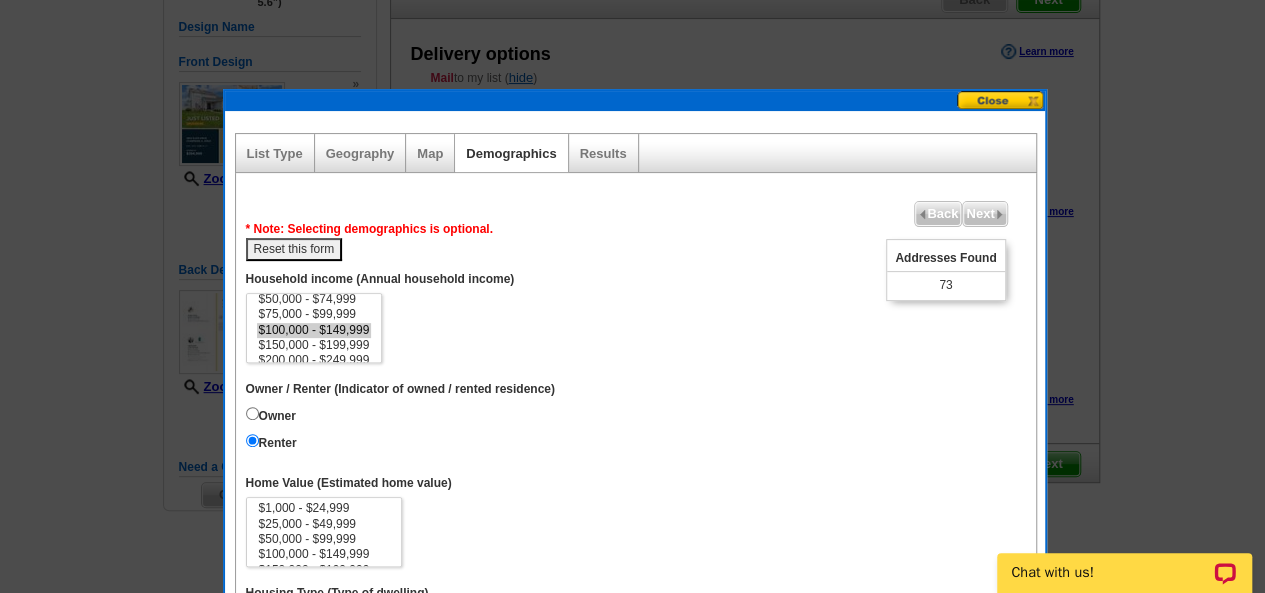 click on "Owner" at bounding box center (271, 414) 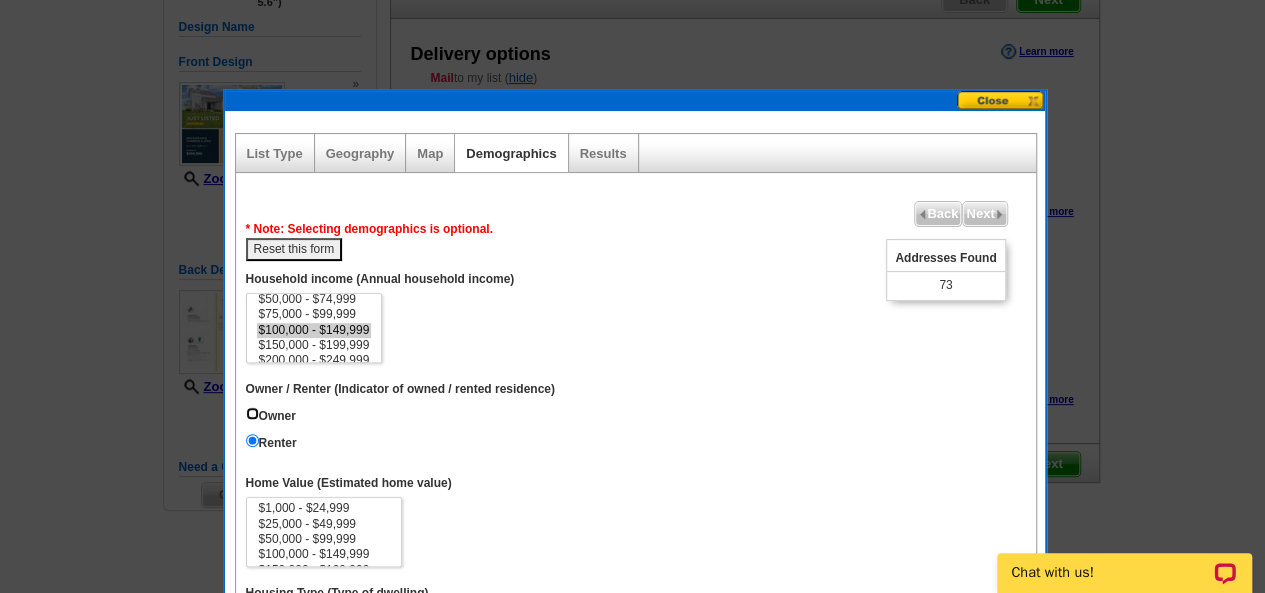click on "Owner" at bounding box center [252, 413] 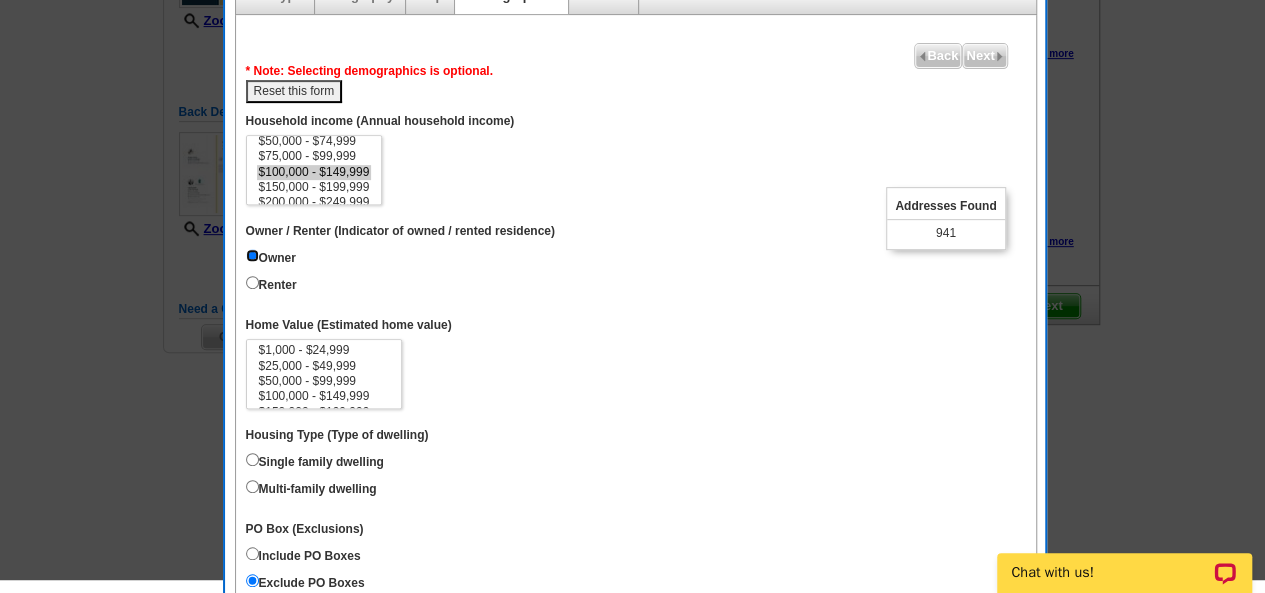 scroll, scrollTop: 348, scrollLeft: 0, axis: vertical 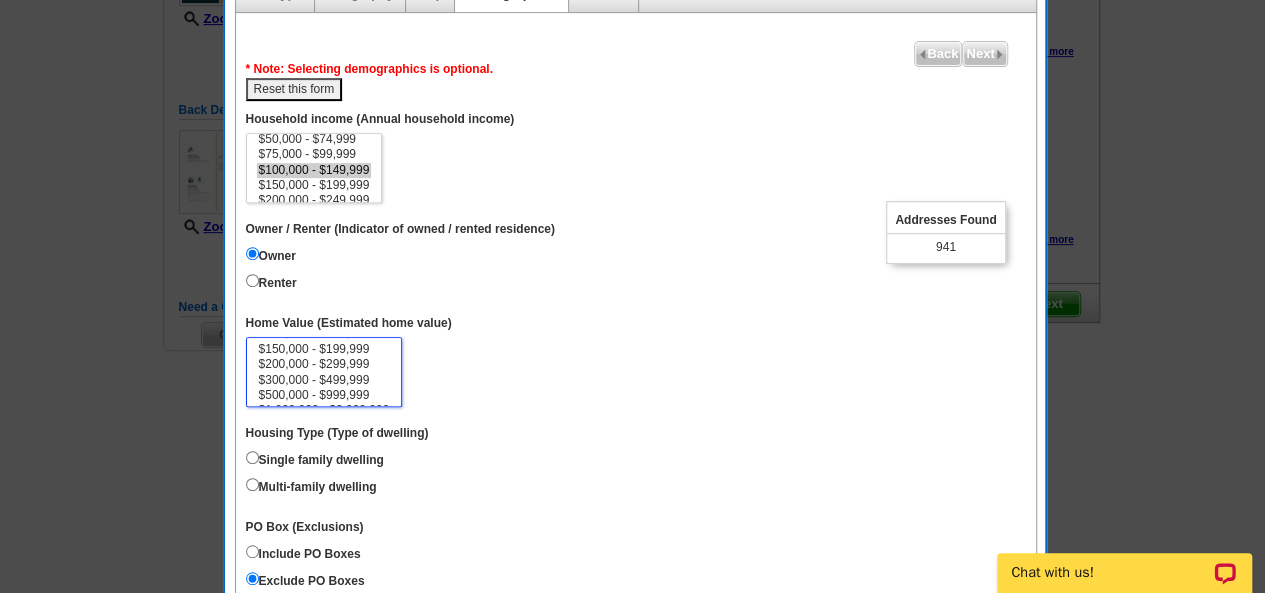 select on "300000-499999" 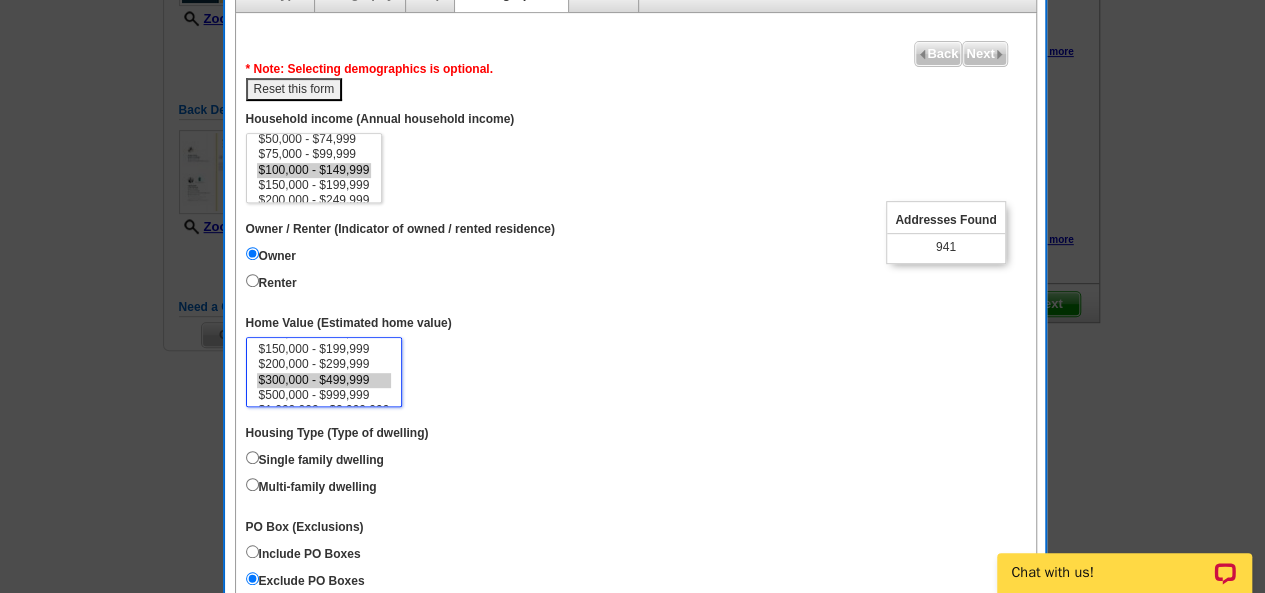 click on "$300,000 - $499,999" at bounding box center [324, 380] 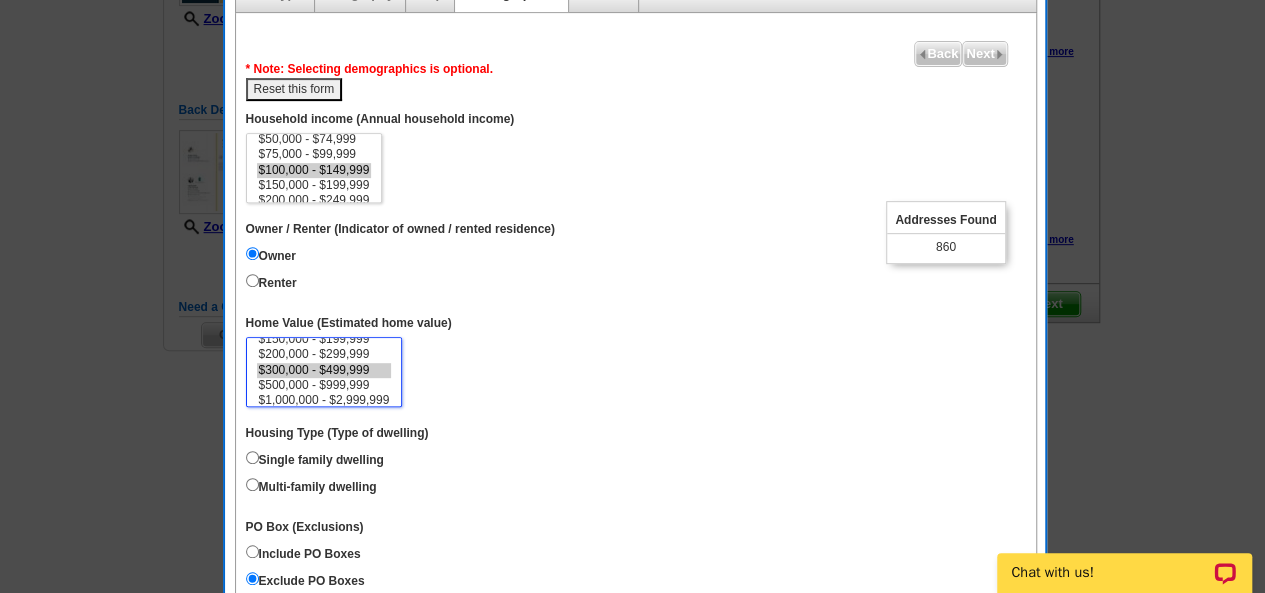 scroll, scrollTop: 92, scrollLeft: 0, axis: vertical 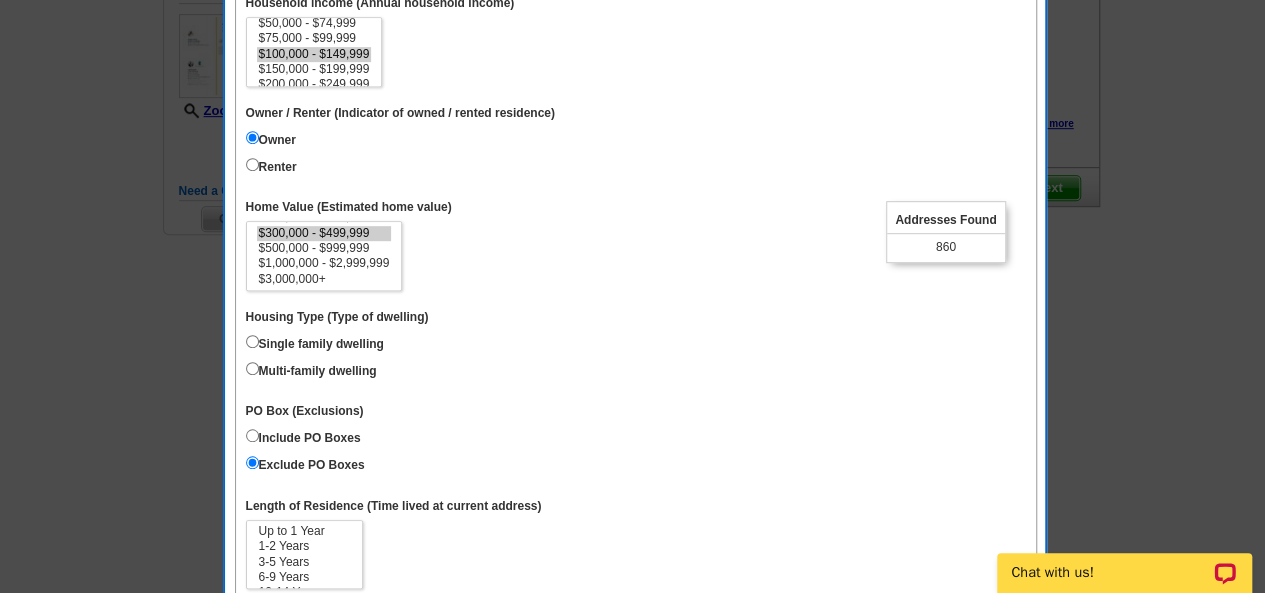 click on "Single family dwelling" at bounding box center [315, 342] 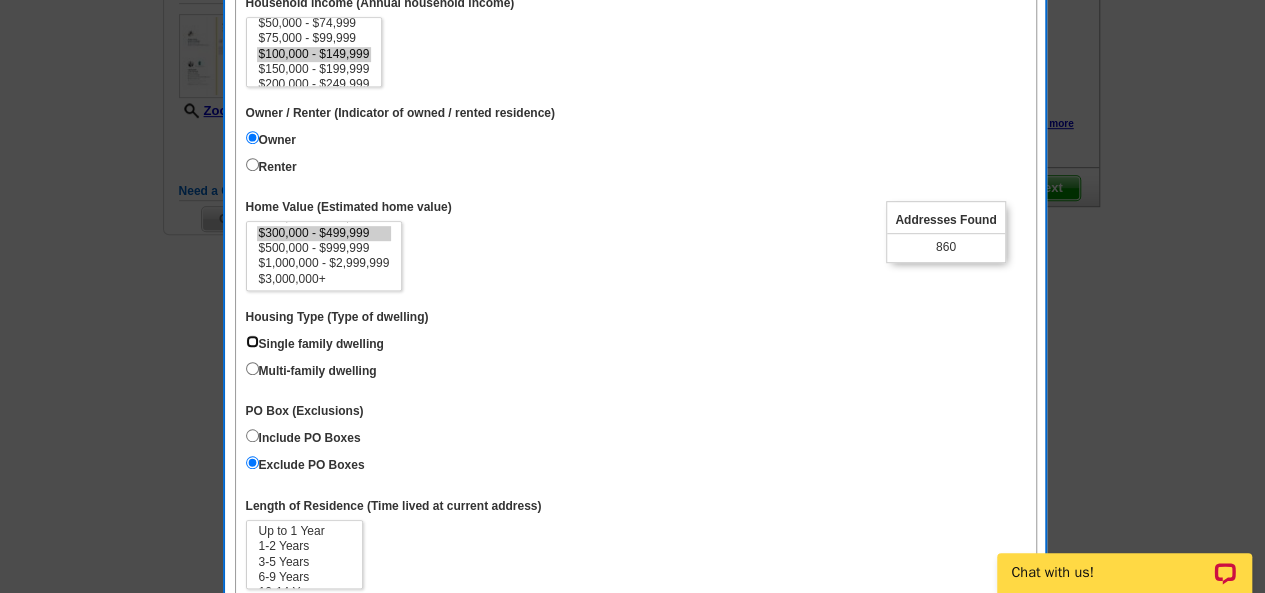 click on "Single family dwelling" at bounding box center [252, 341] 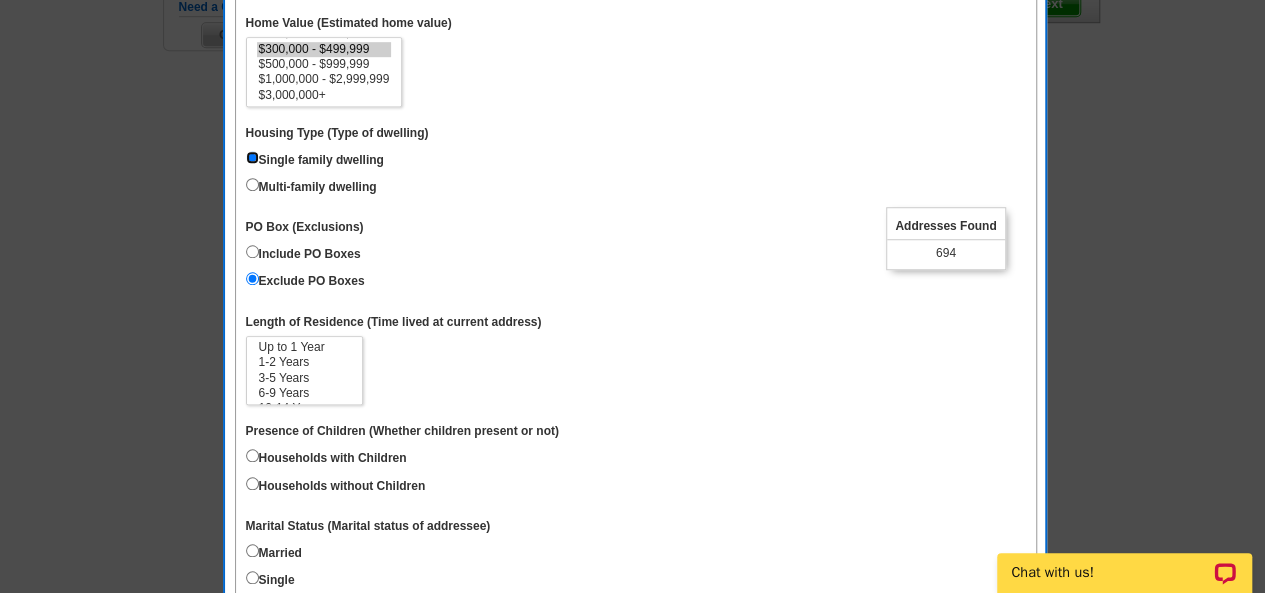 scroll, scrollTop: 656, scrollLeft: 0, axis: vertical 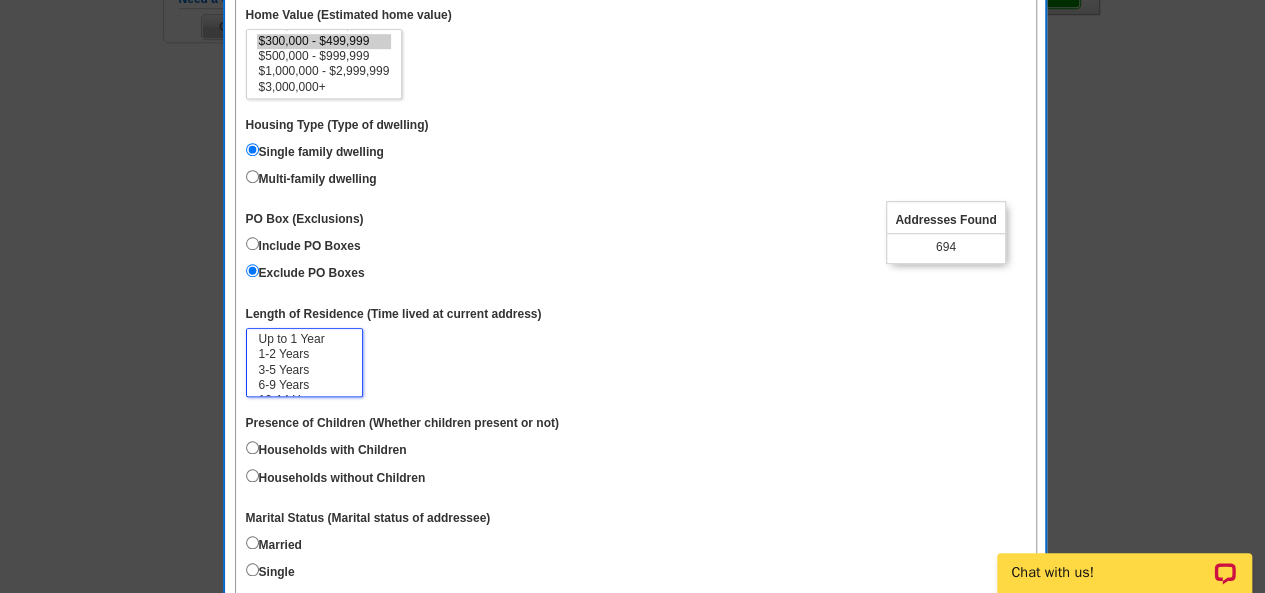 select on "6-9" 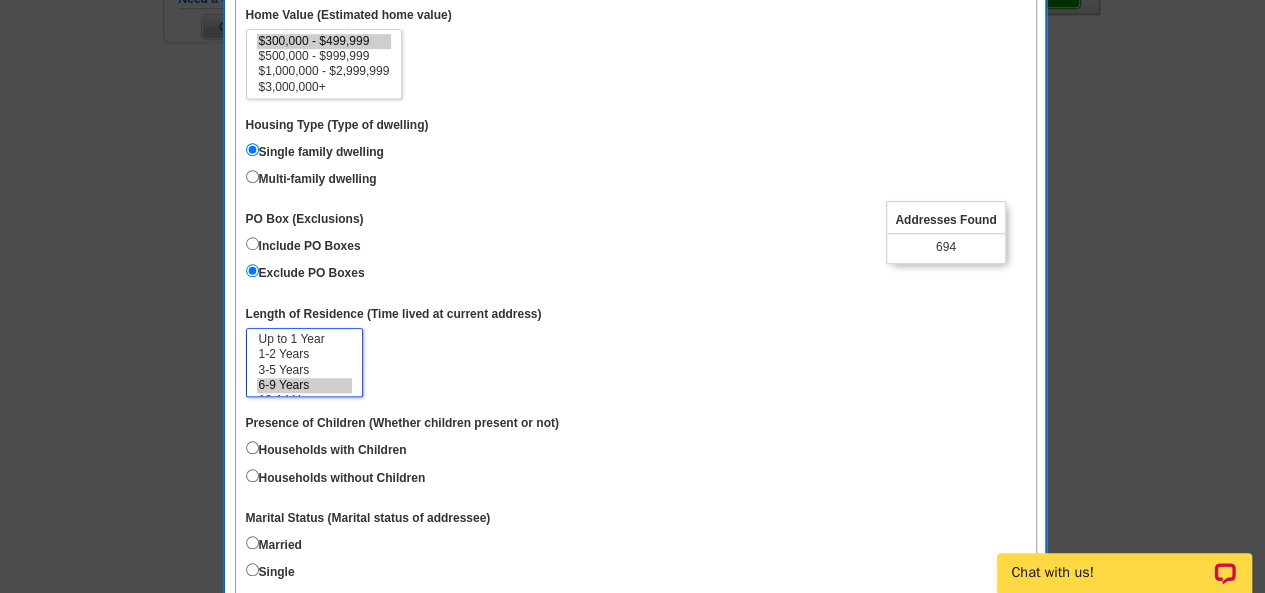click on "6-9 Years" at bounding box center [304, 385] 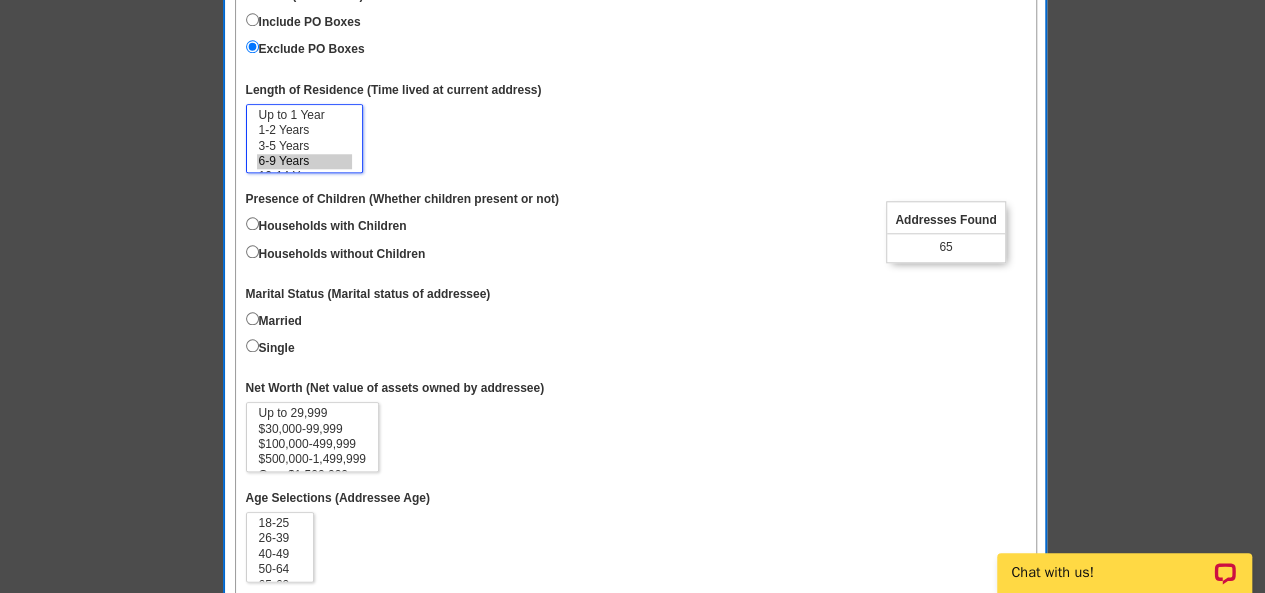 scroll, scrollTop: 886, scrollLeft: 0, axis: vertical 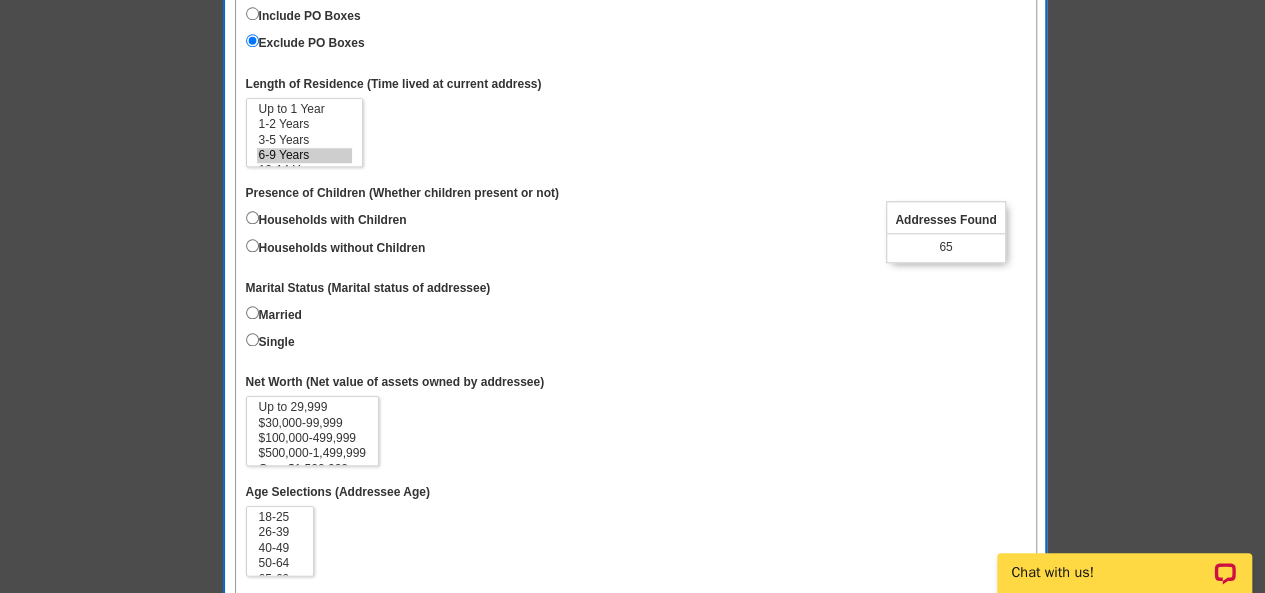 click on "Households with Children Households without Children" at bounding box center (636, 234) 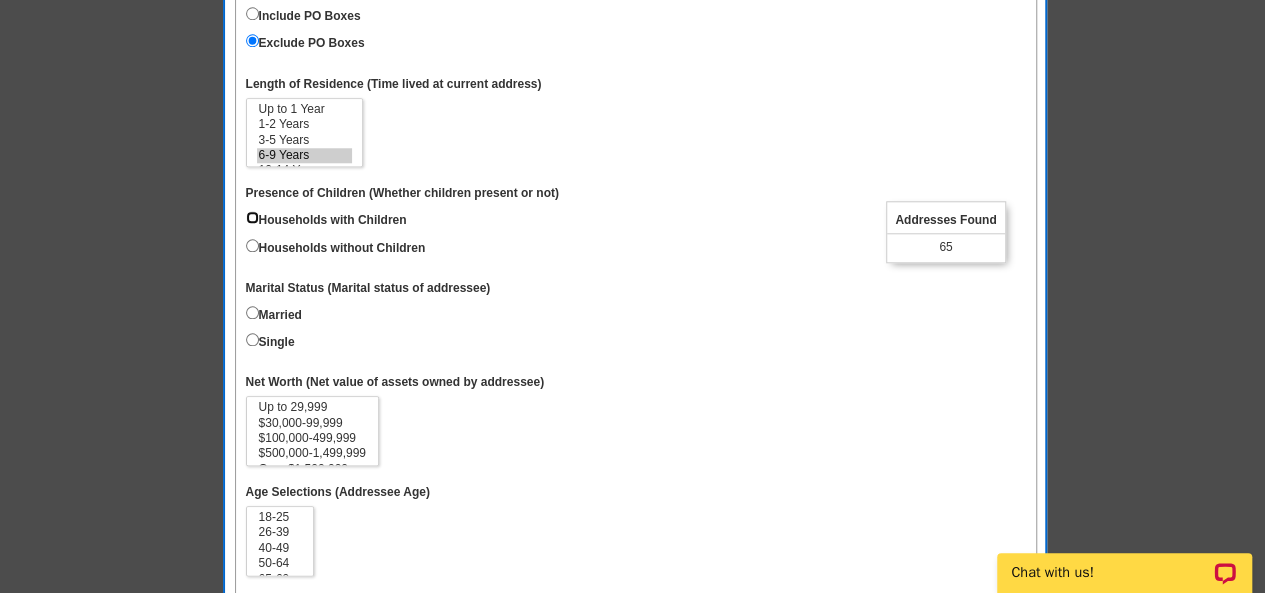 radio on "true" 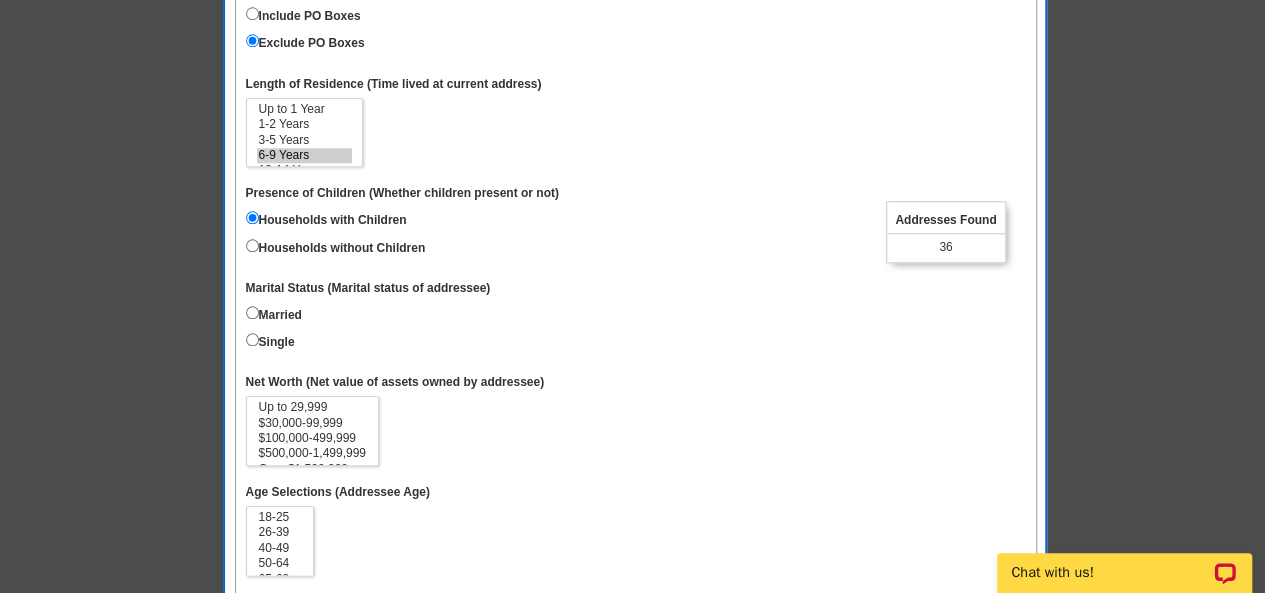 click on "Married" at bounding box center [274, 313] 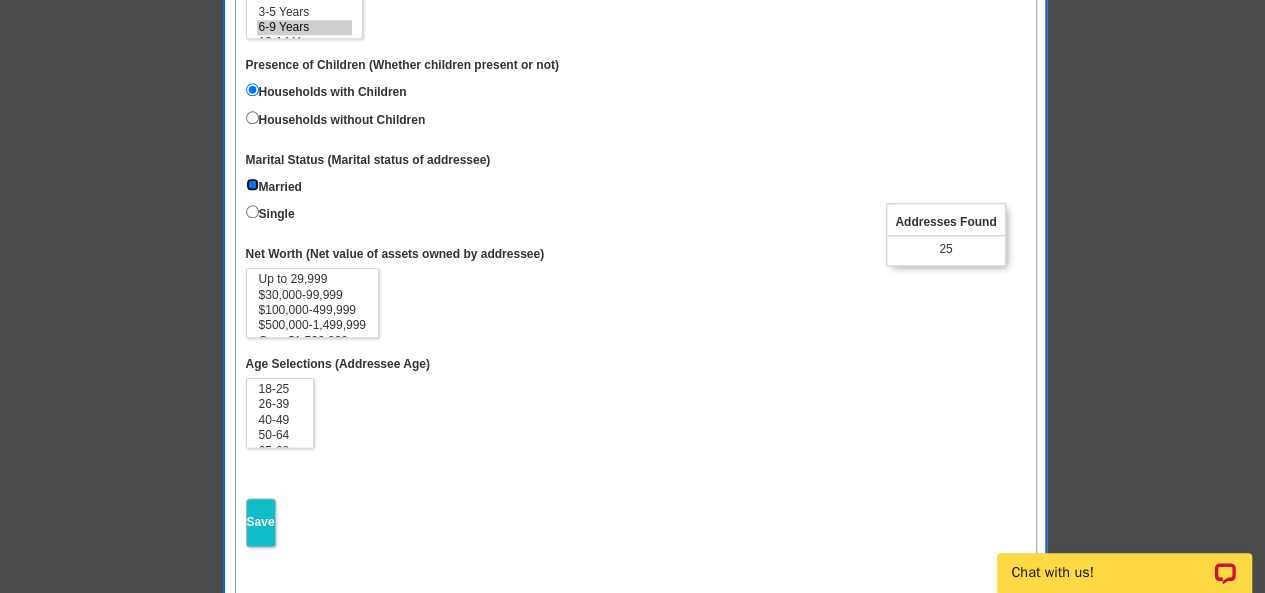 scroll, scrollTop: 1018, scrollLeft: 0, axis: vertical 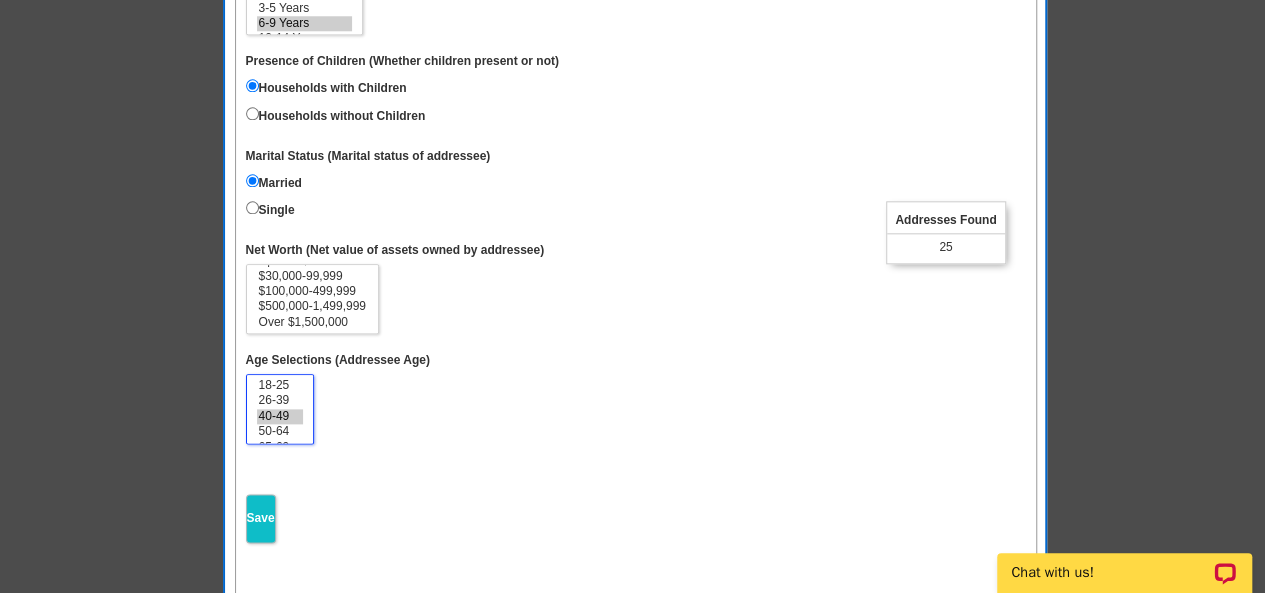 click on "40-49" at bounding box center [280, 416] 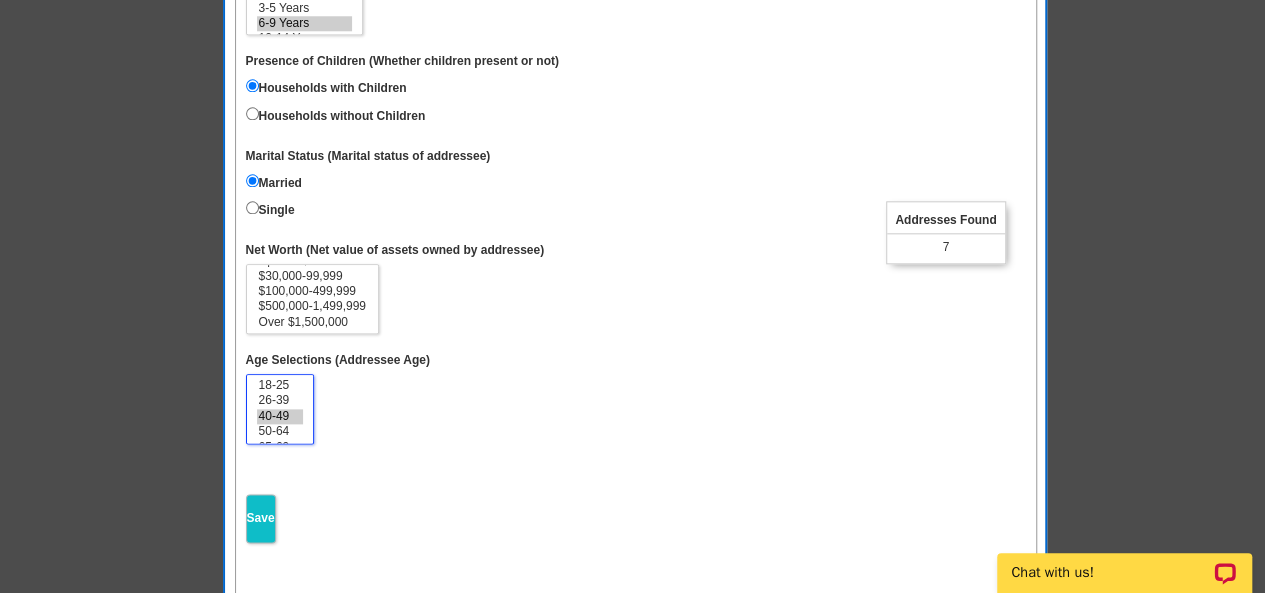 select on "26-39" 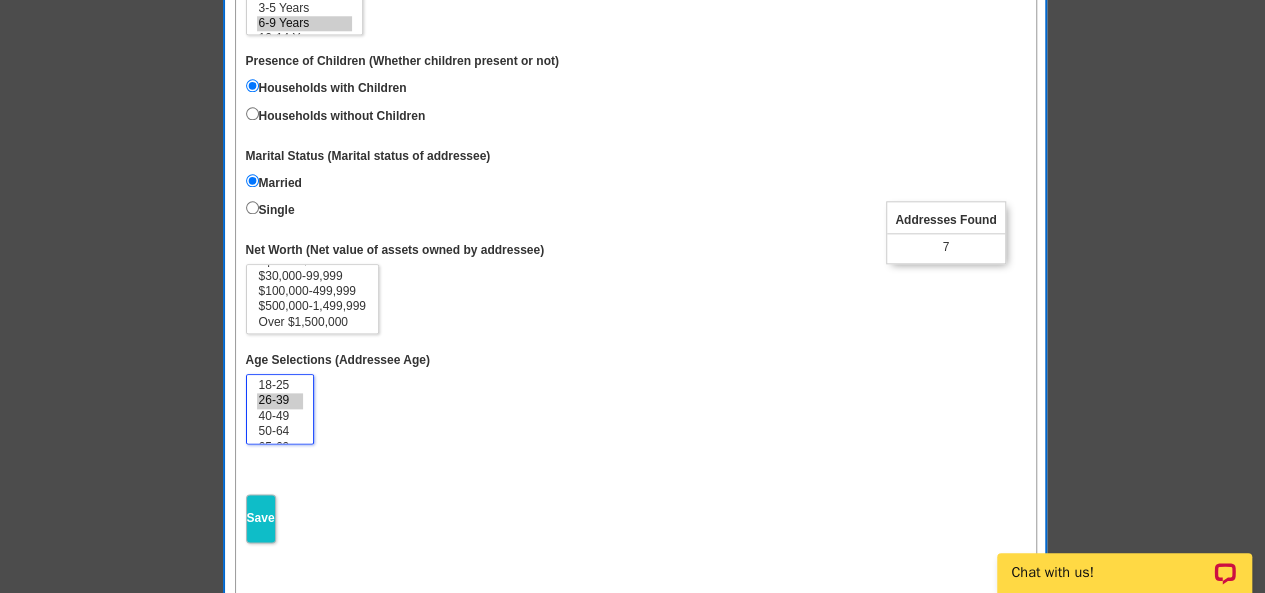 click on "26-39" at bounding box center [280, 400] 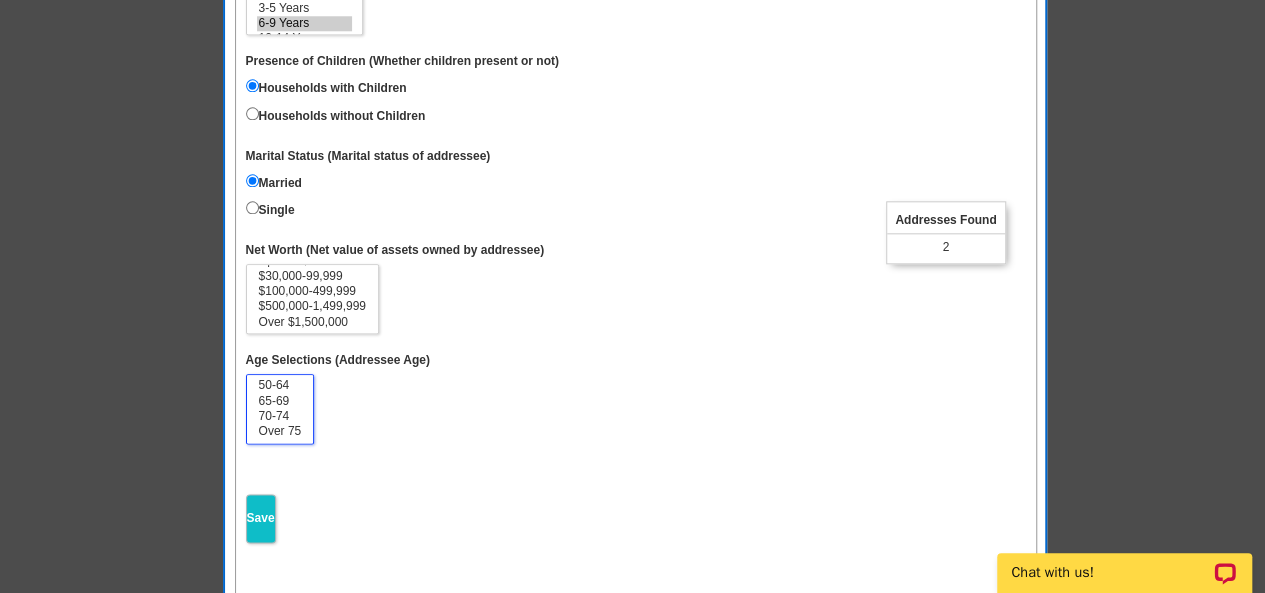 scroll, scrollTop: 0, scrollLeft: 0, axis: both 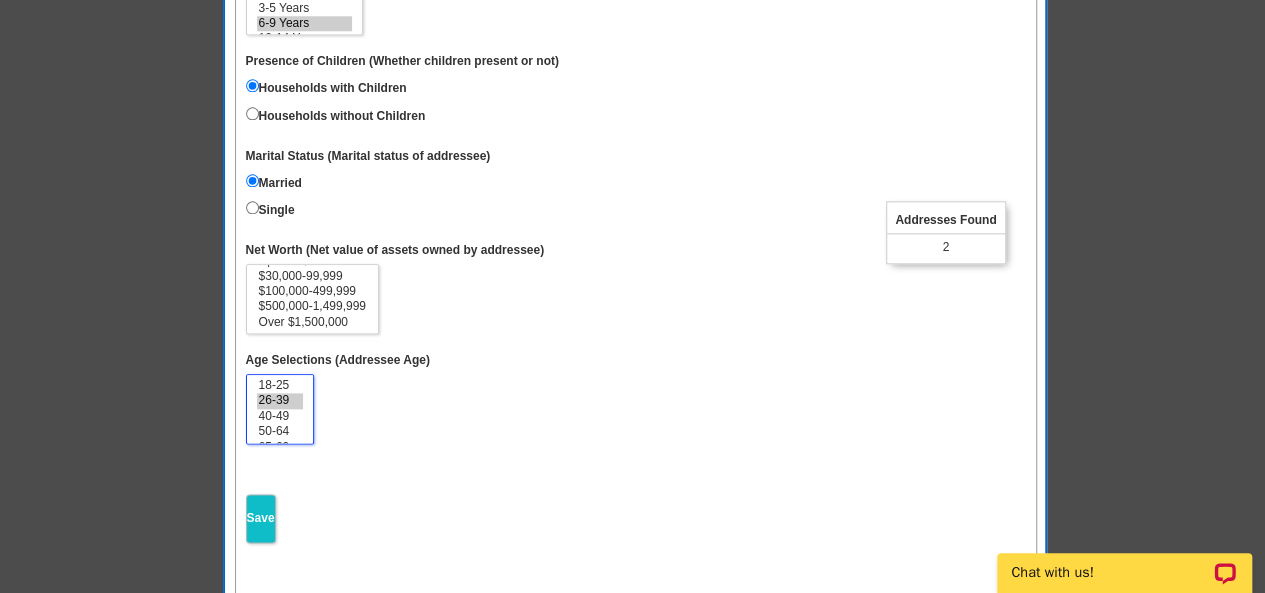click on "26-39" at bounding box center [280, 400] 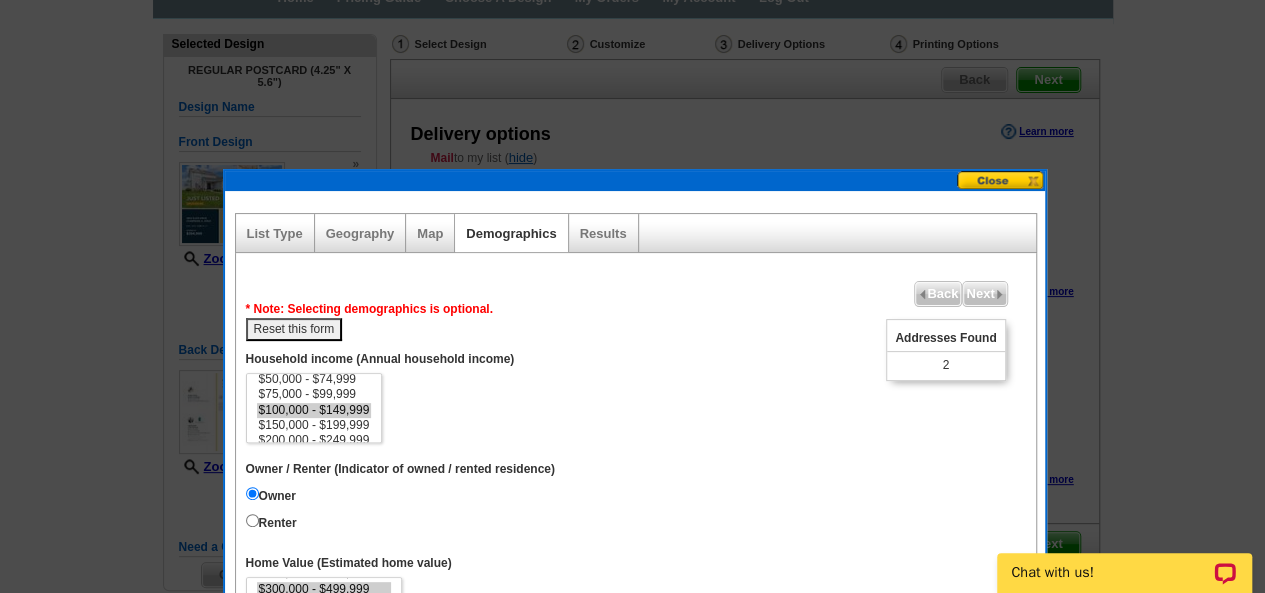 scroll, scrollTop: 106, scrollLeft: 0, axis: vertical 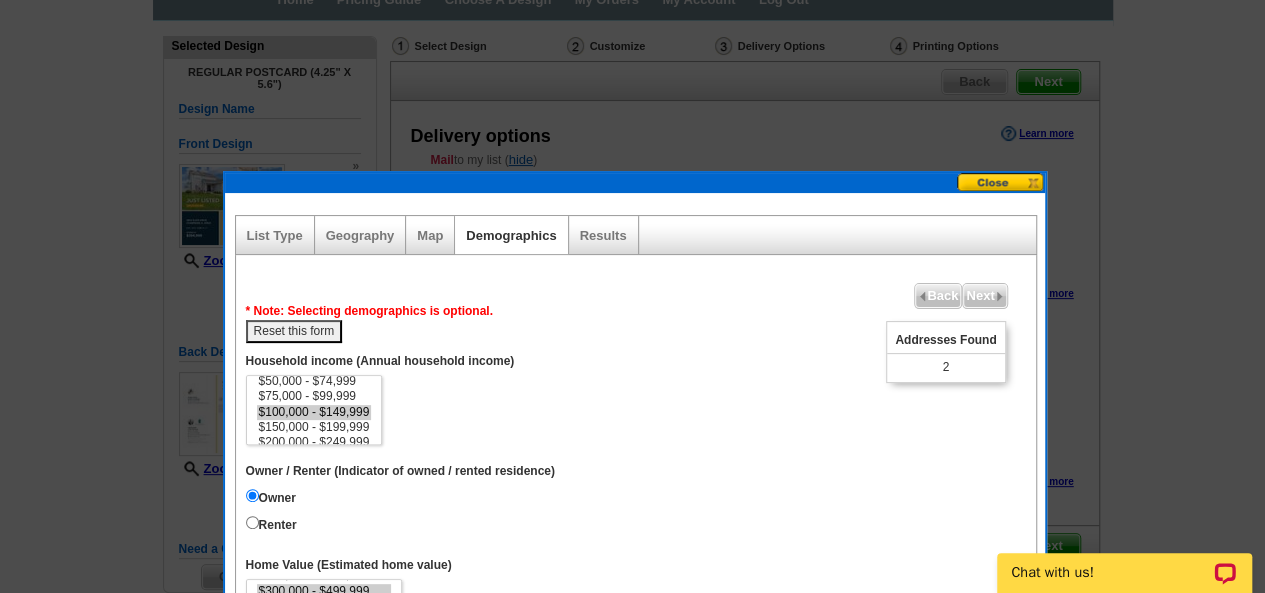 click on "Reset this form" at bounding box center (294, 331) 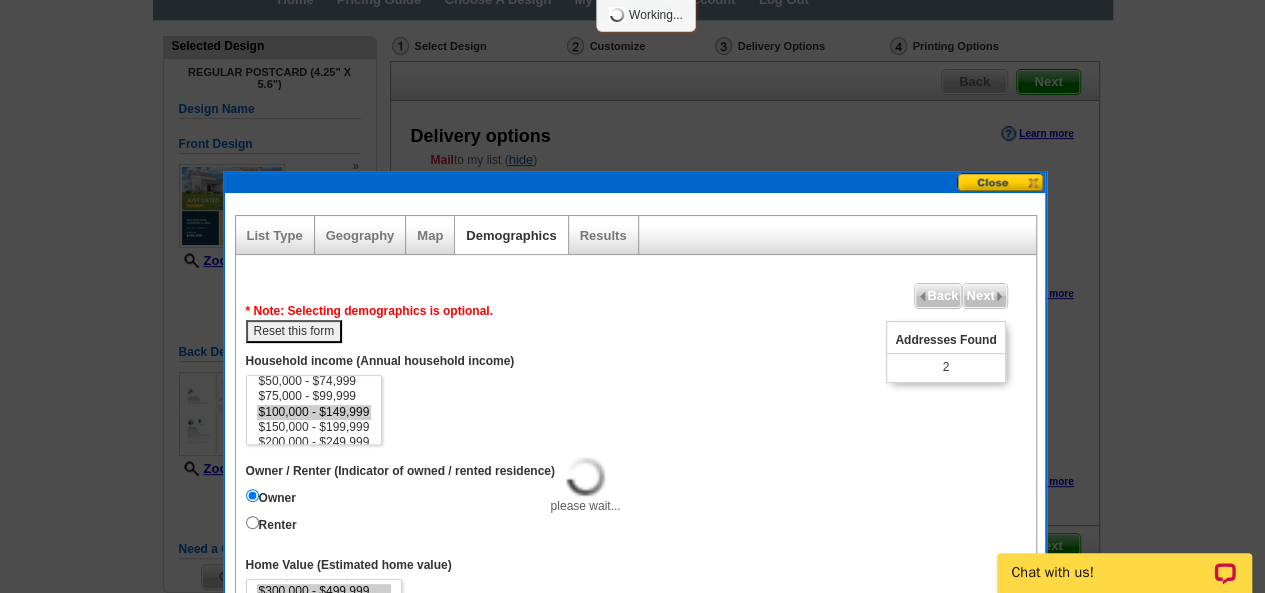 select 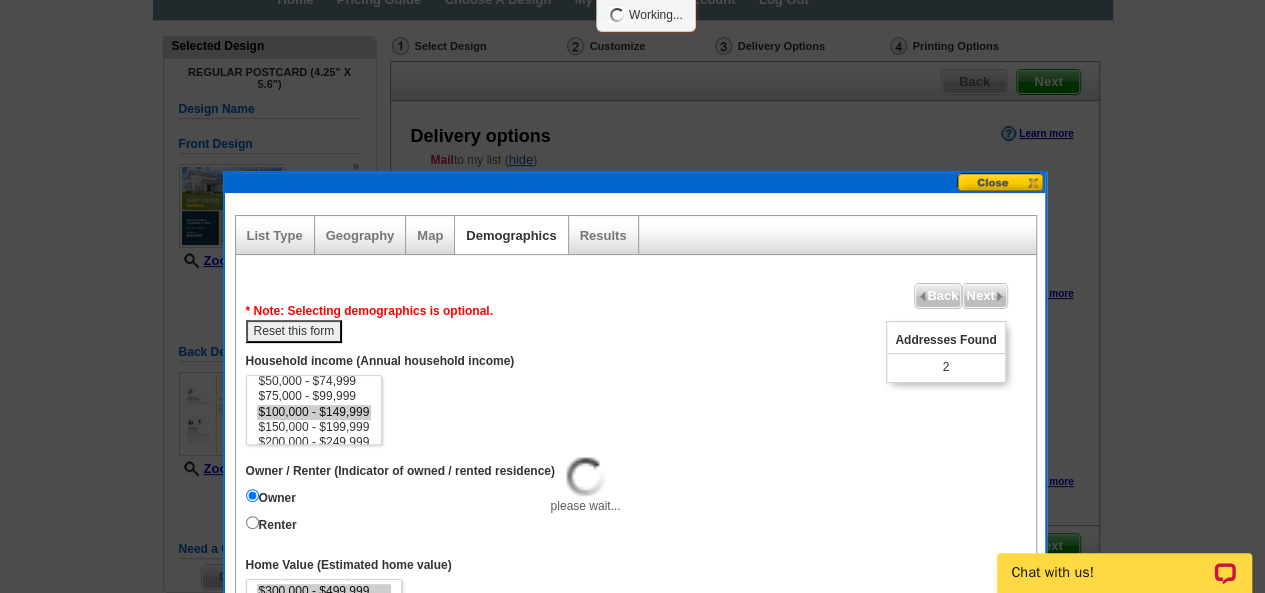 select 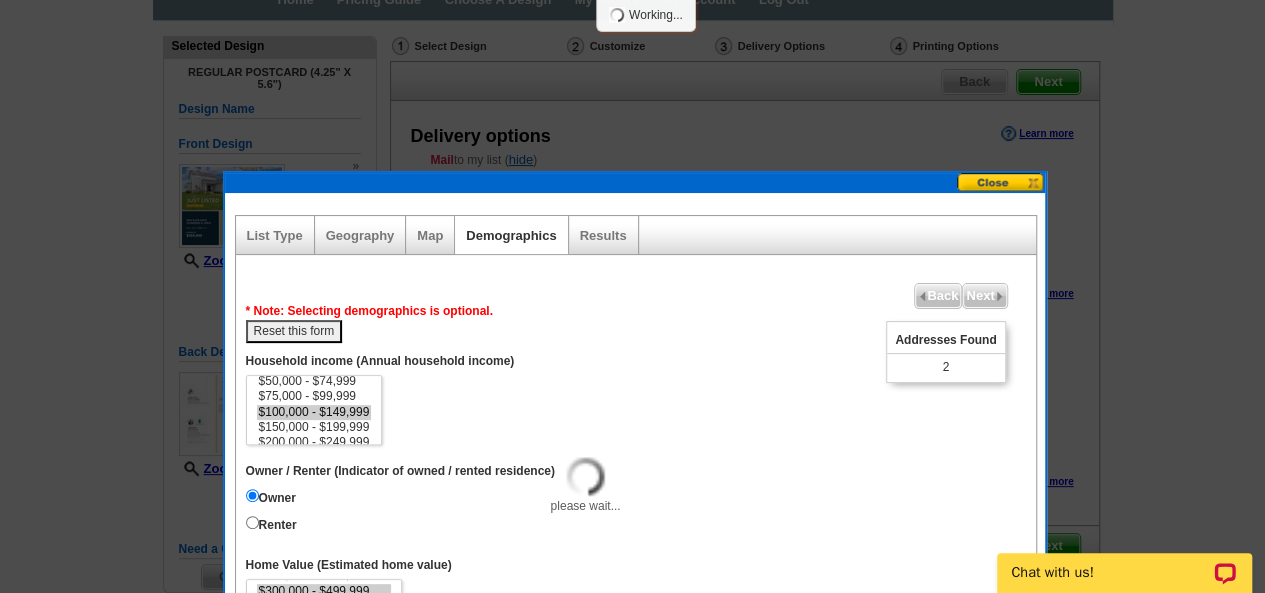 select 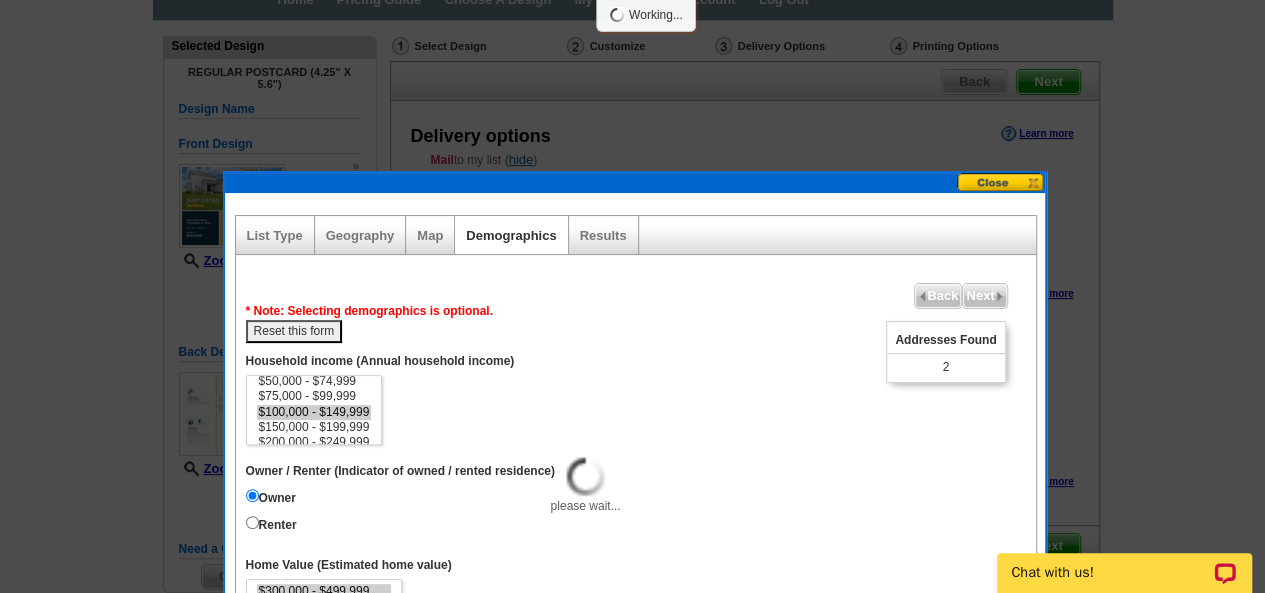 select 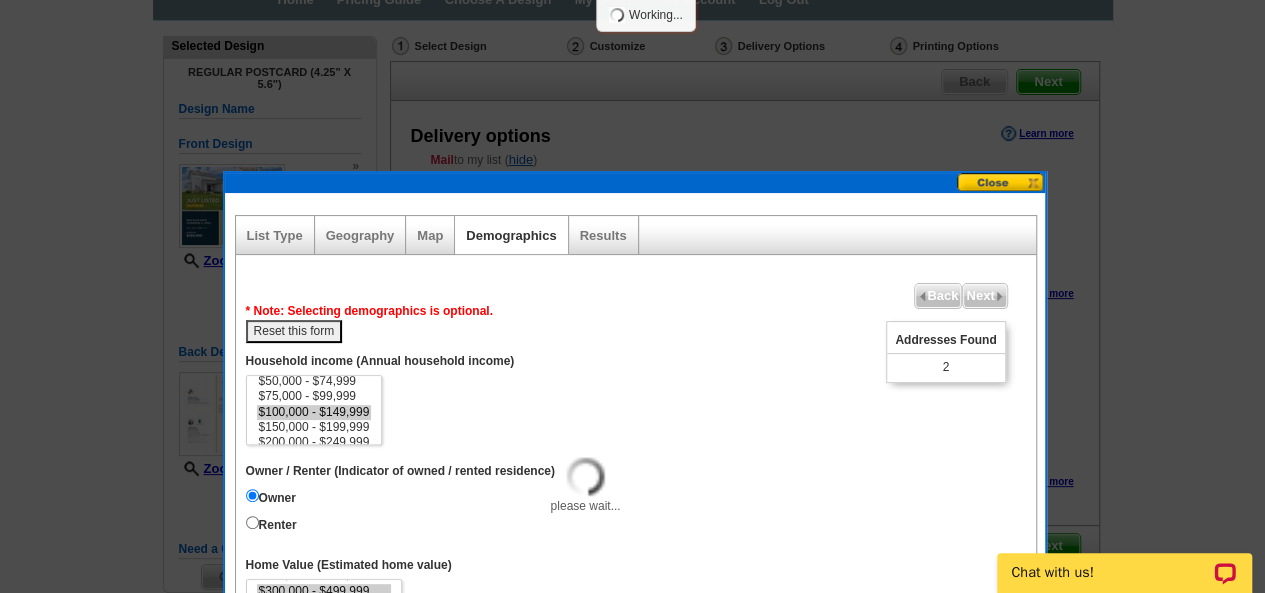 select 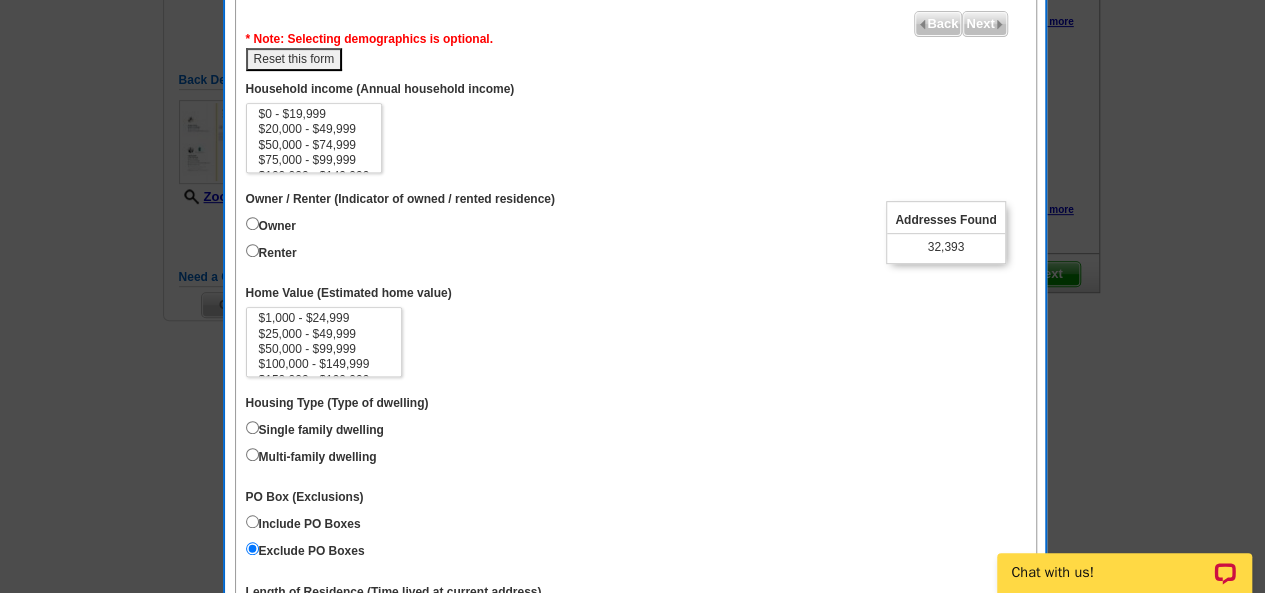 scroll, scrollTop: 380, scrollLeft: 0, axis: vertical 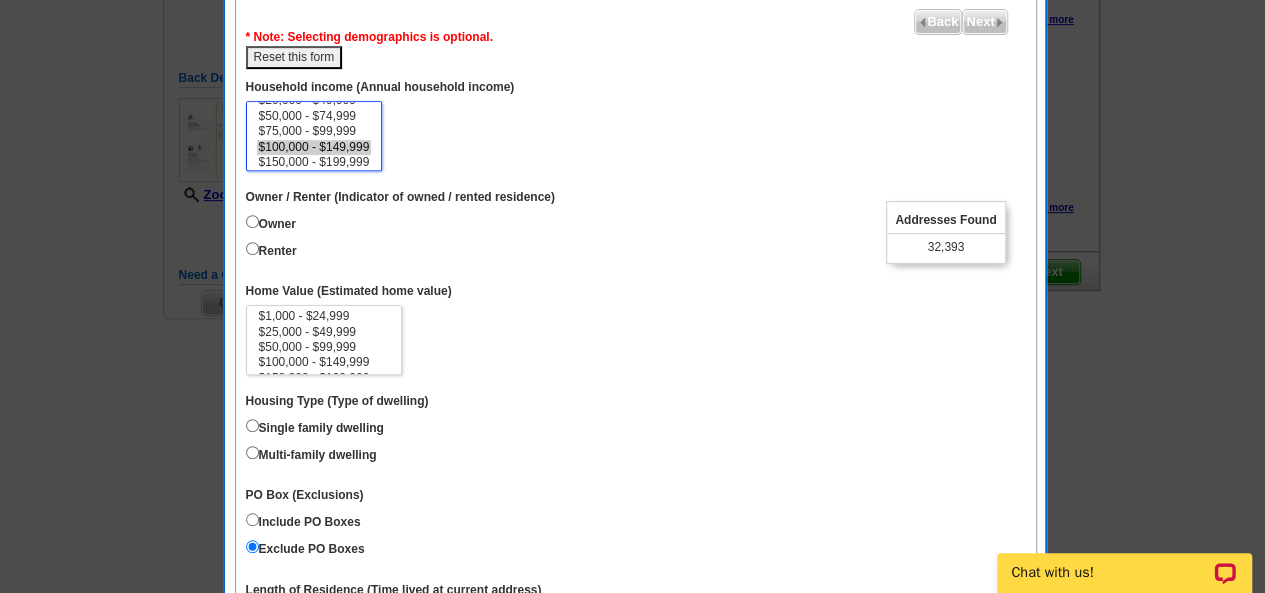 click on "$100,000 - $149,999" at bounding box center [314, 147] 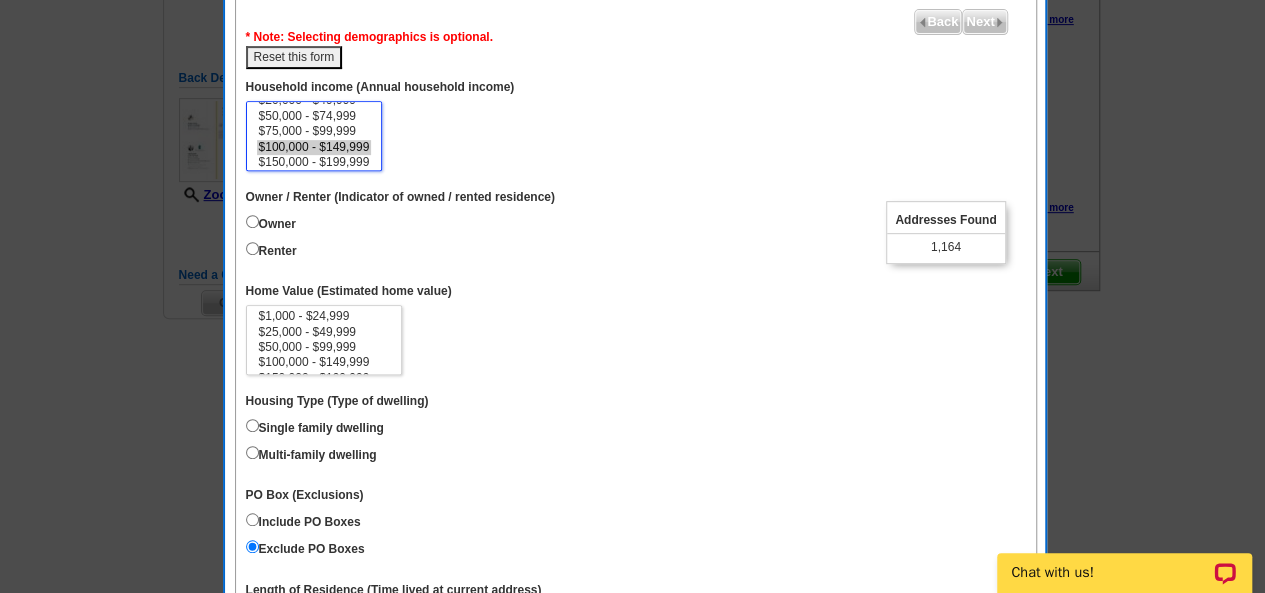 scroll, scrollTop: 28, scrollLeft: 0, axis: vertical 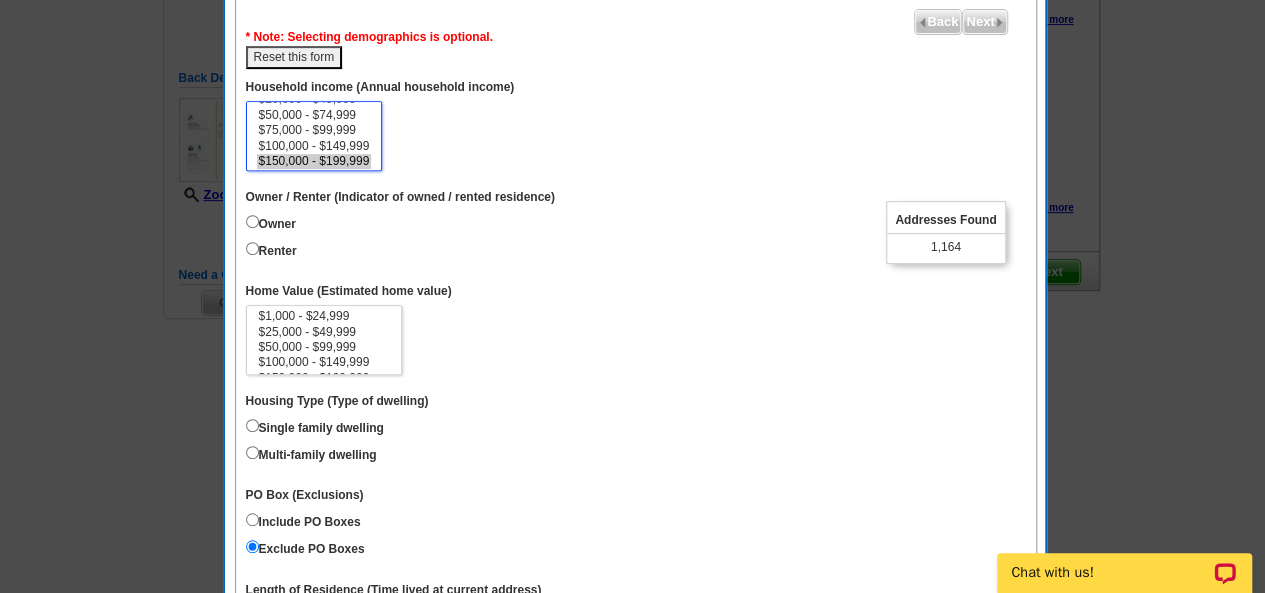 click on "$150,000 - $199,999" at bounding box center (314, 161) 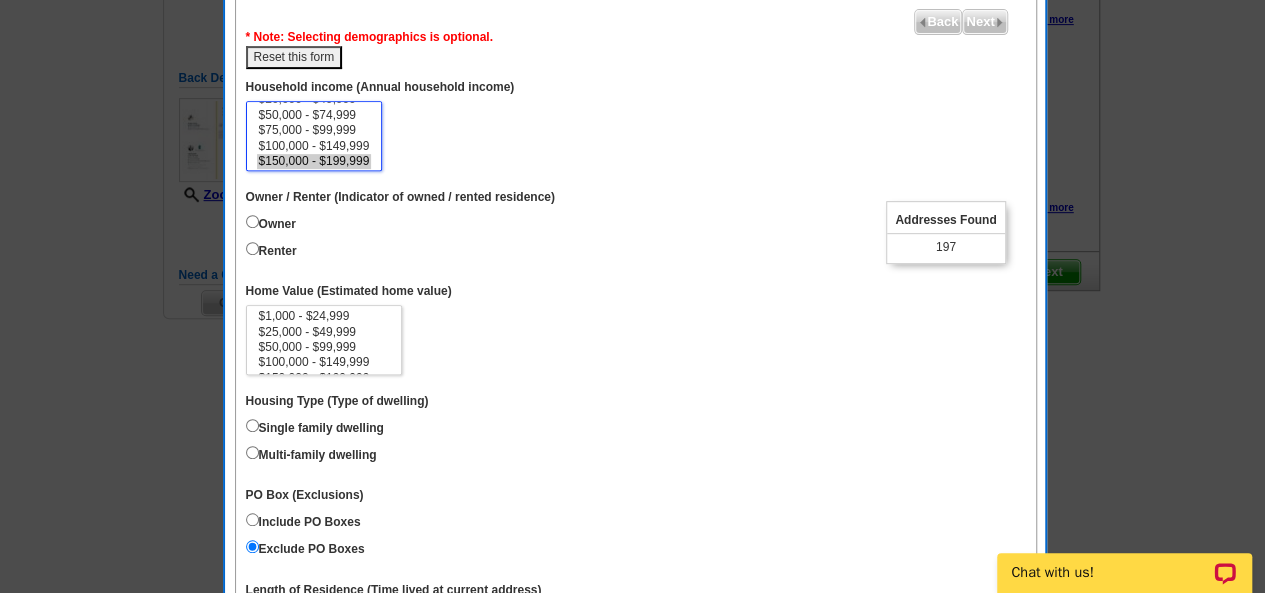 select on "100000-149999" 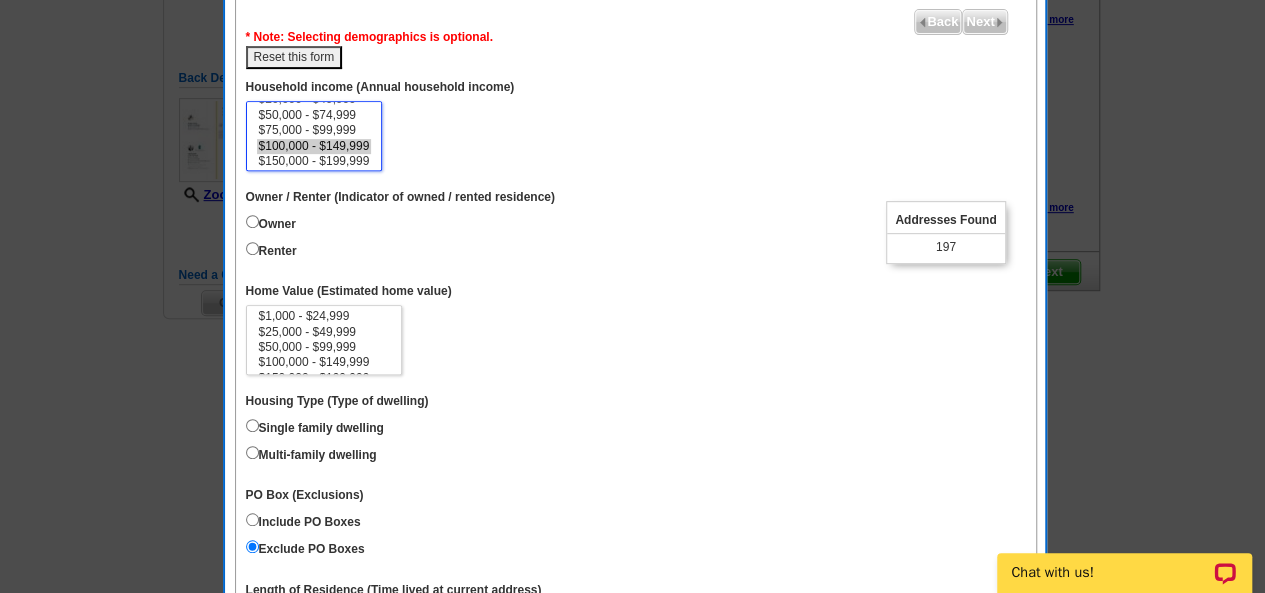 click on "$100,000 - $149,999" at bounding box center [314, 146] 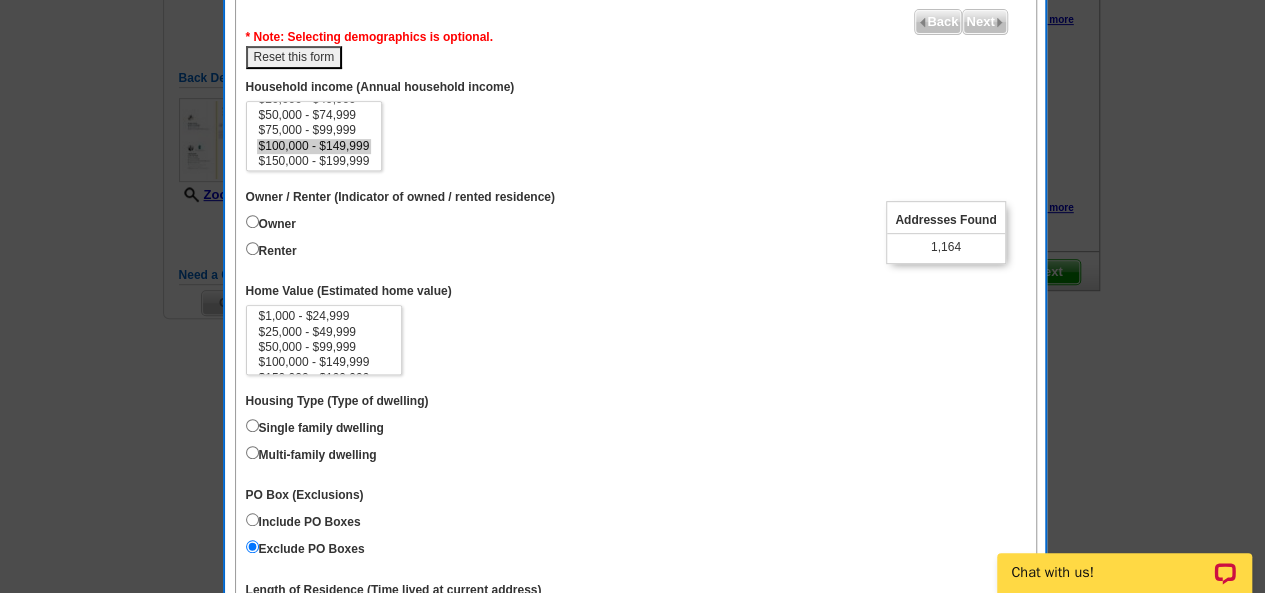 click on "Renter" at bounding box center [271, 249] 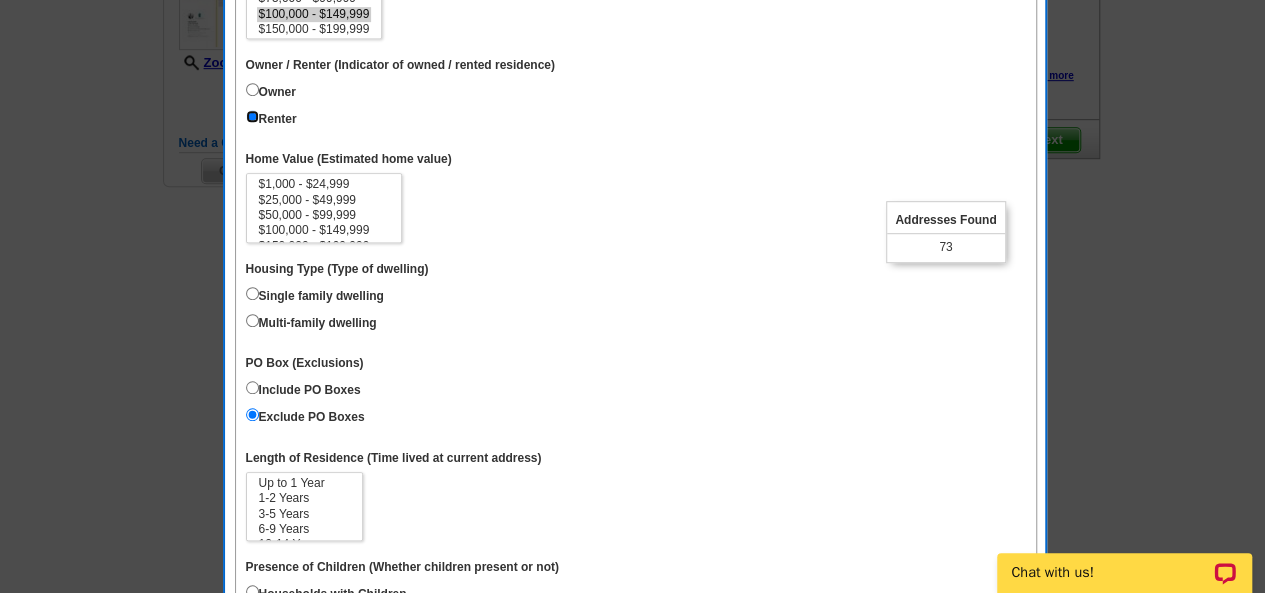 scroll, scrollTop: 518, scrollLeft: 0, axis: vertical 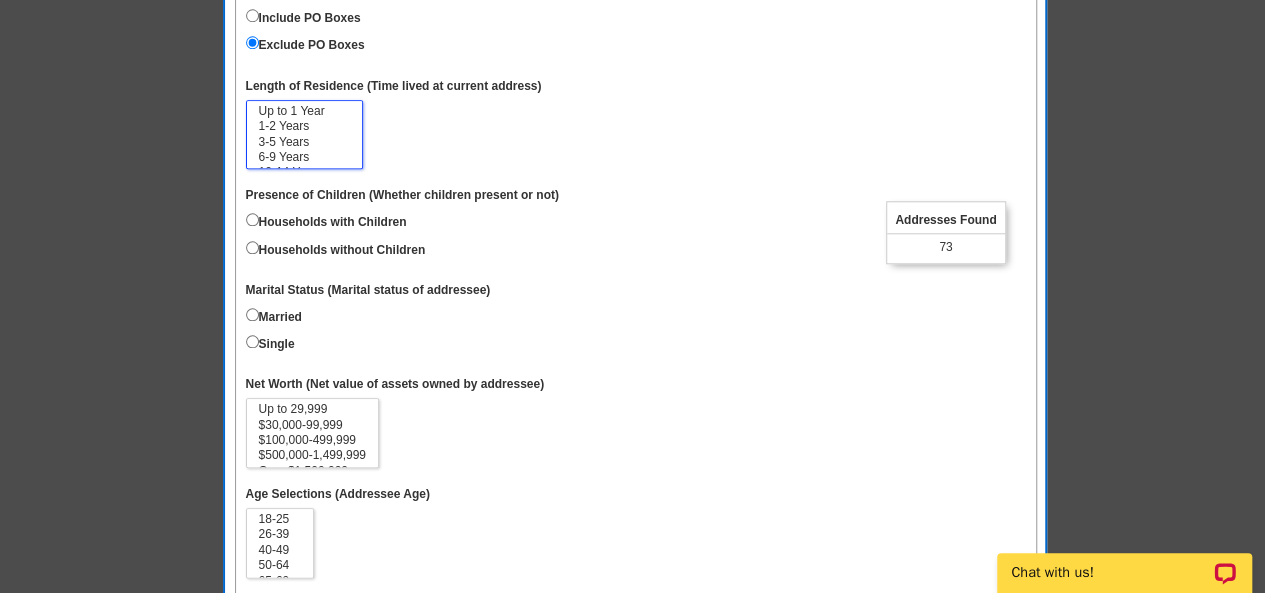 select on "3-5" 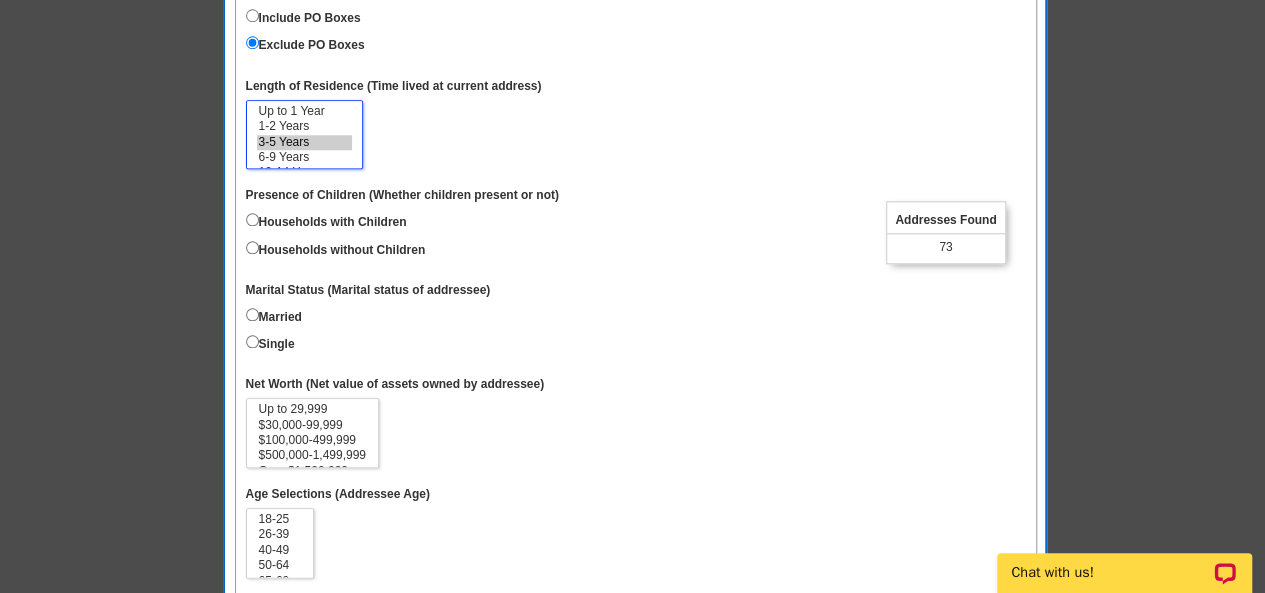 click on "3-5 Years" at bounding box center (304, 142) 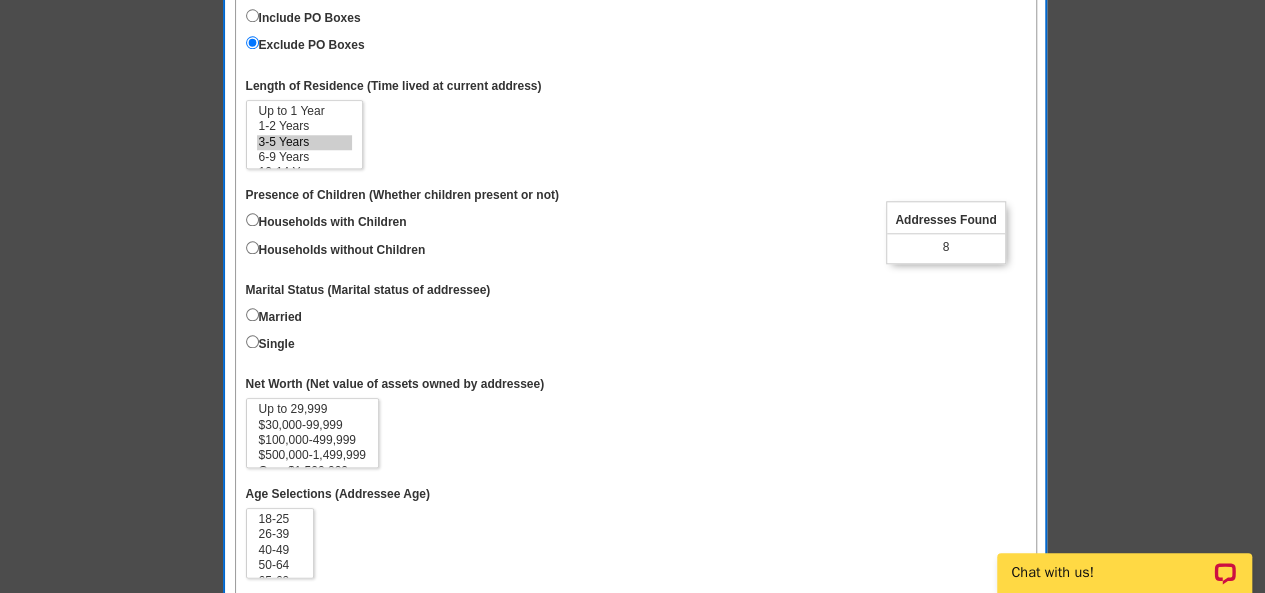 click on "Households with Children" at bounding box center (326, 220) 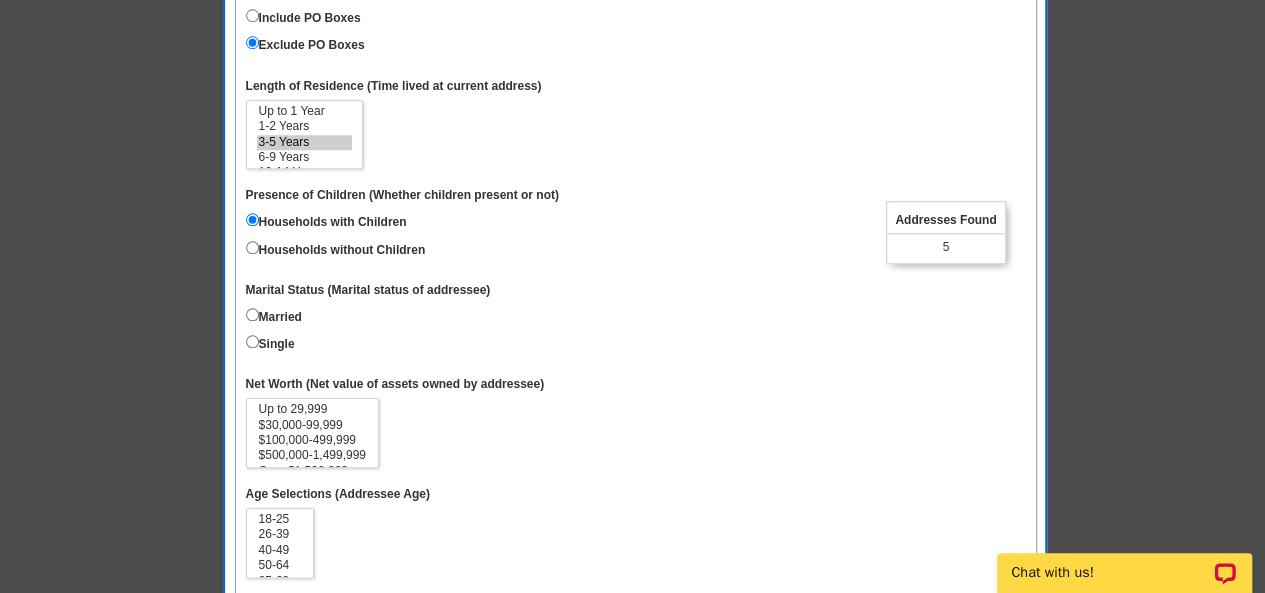 click on "Households with Children" at bounding box center (326, 220) 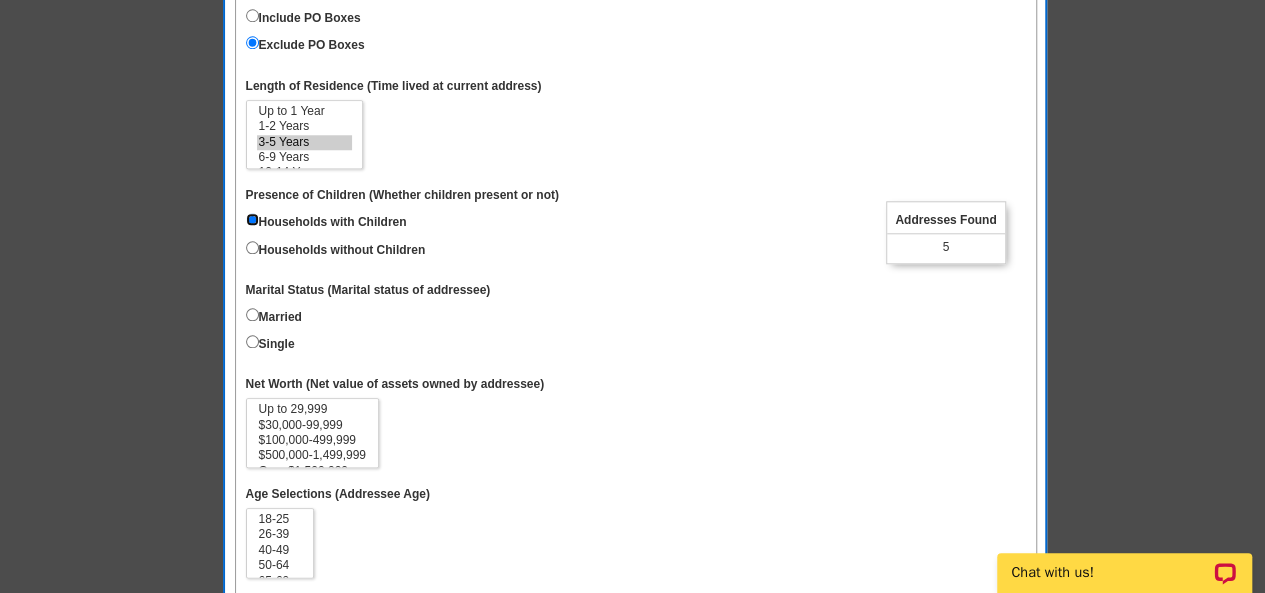 click on "Households with Children" at bounding box center (252, 219) 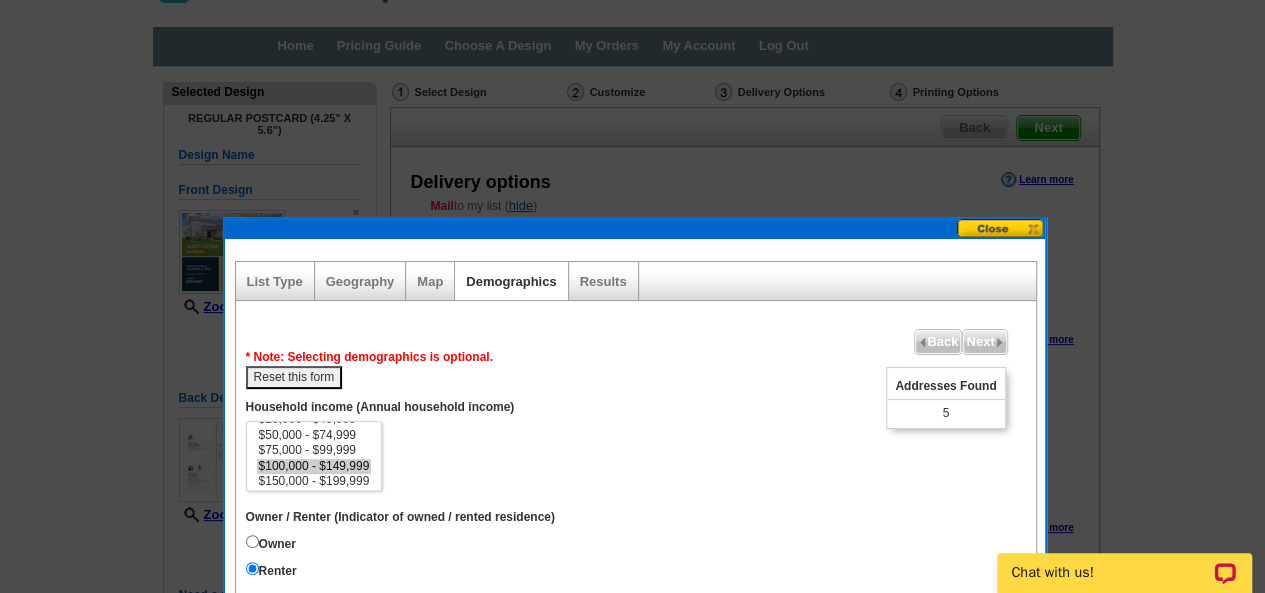 scroll, scrollTop: 0, scrollLeft: 0, axis: both 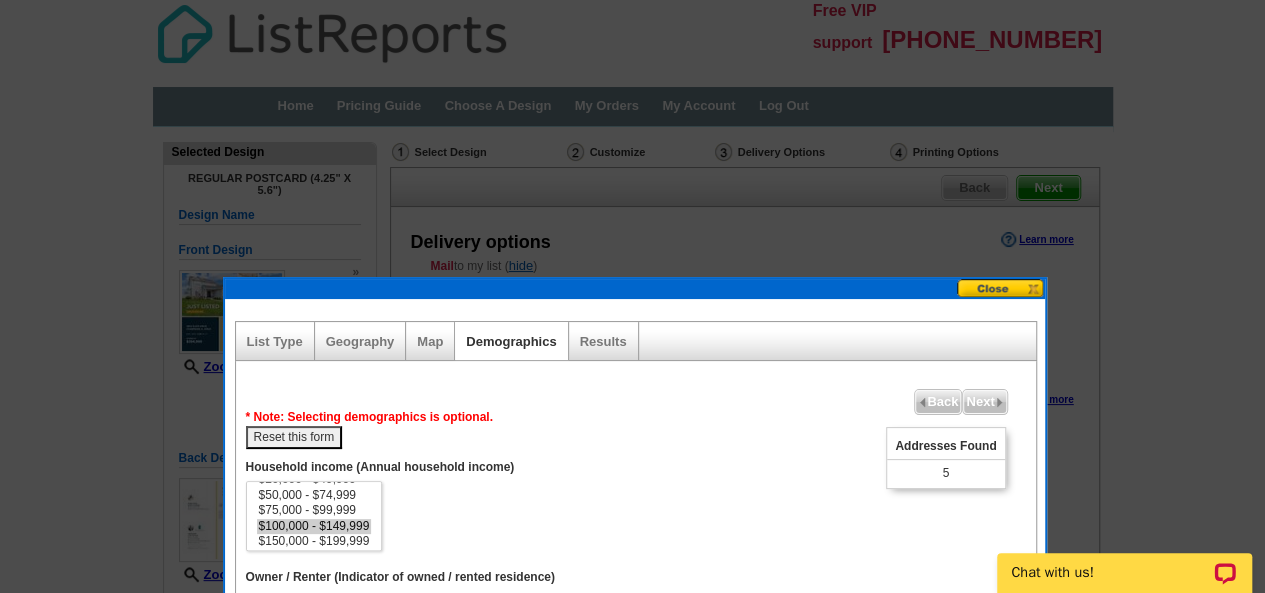 click at bounding box center (1001, 288) 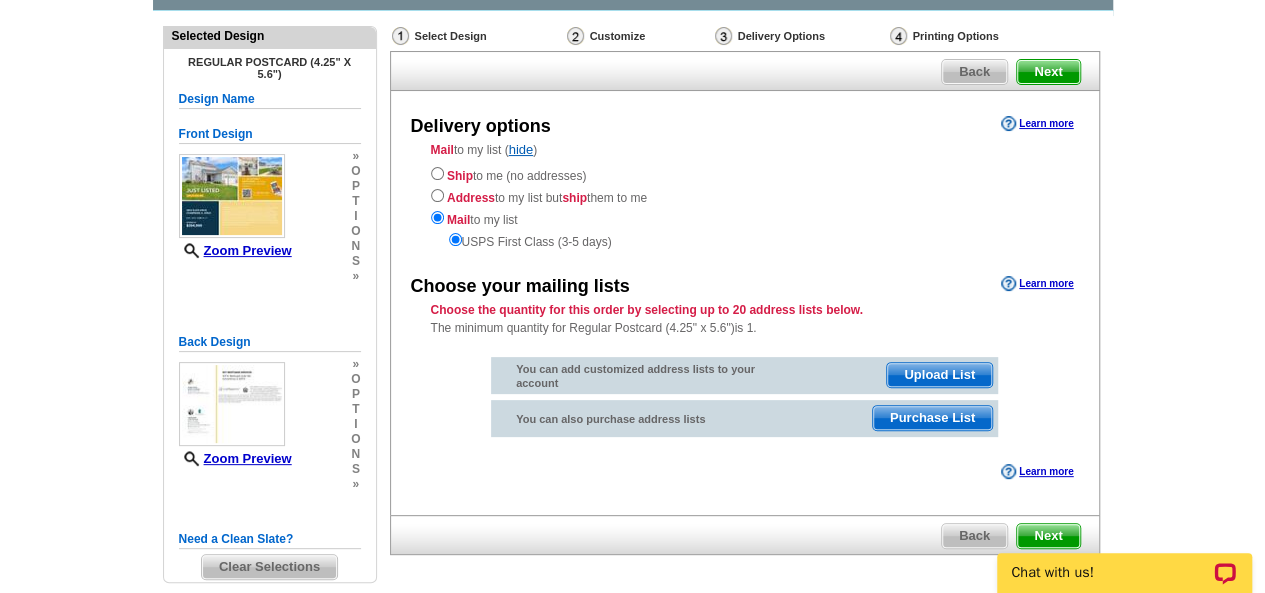 scroll, scrollTop: 140, scrollLeft: 0, axis: vertical 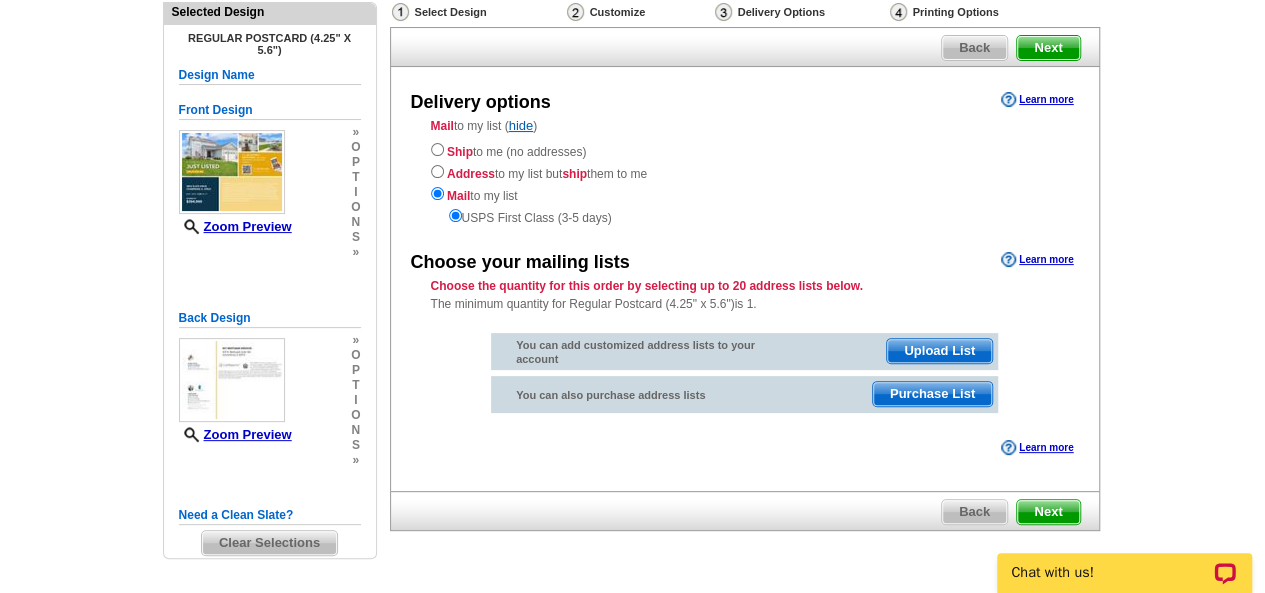click on "Next" at bounding box center (1048, 512) 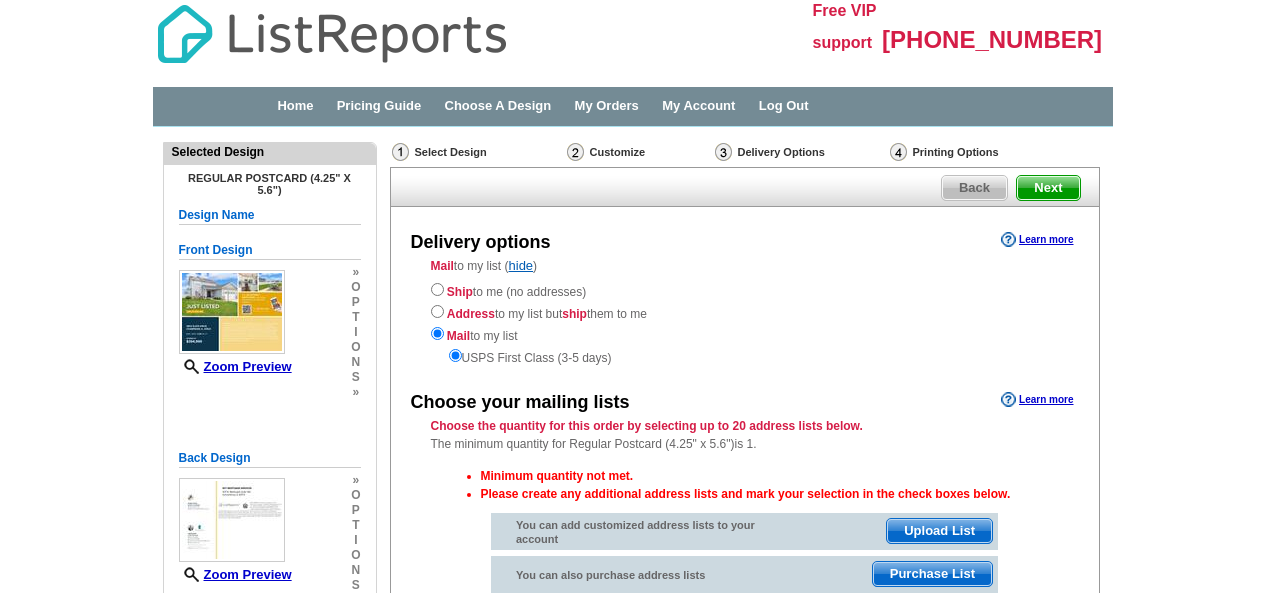 scroll, scrollTop: 0, scrollLeft: 0, axis: both 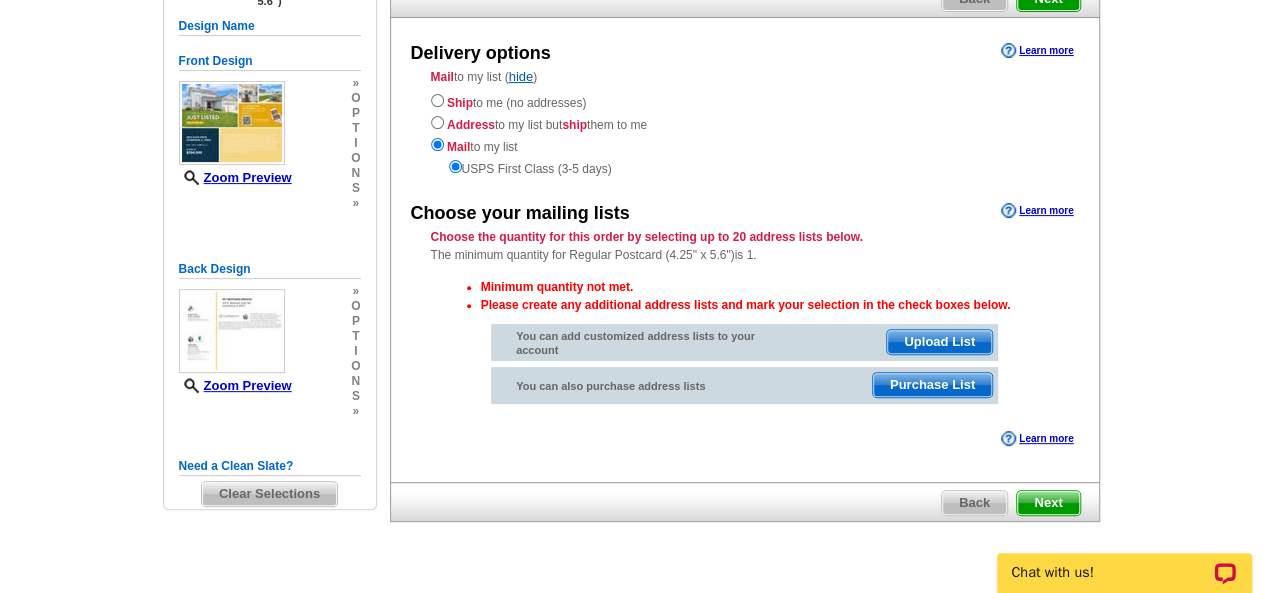 click on "Purchase List" at bounding box center [932, 385] 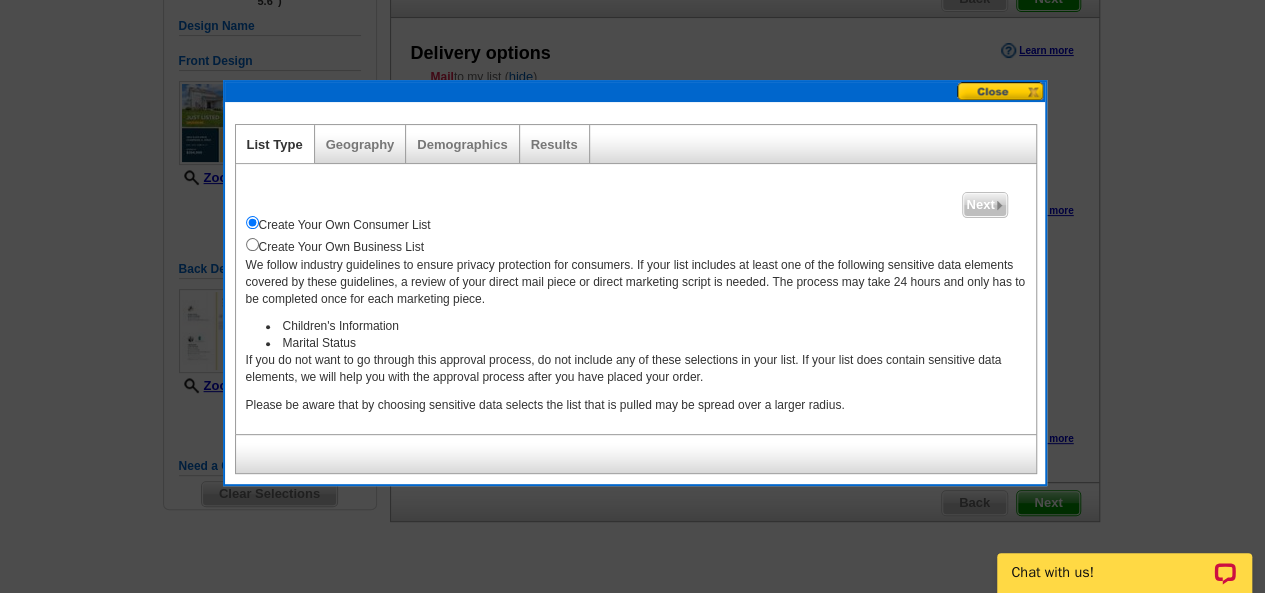 click on "Create Your Own Consumer List" at bounding box center [636, 223] 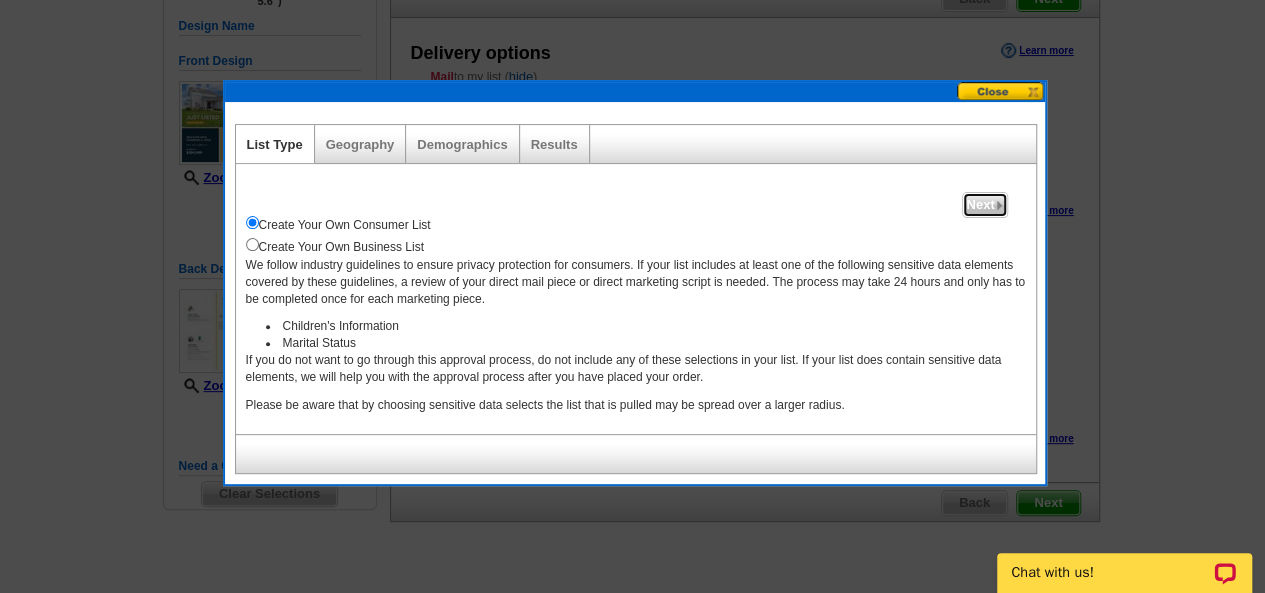 click on "Next" at bounding box center (984, 205) 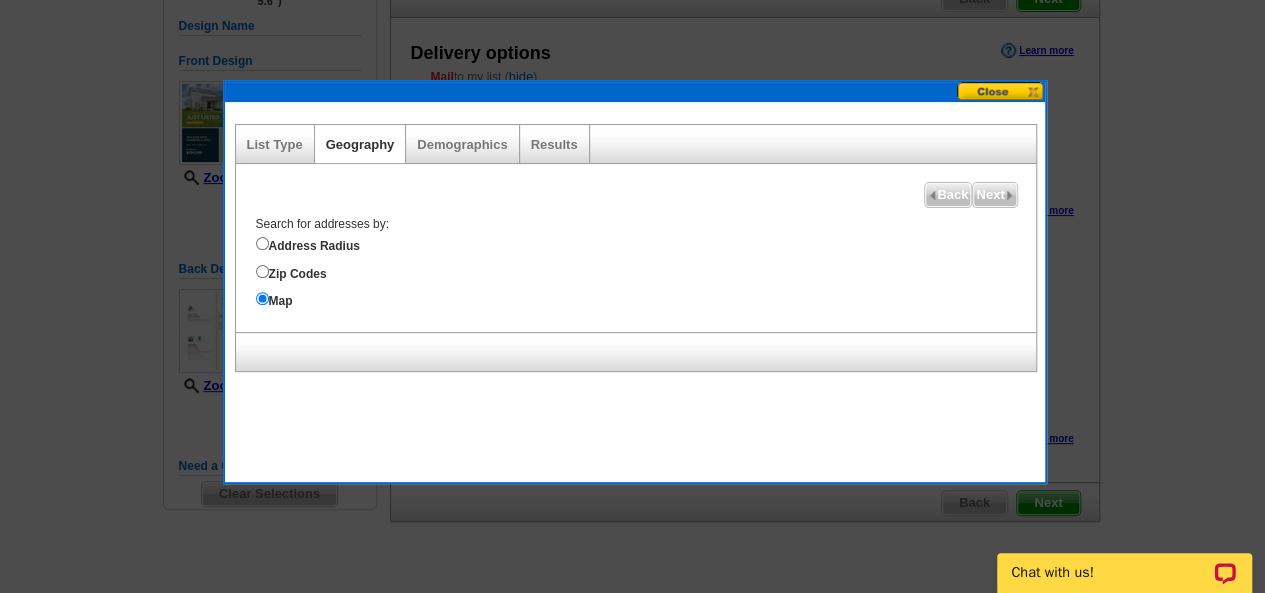 click on "Address Radius" at bounding box center (646, 244) 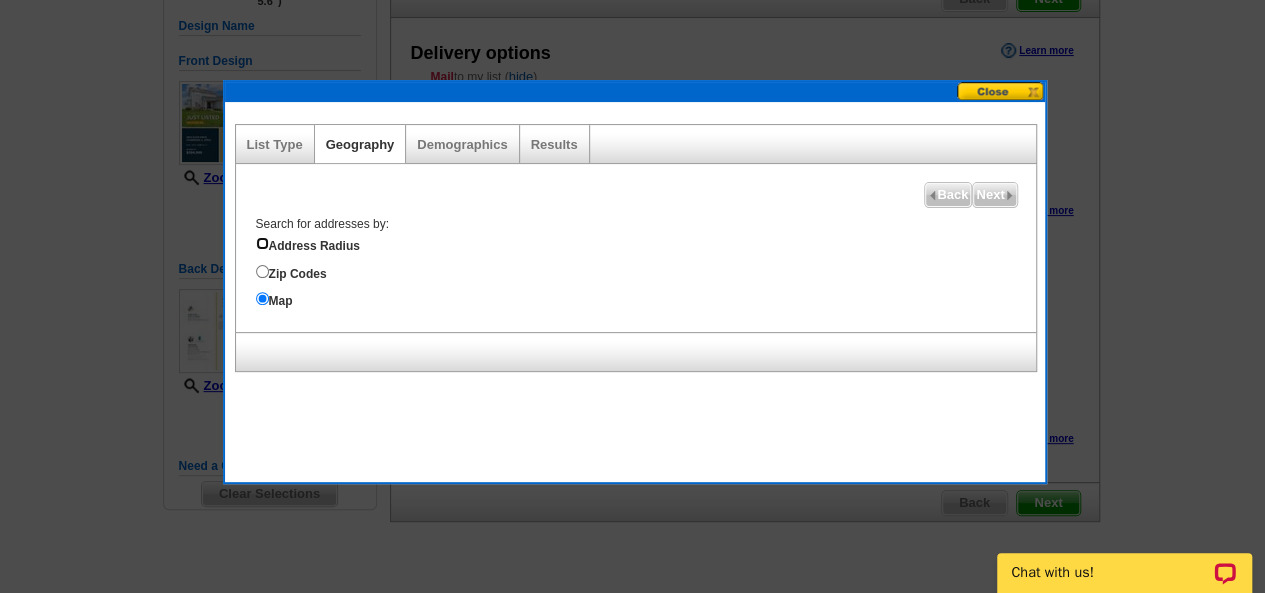 click on "Address Radius" at bounding box center [262, 243] 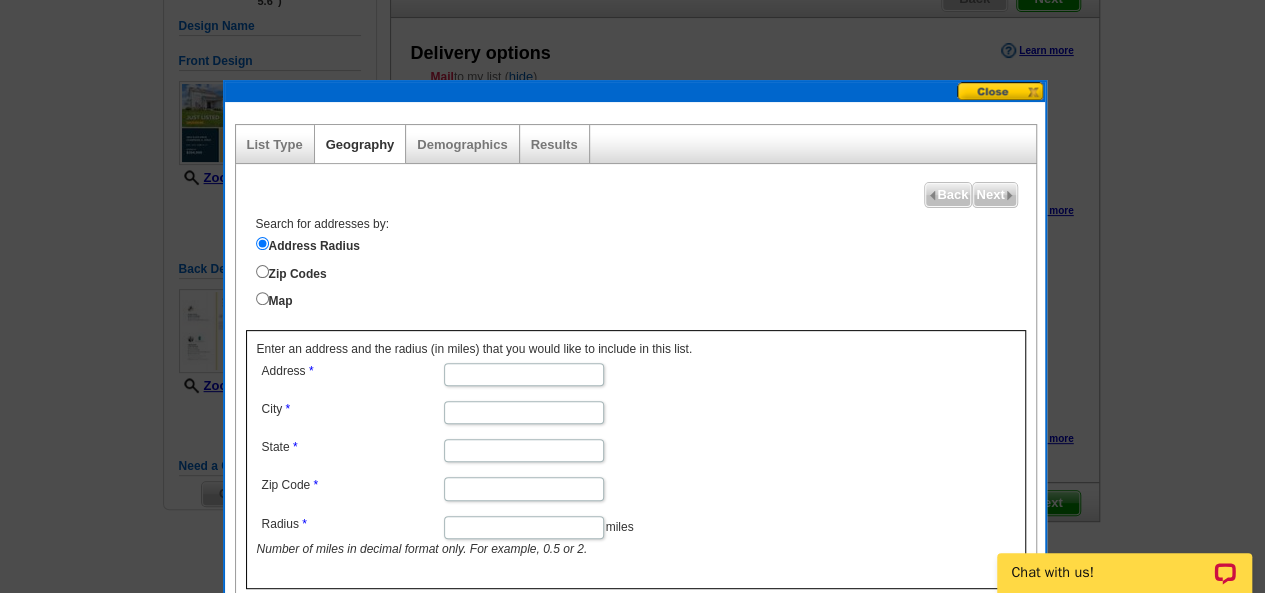click on "Address" at bounding box center [524, 374] 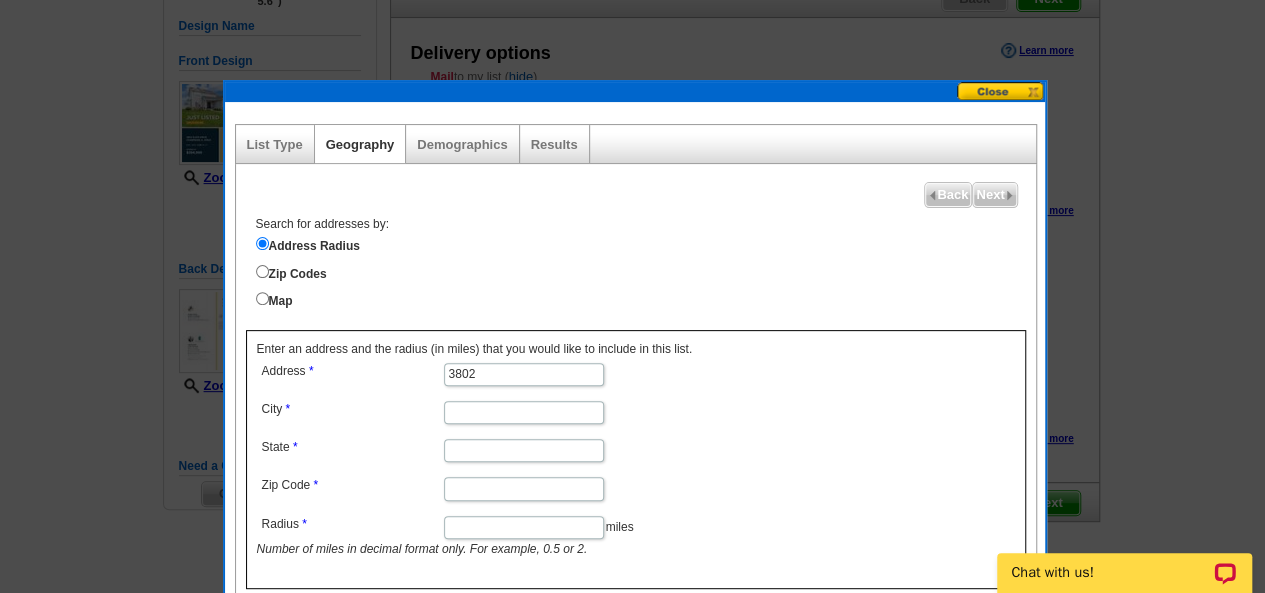 type on "Champaign" 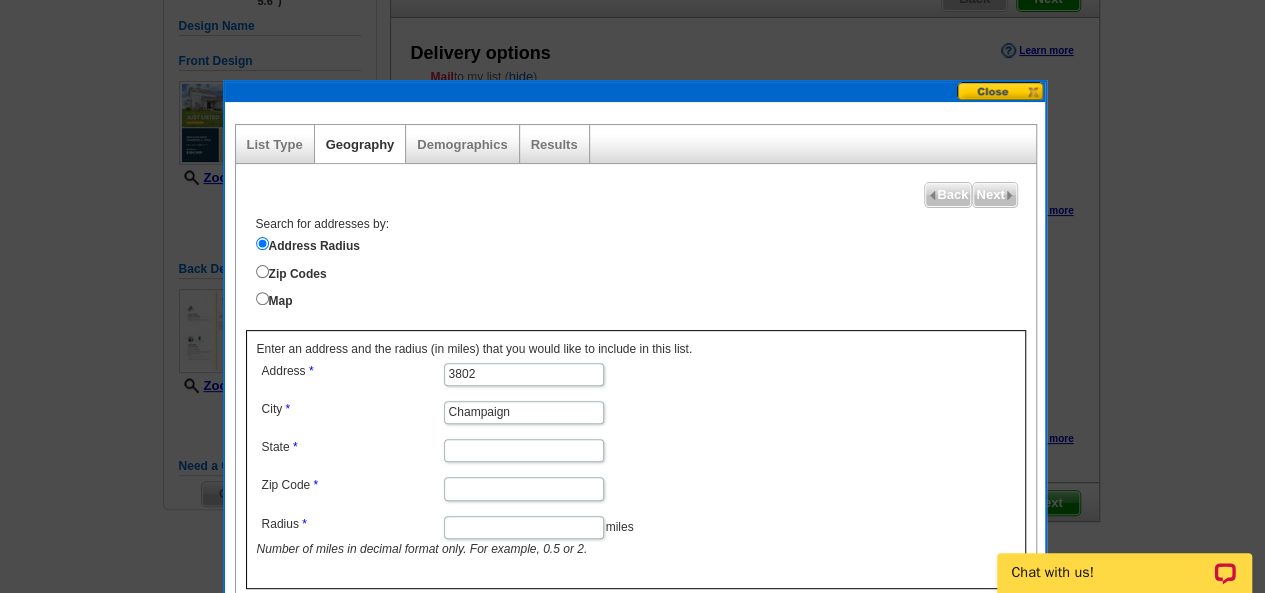 type on "IL" 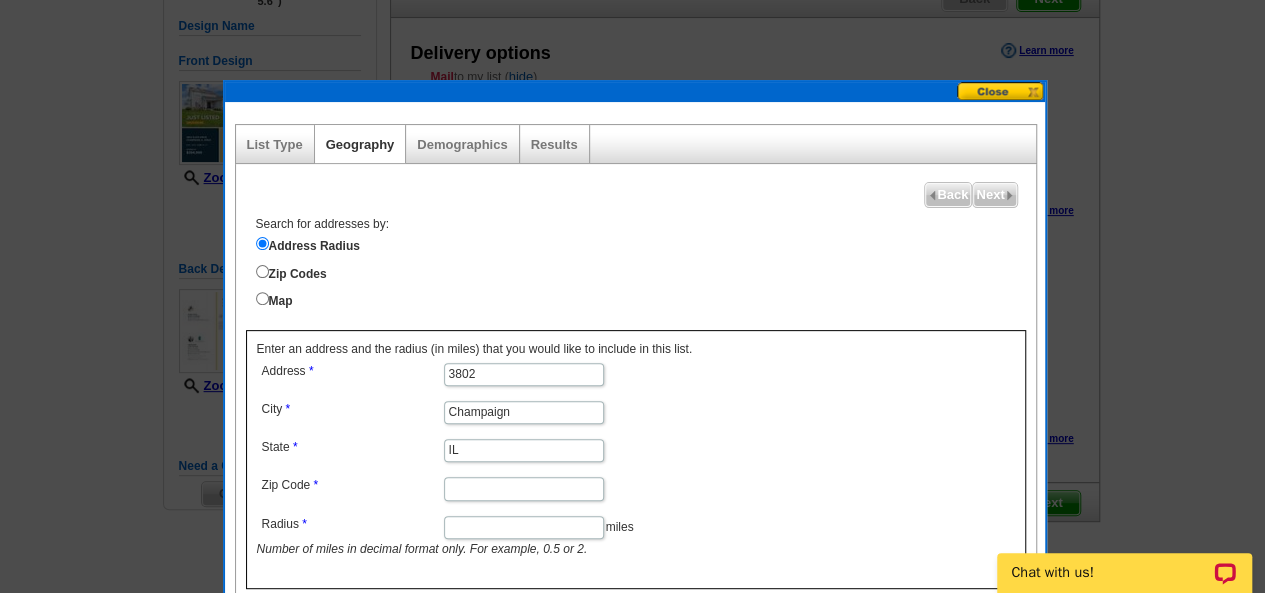 type on "61822" 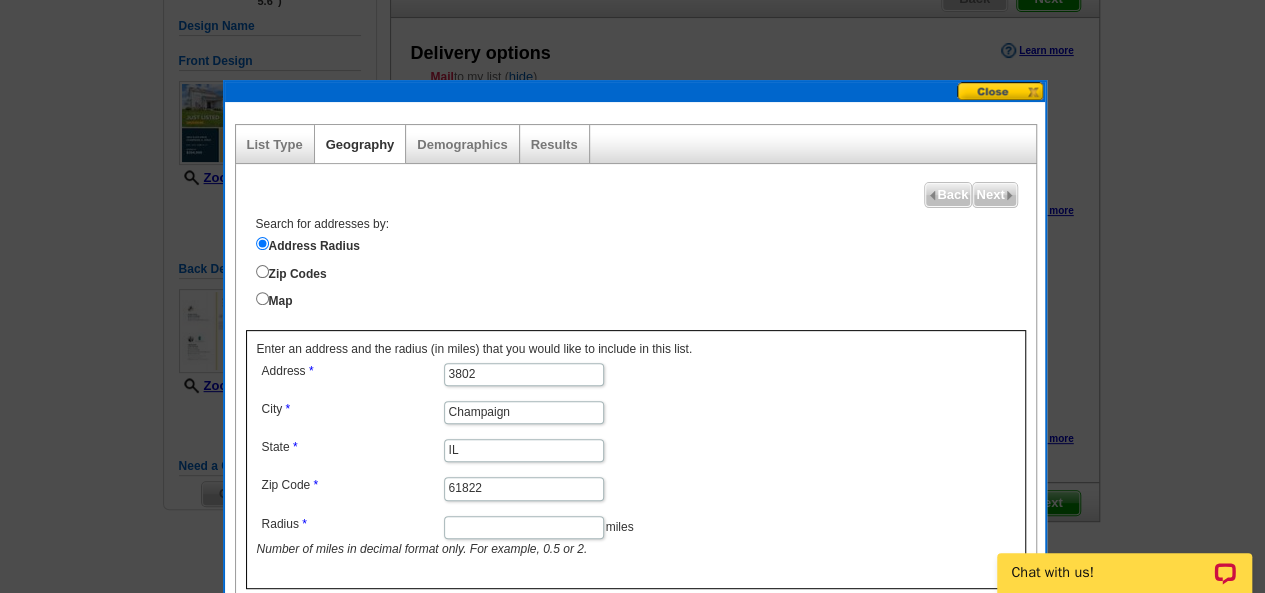 scroll, scrollTop: 0, scrollLeft: 0, axis: both 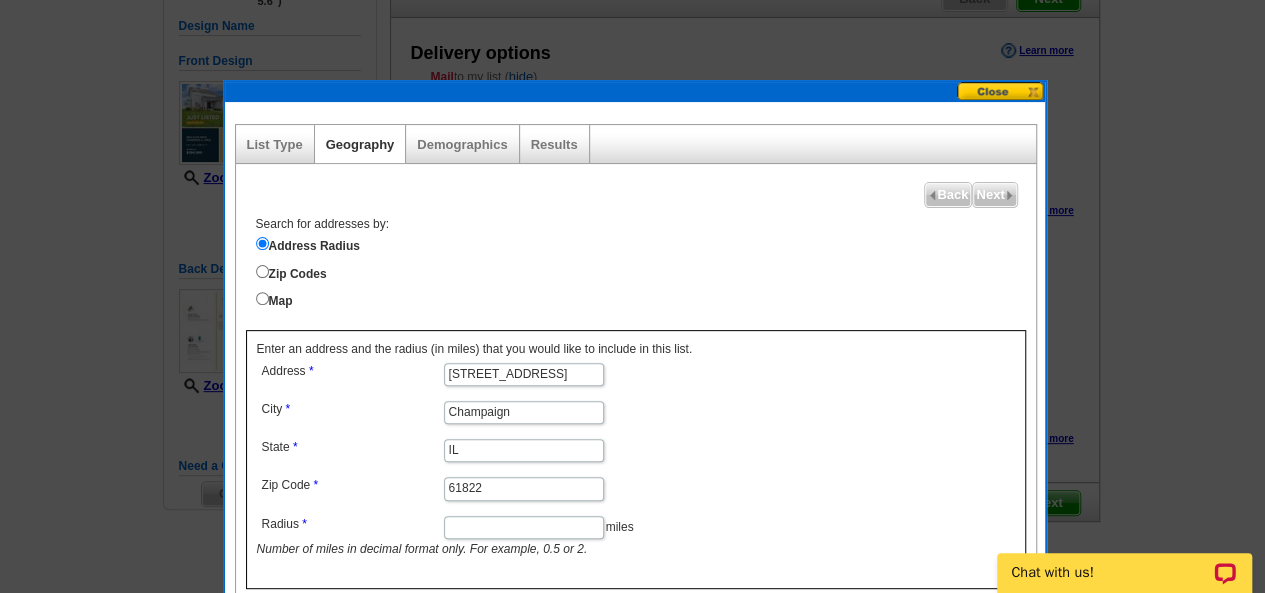 type on "3802 Slate Drive" 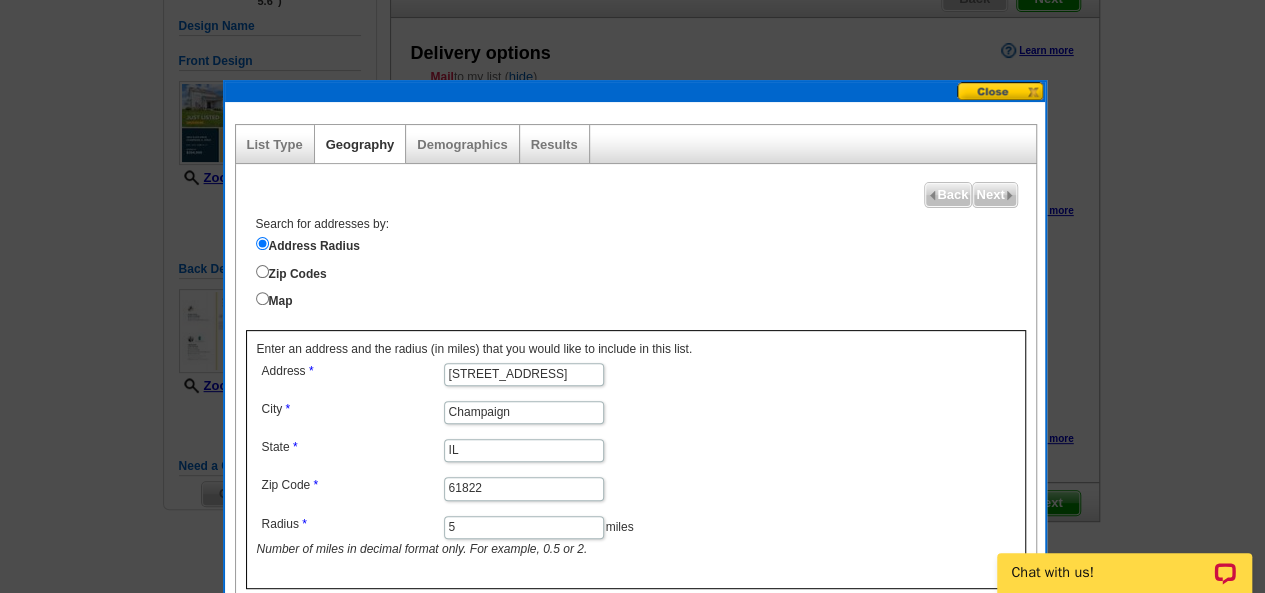 type on "5" 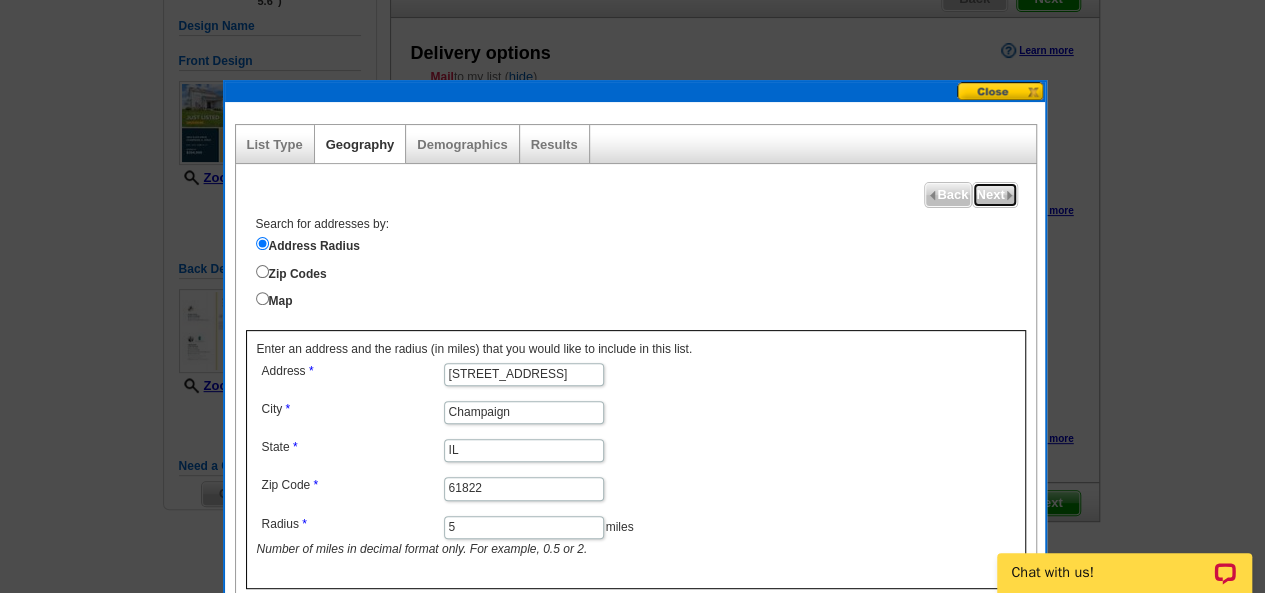 click on "Next" at bounding box center [994, 195] 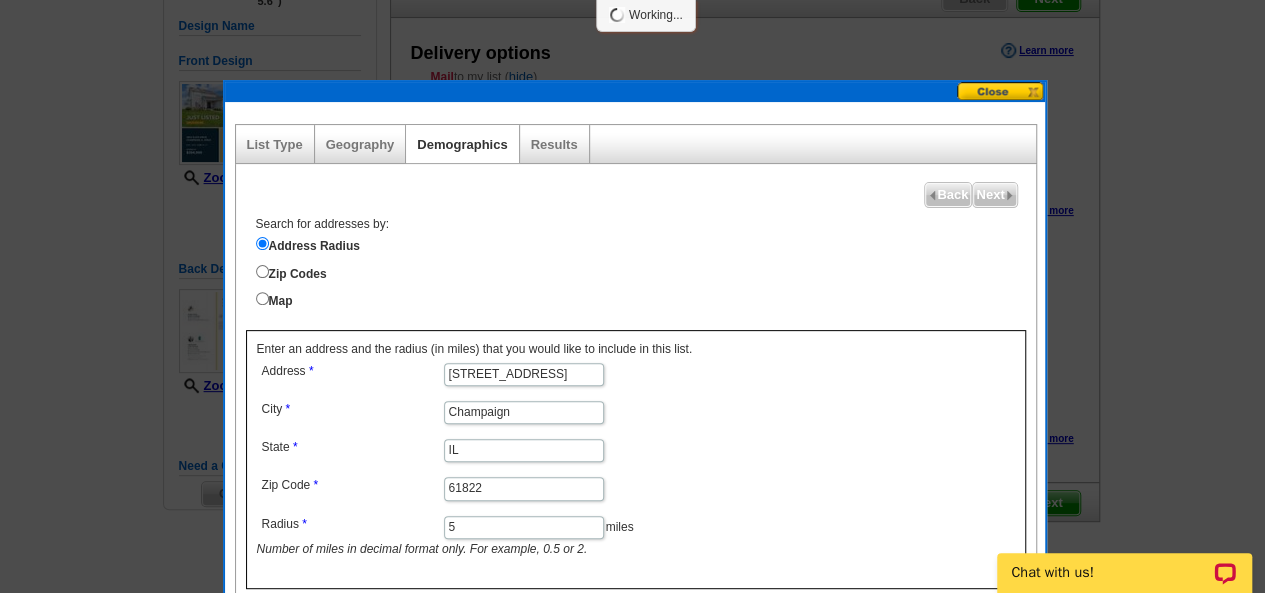 select 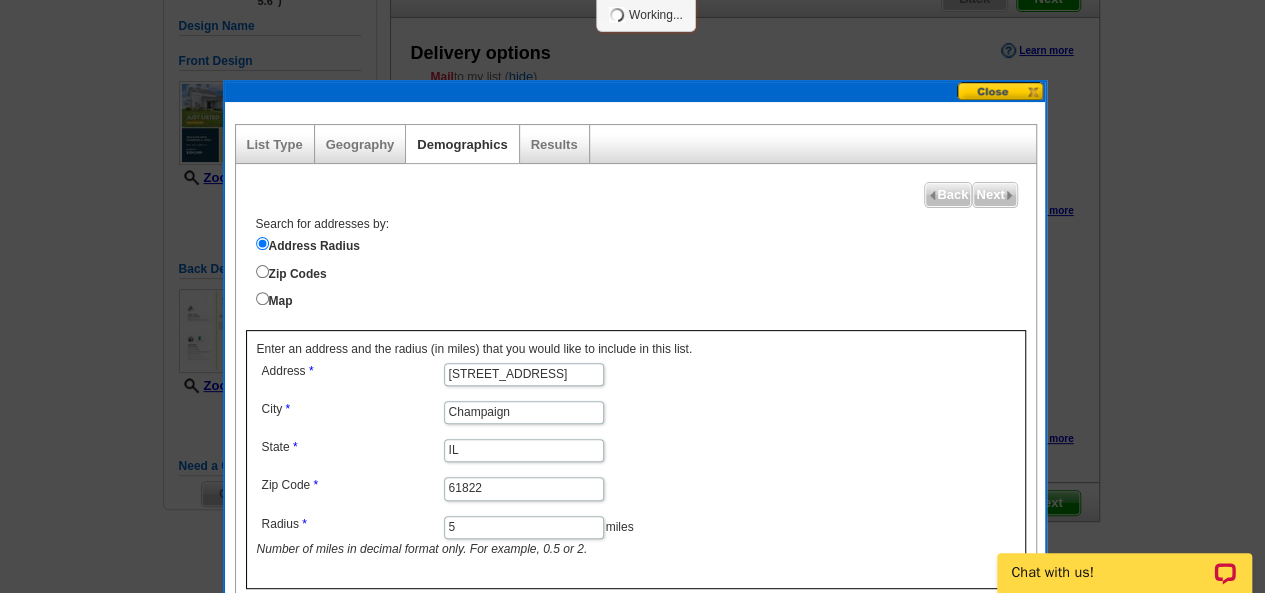 select 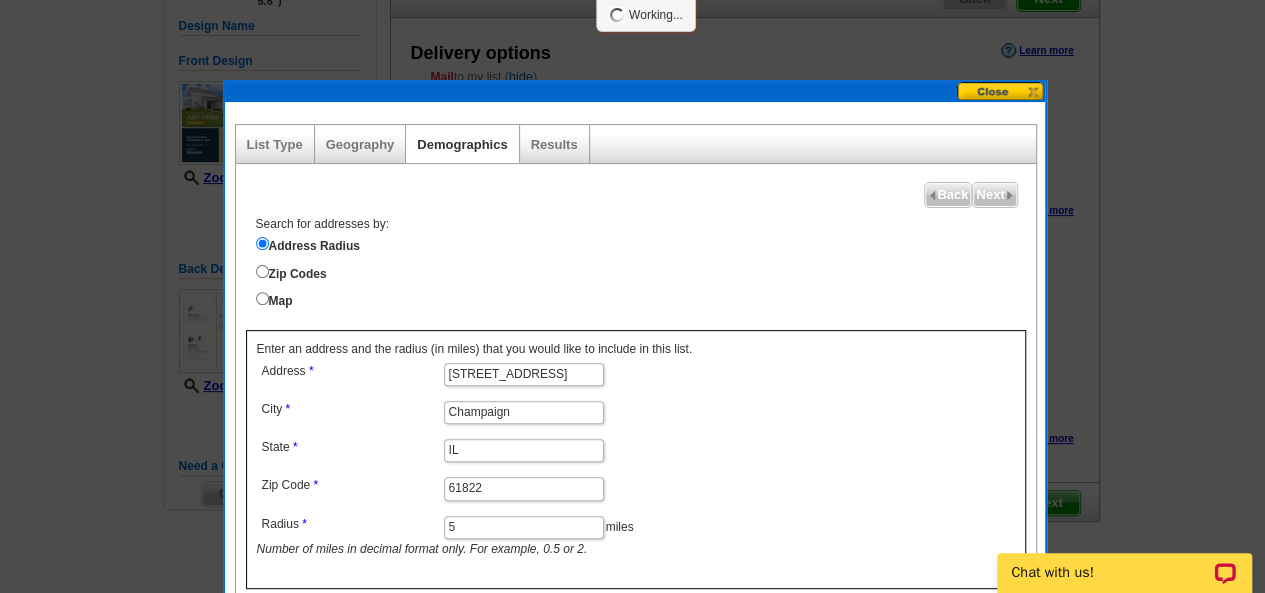 select 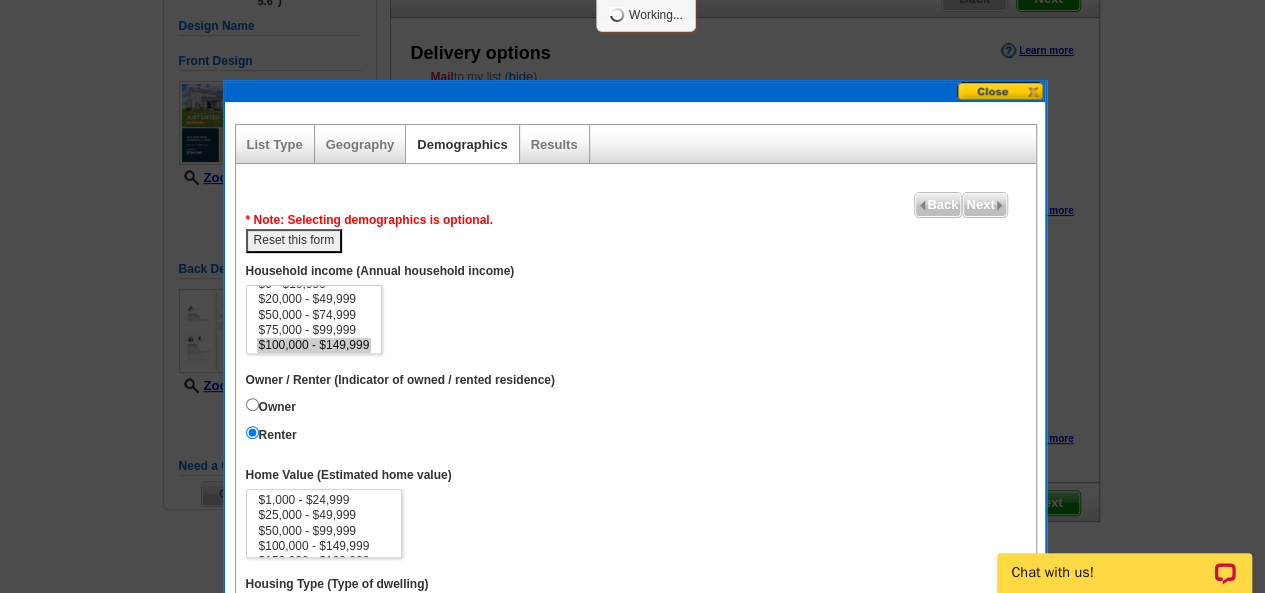 scroll, scrollTop: 12, scrollLeft: 0, axis: vertical 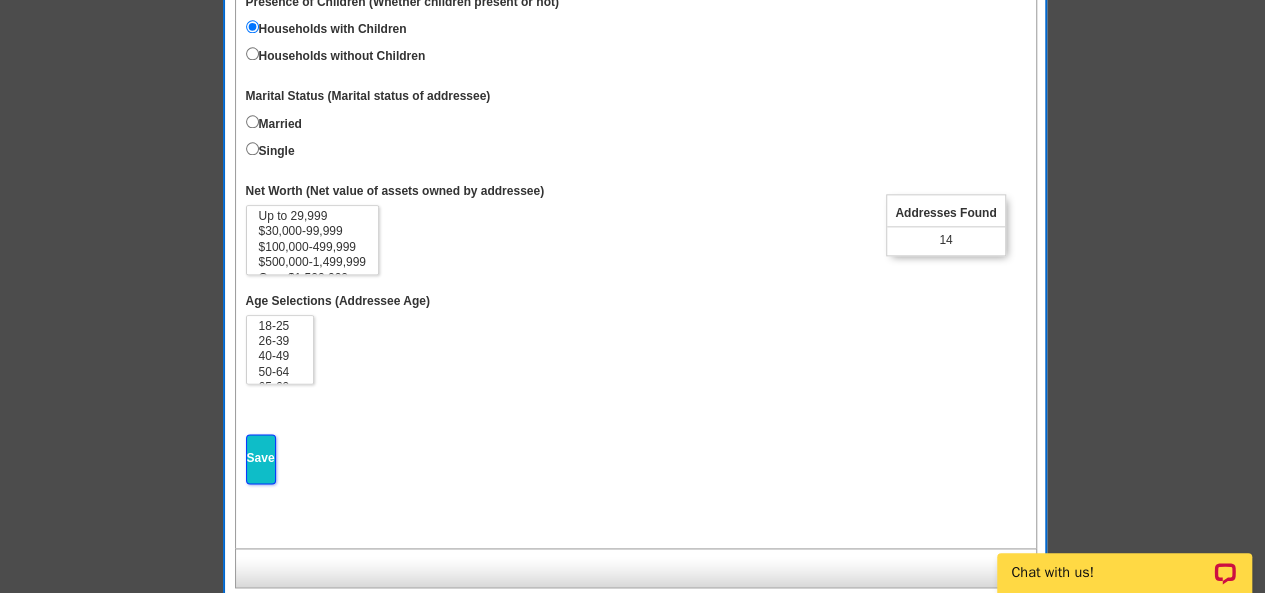 click on "Save" at bounding box center (261, 458) 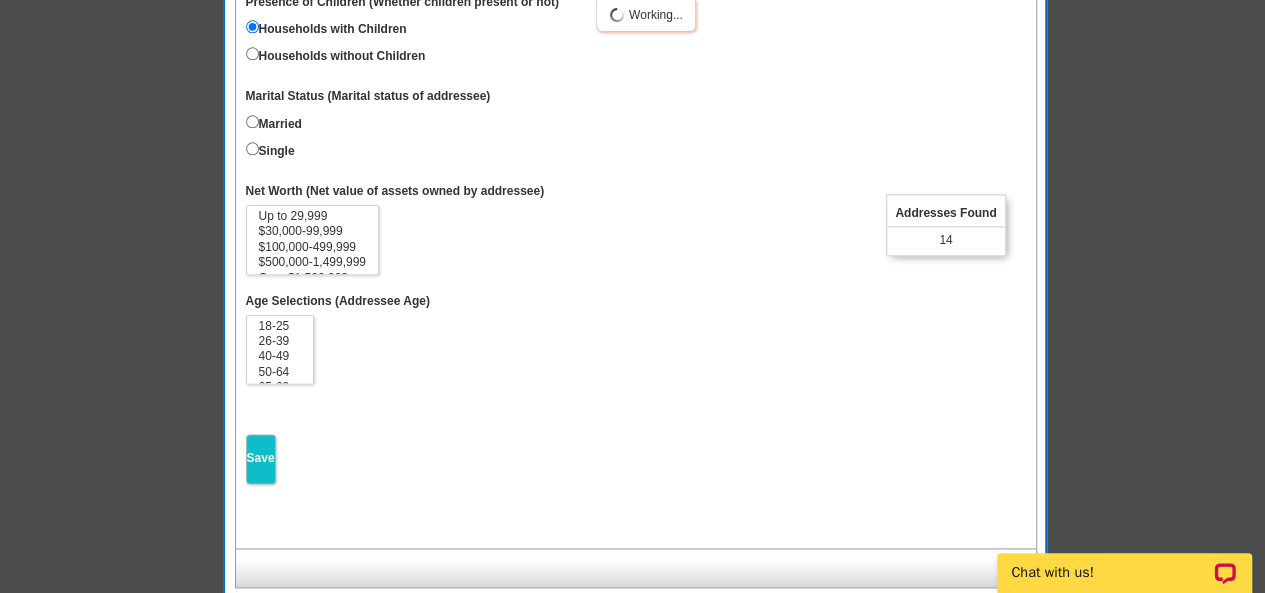 select 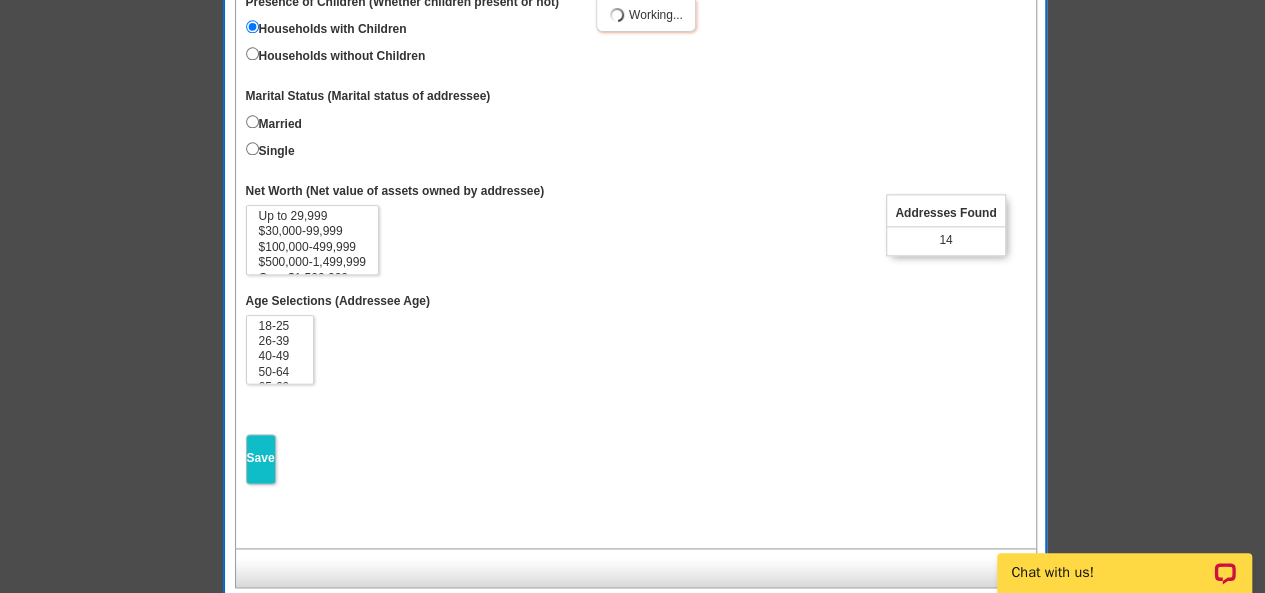 select 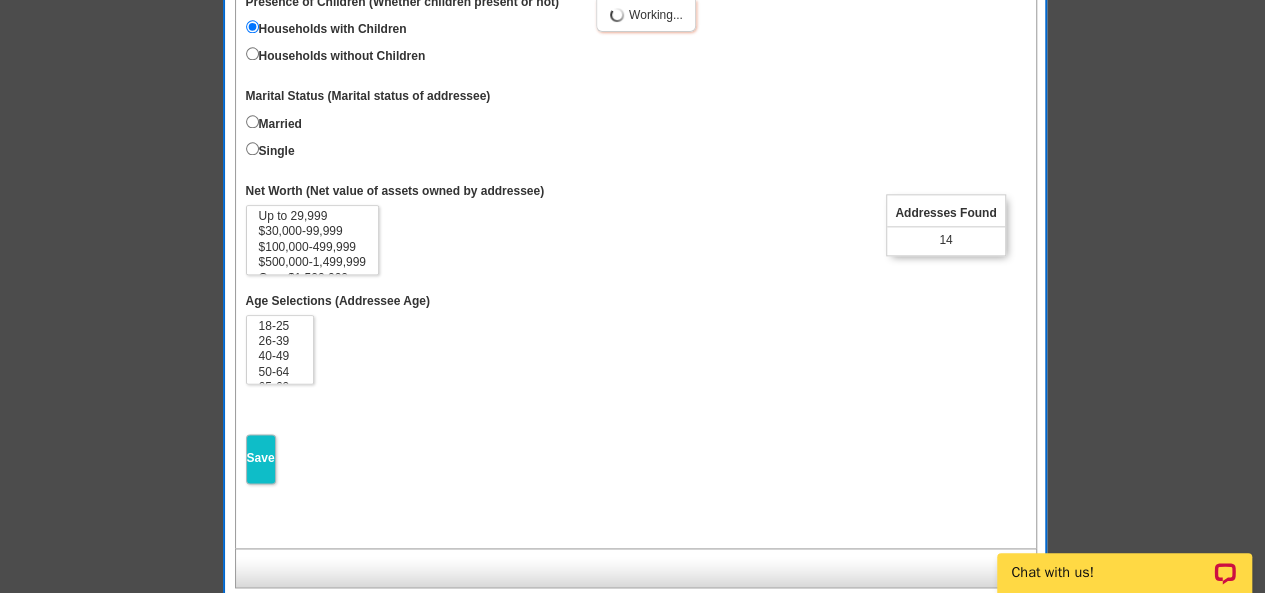 select 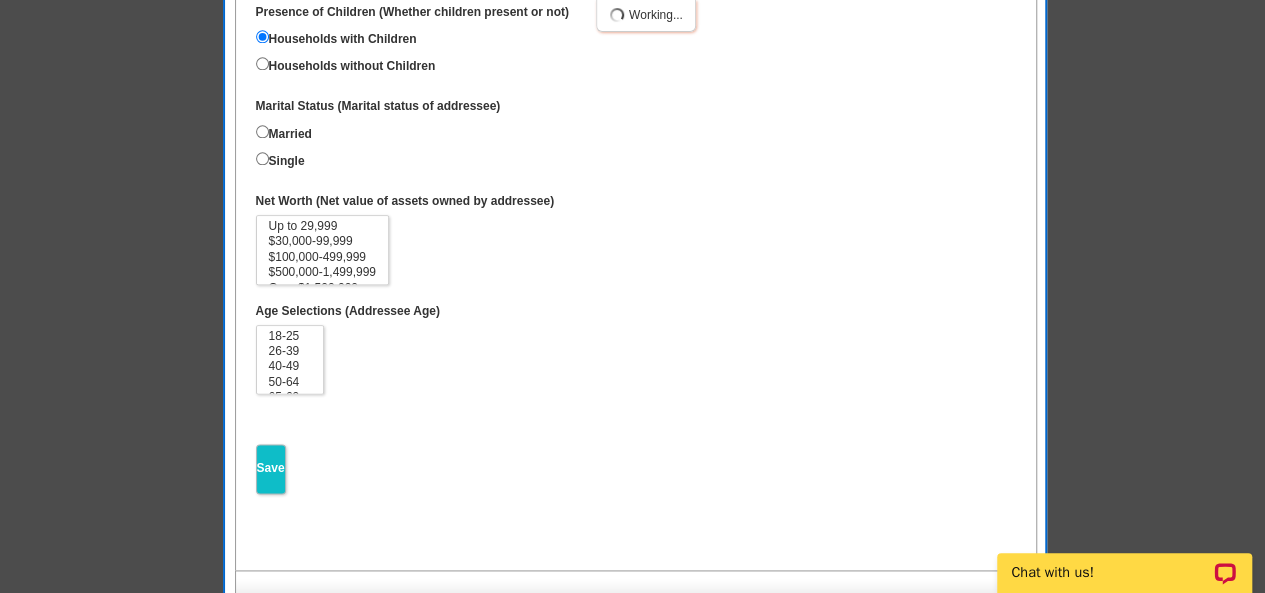 scroll, scrollTop: 12, scrollLeft: 0, axis: vertical 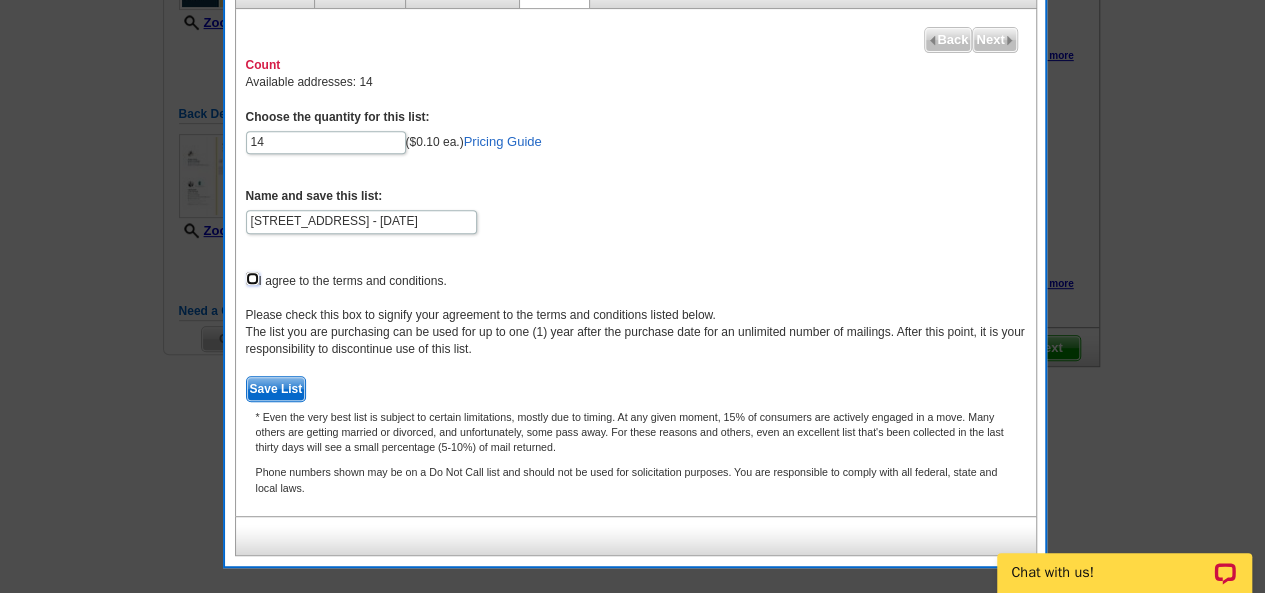 click at bounding box center (252, 278) 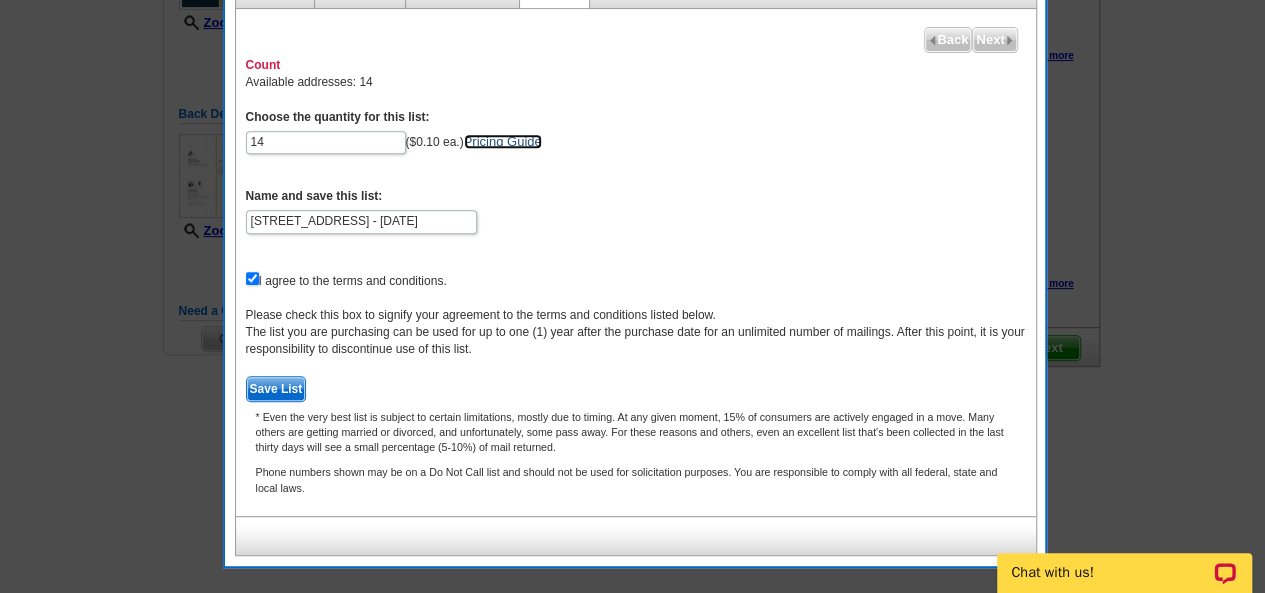 click on "Pricing Guide" at bounding box center (503, 141) 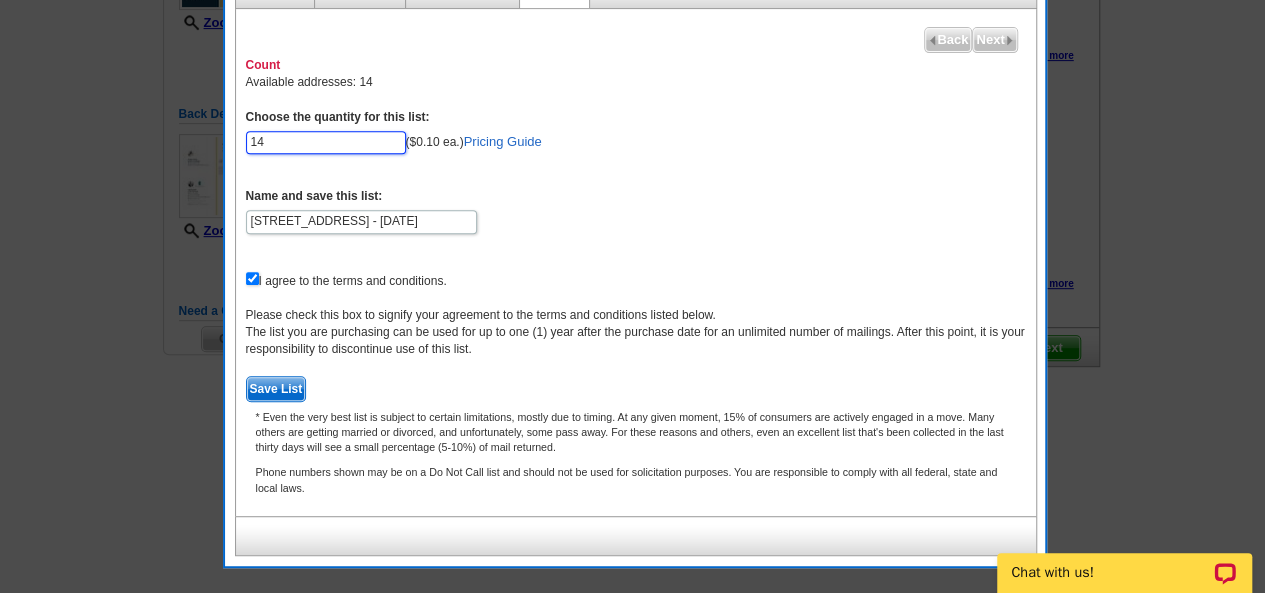 drag, startPoint x: 342, startPoint y: 138, endPoint x: 212, endPoint y: 141, distance: 130.0346 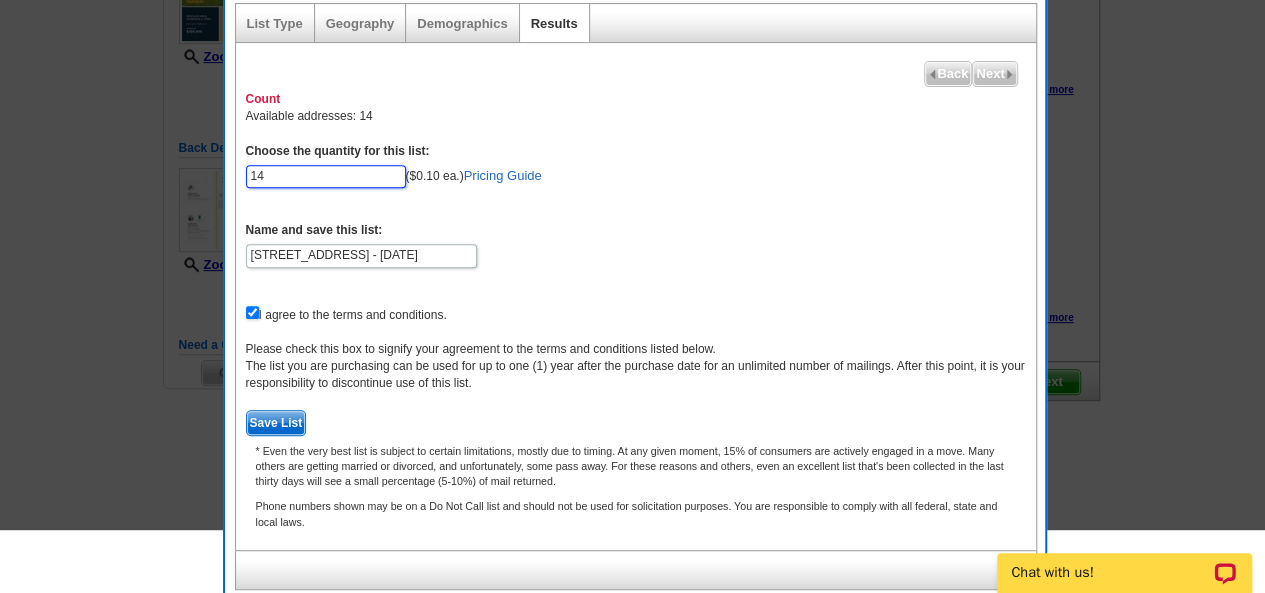 scroll, scrollTop: 314, scrollLeft: 0, axis: vertical 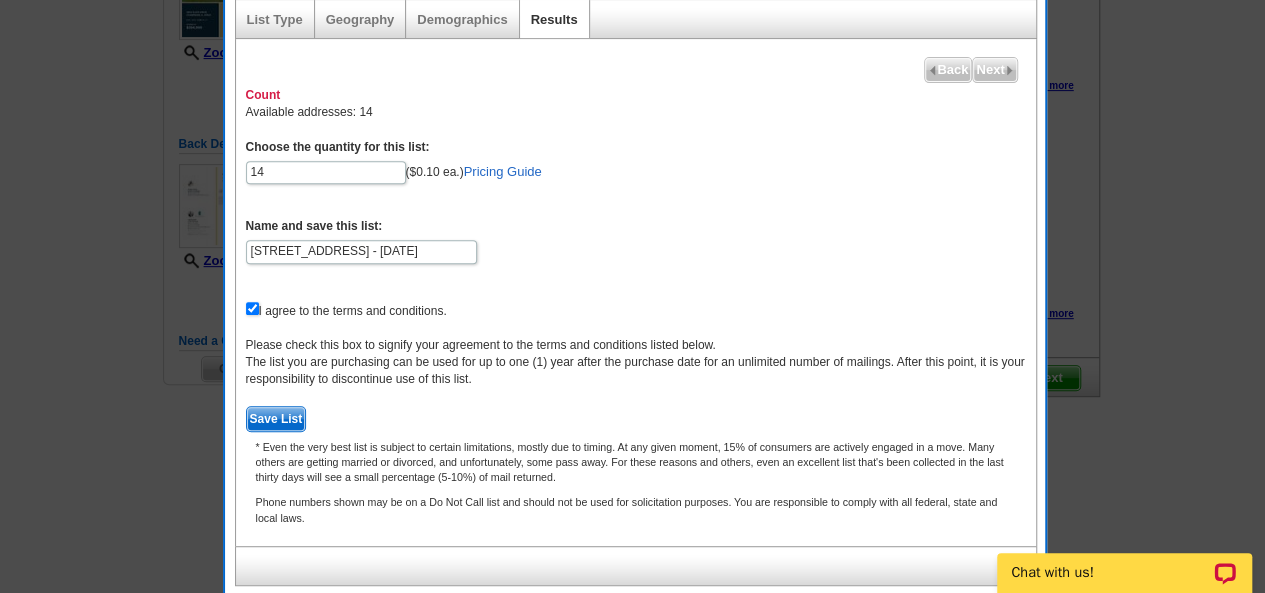 click on "Save List" at bounding box center (276, 419) 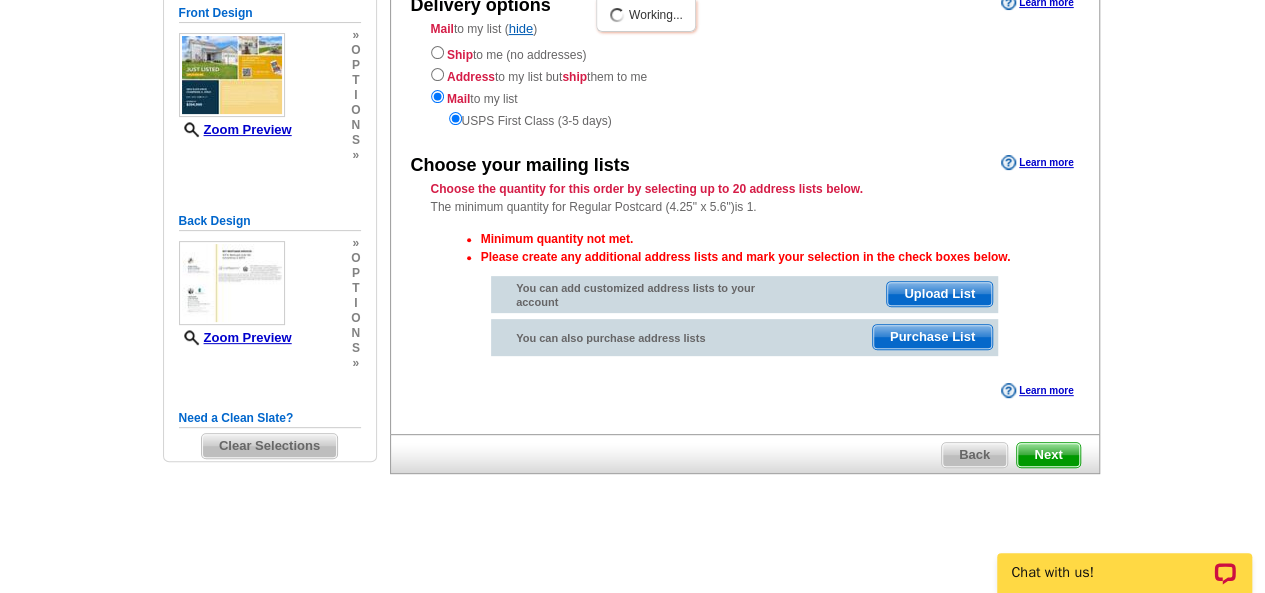 scroll, scrollTop: 236, scrollLeft: 0, axis: vertical 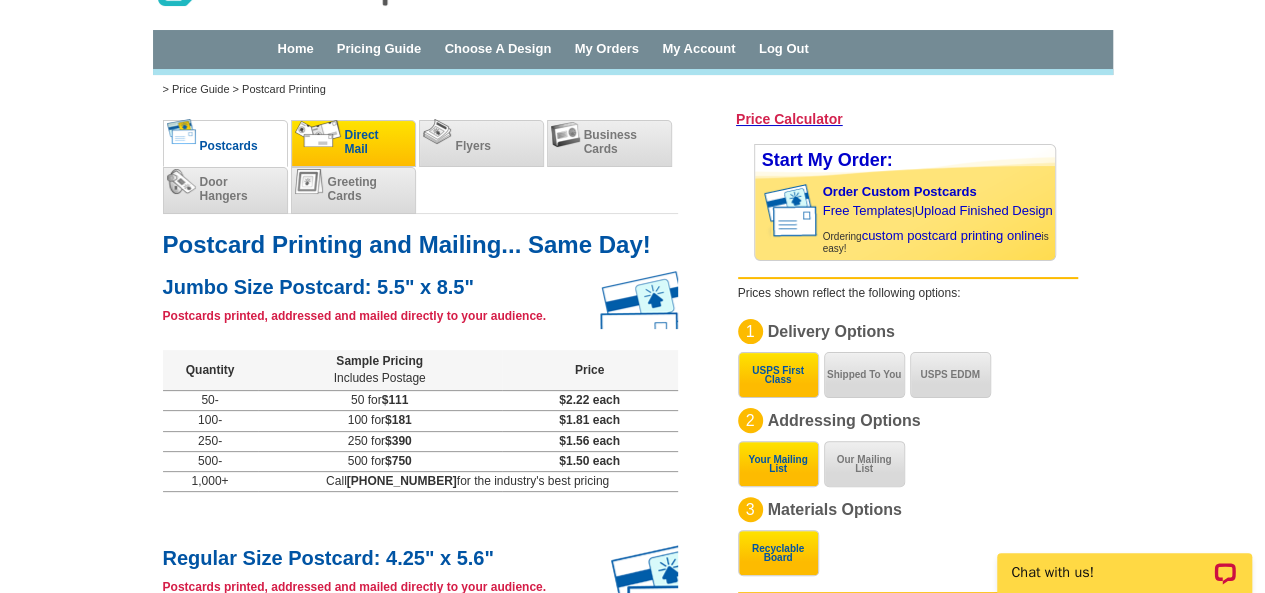 click at bounding box center [318, 133] 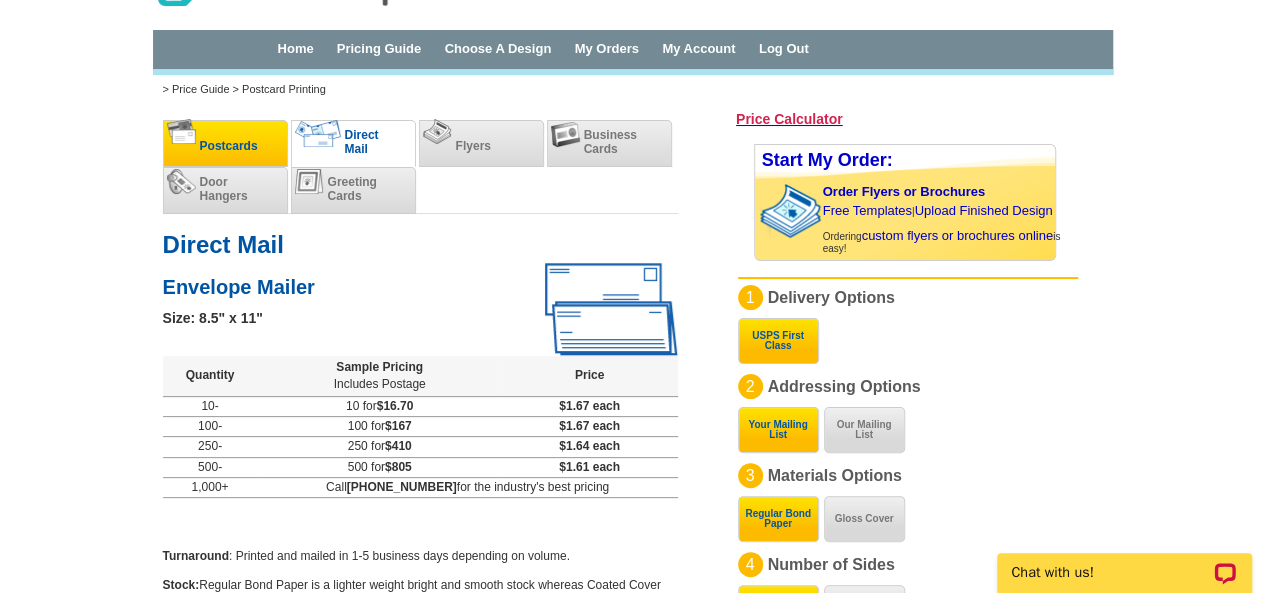click on "Postcards" at bounding box center (229, 146) 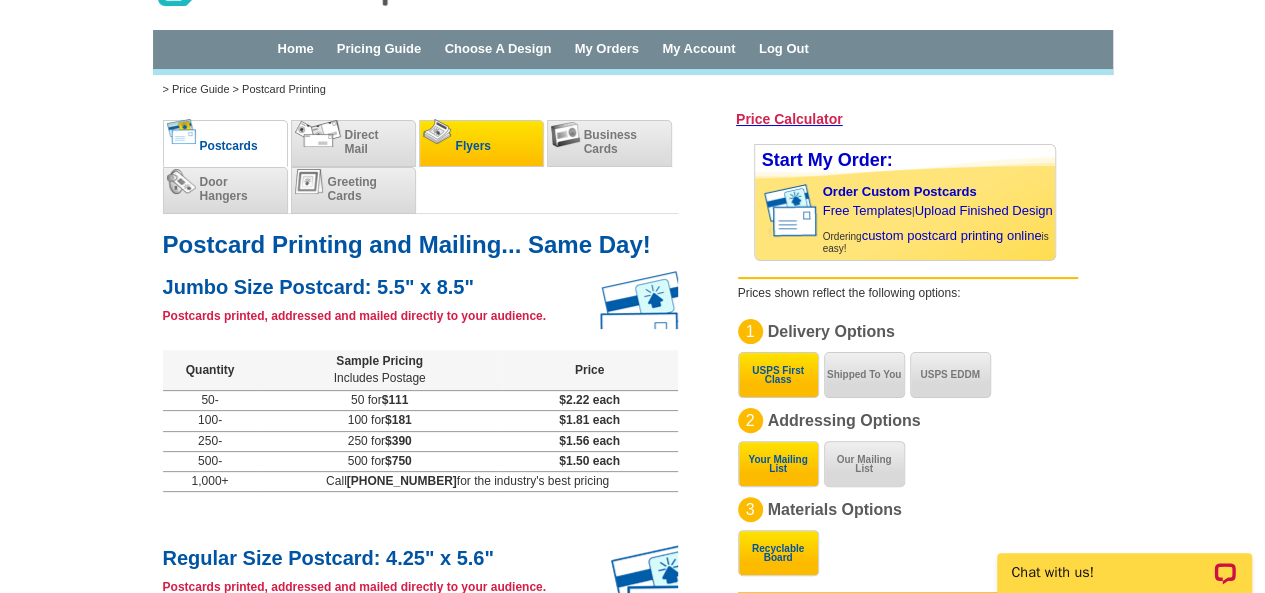 click on "Flyers" at bounding box center [481, 143] 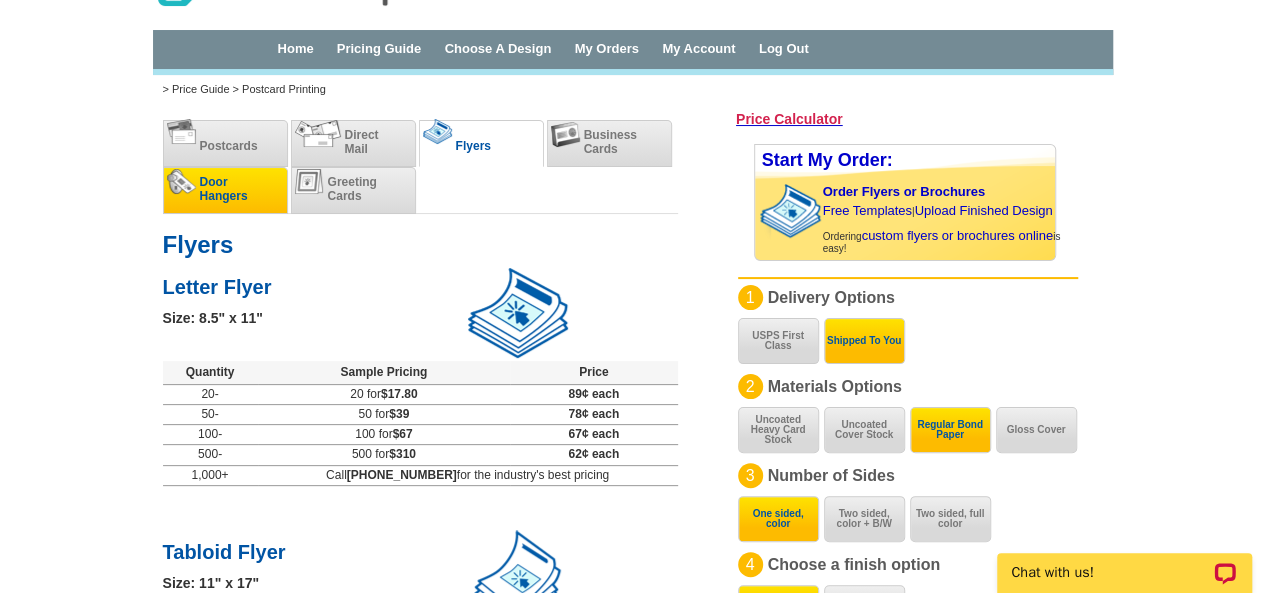 click on "Door Hangers" at bounding box center [224, 189] 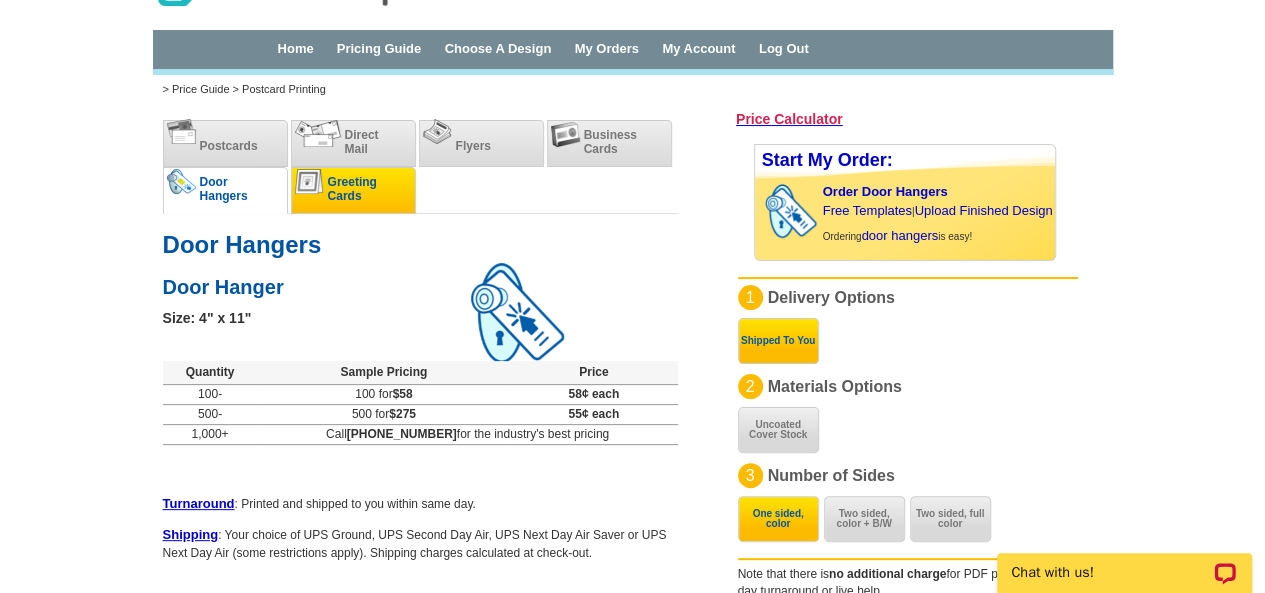 click on "Greeting Cards" at bounding box center (352, 189) 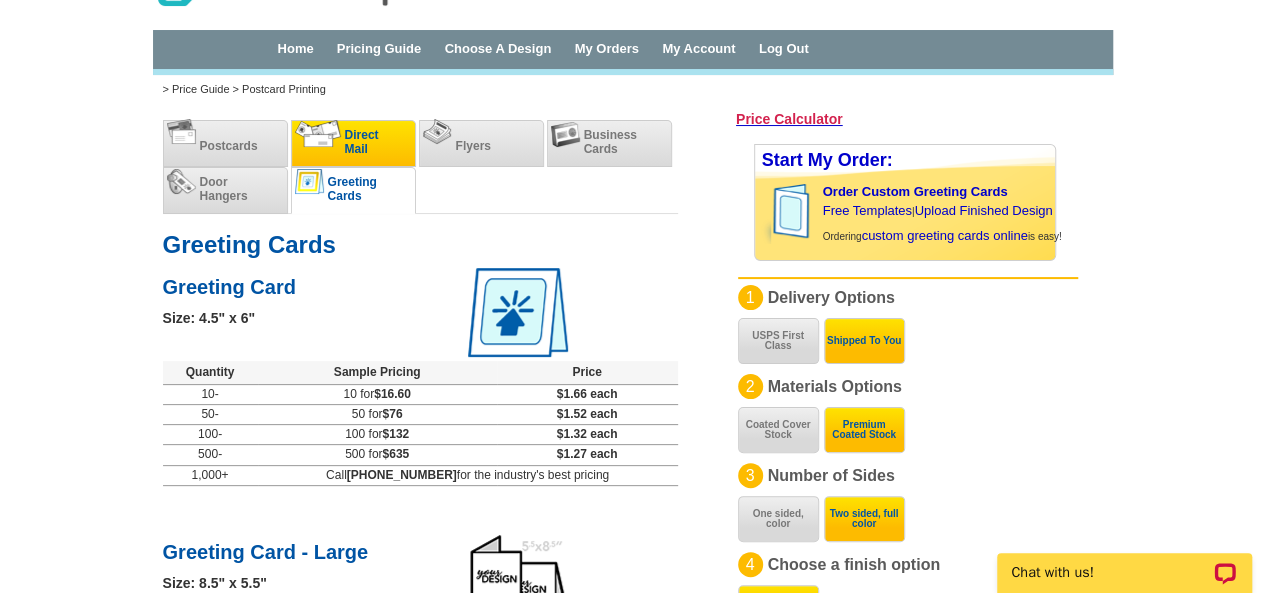click at bounding box center [318, 133] 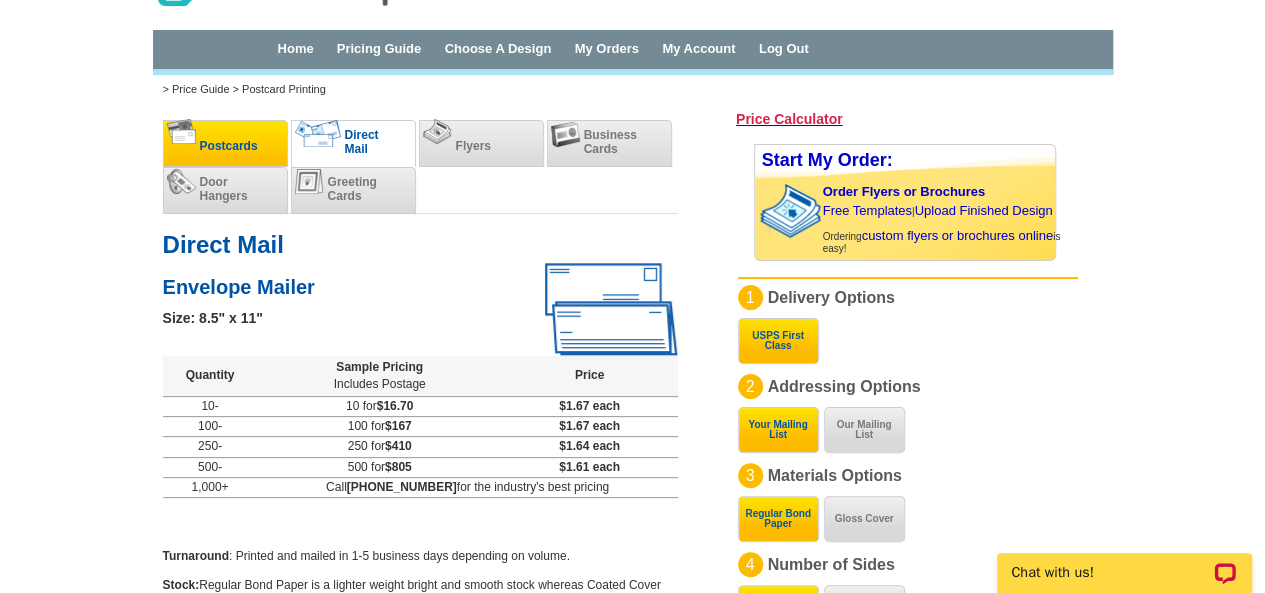 click on "Postcards" at bounding box center [229, 146] 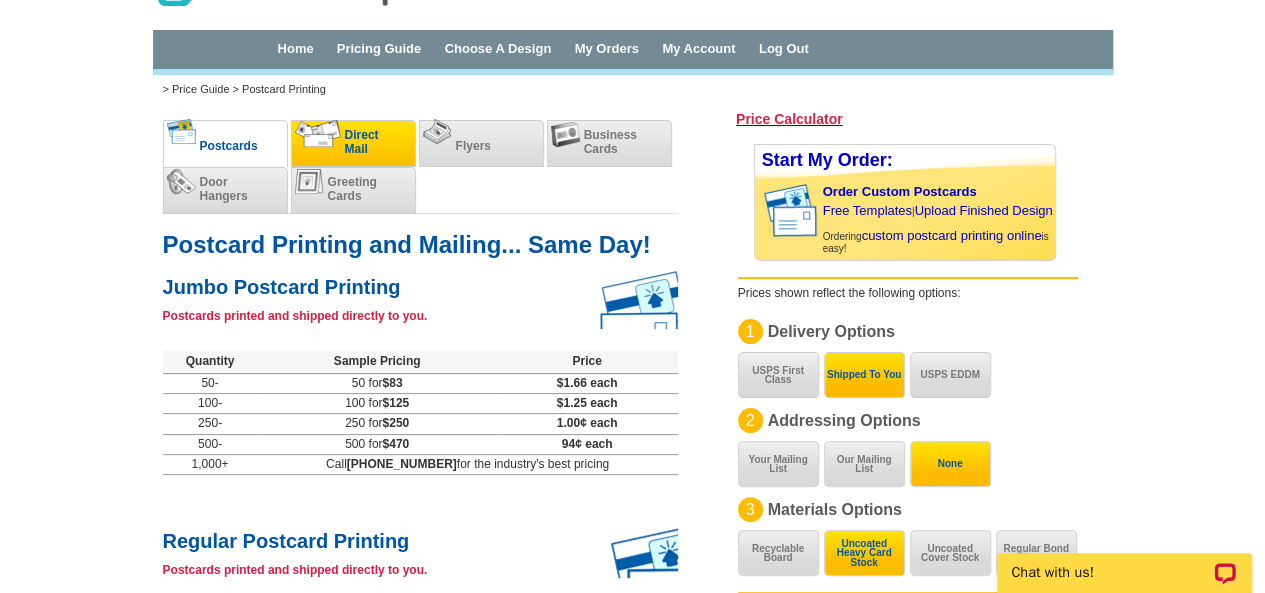 click at bounding box center [318, 133] 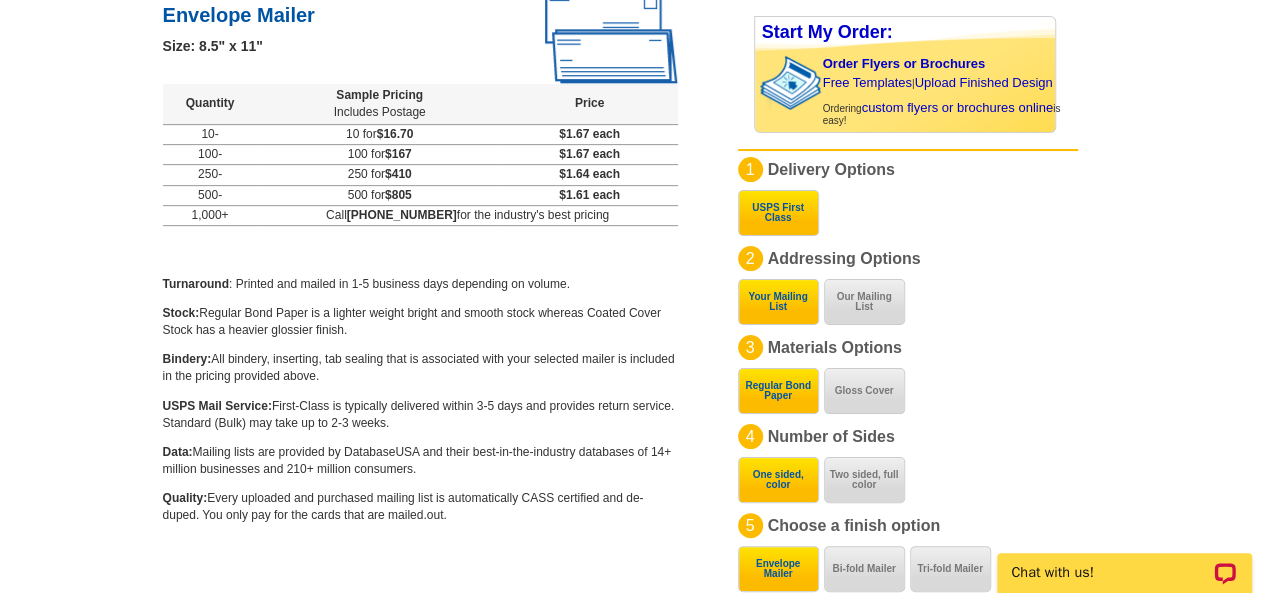 scroll, scrollTop: 330, scrollLeft: 0, axis: vertical 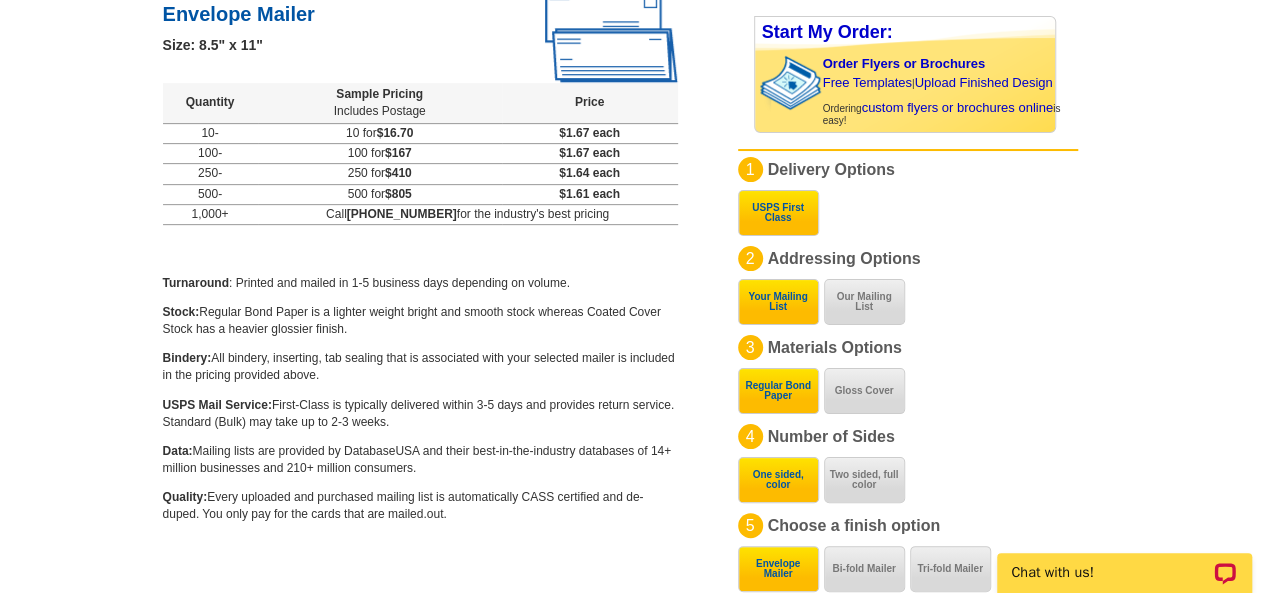 drag, startPoint x: 1264, startPoint y: 450, endPoint x: 1271, endPoint y: 478, distance: 28.86174 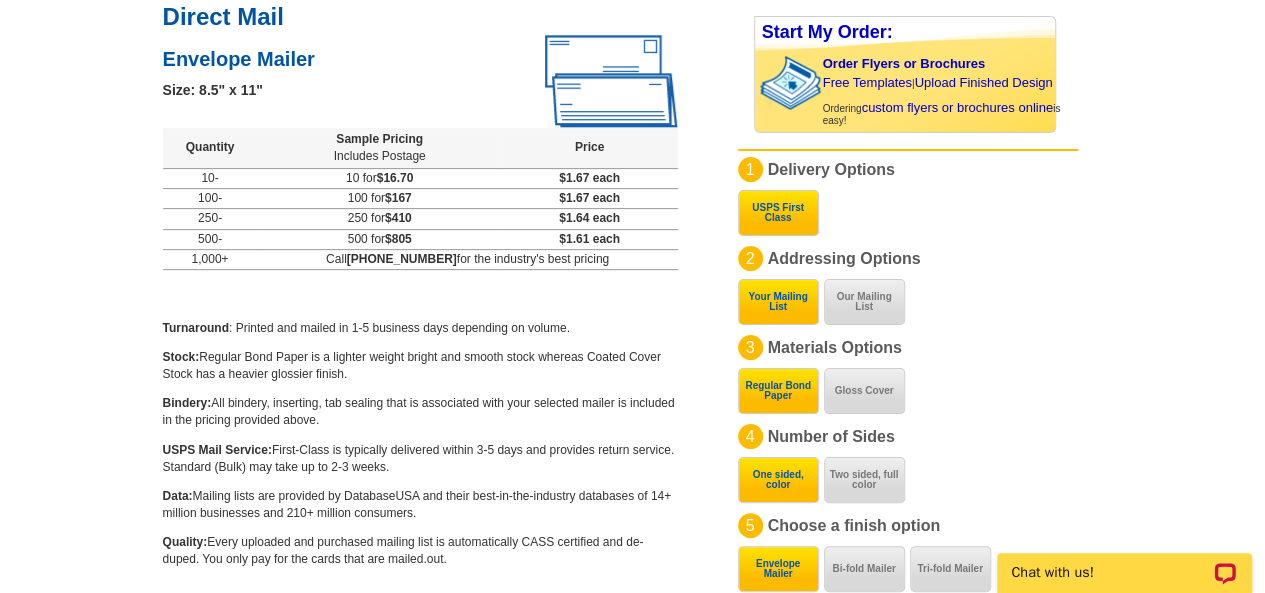 scroll, scrollTop: 330, scrollLeft: 0, axis: vertical 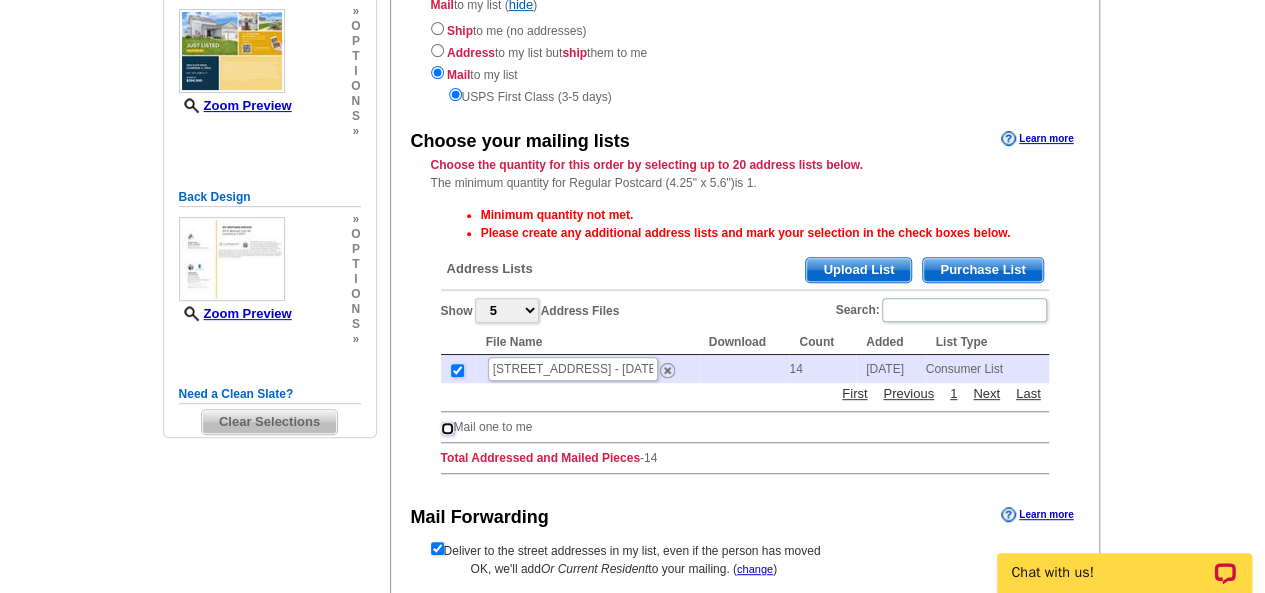 click at bounding box center [447, 428] 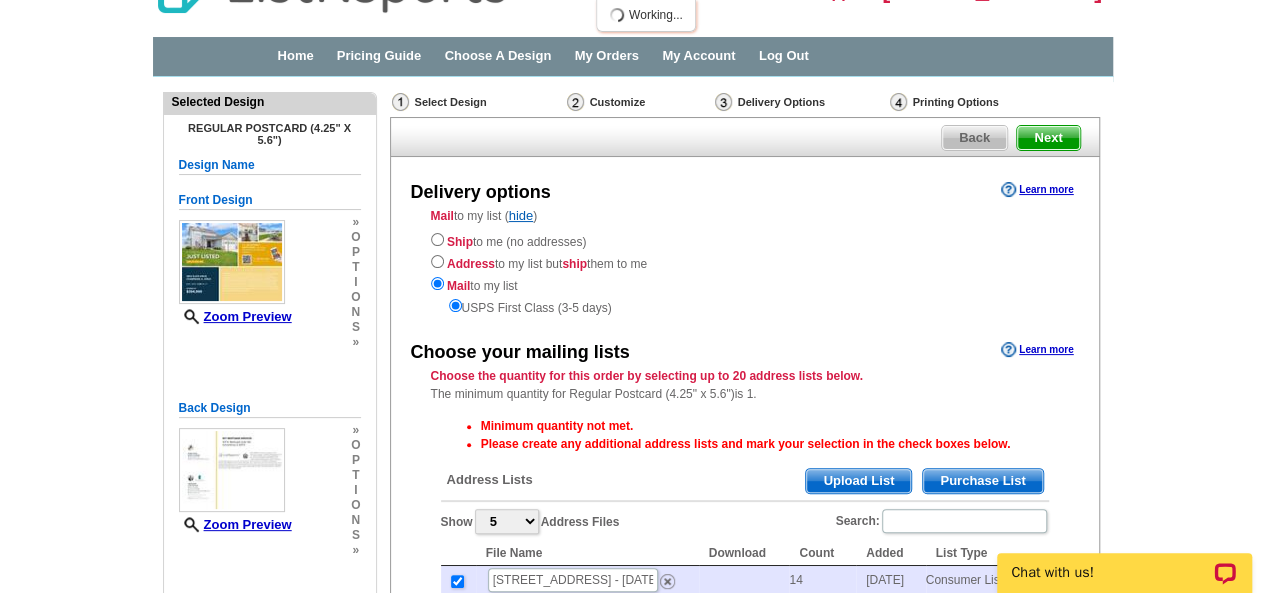 scroll, scrollTop: 48, scrollLeft: 0, axis: vertical 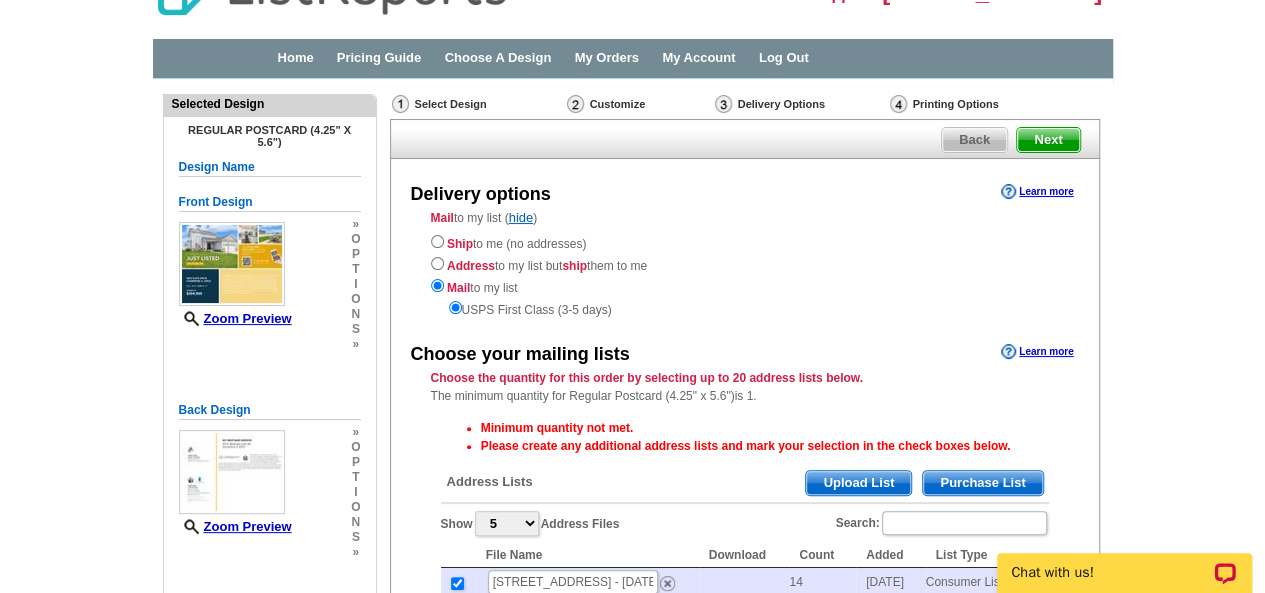 click on "Upload List" at bounding box center [858, 483] 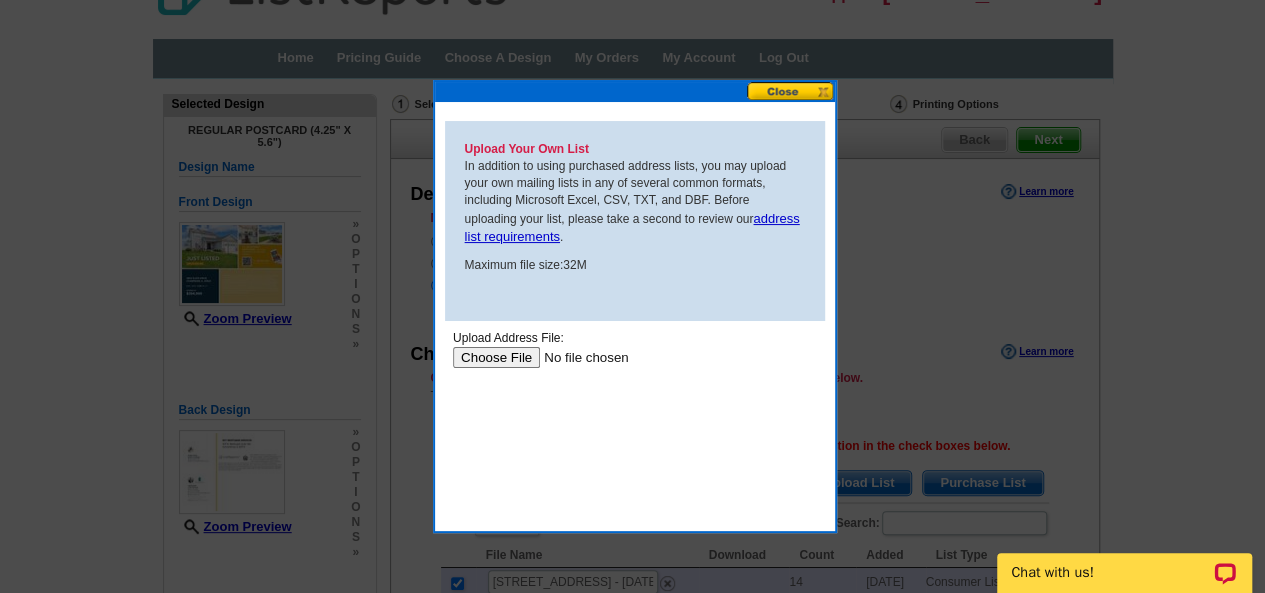 scroll, scrollTop: 0, scrollLeft: 0, axis: both 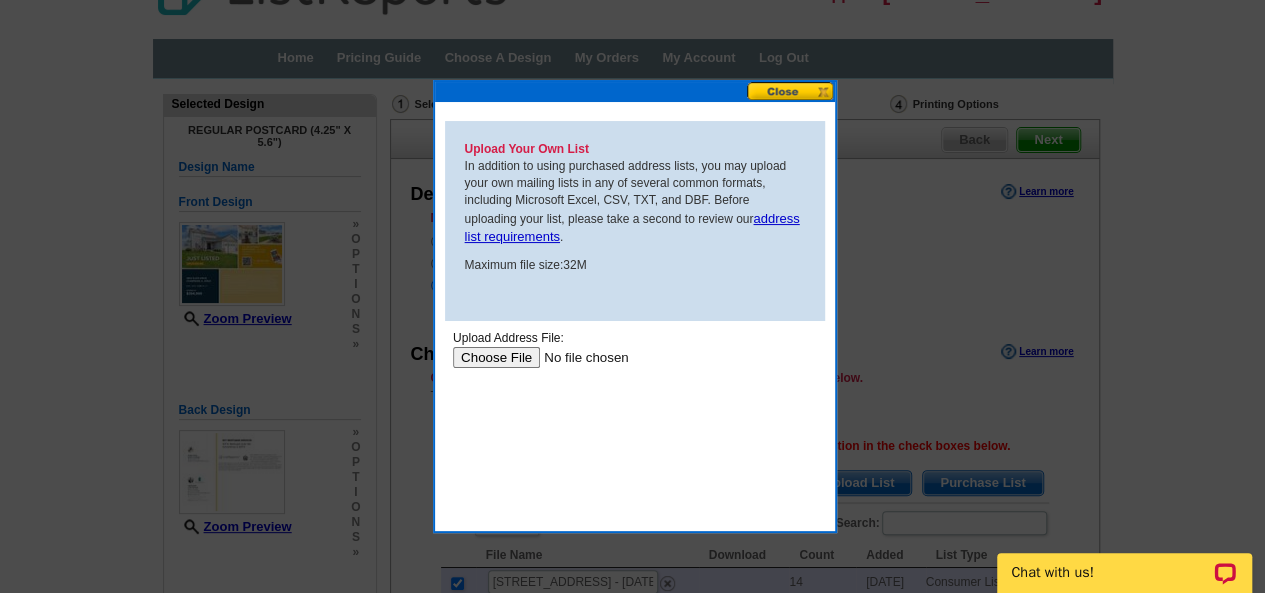 click at bounding box center (791, 91) 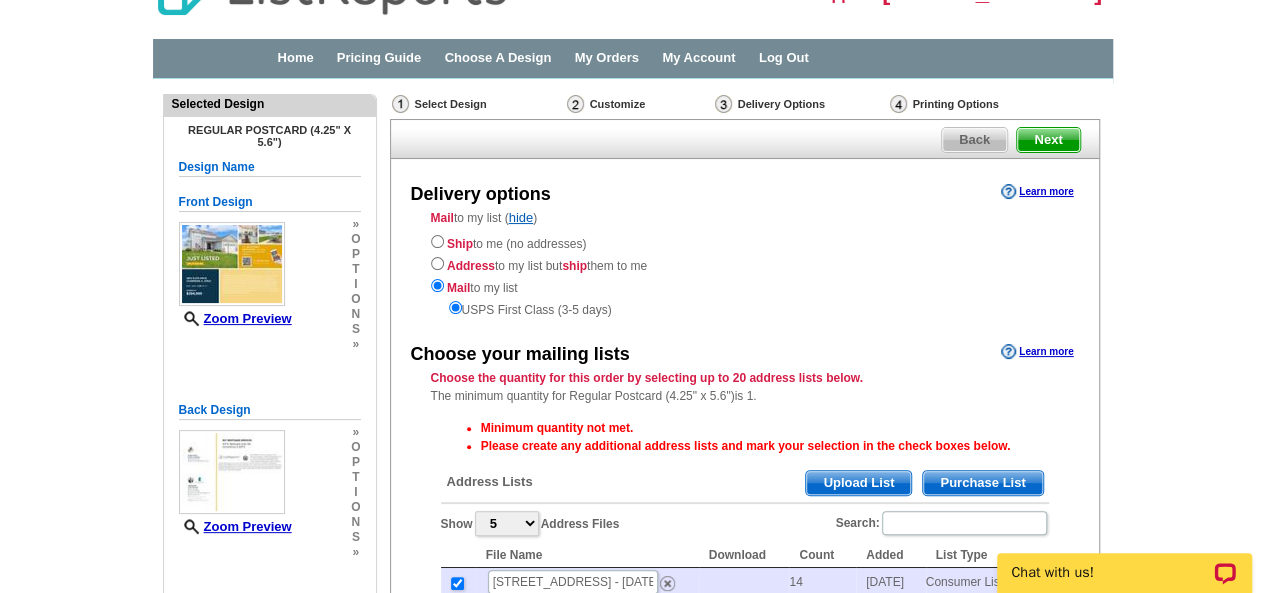click on "Purchase List" at bounding box center (982, 483) 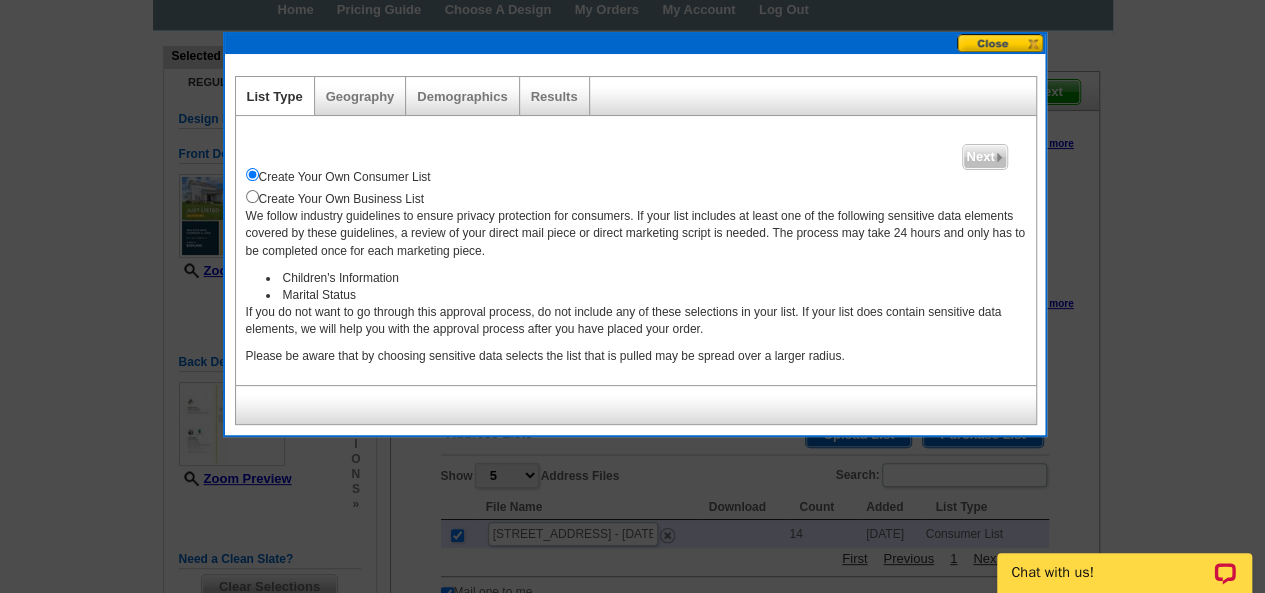 scroll, scrollTop: 107, scrollLeft: 0, axis: vertical 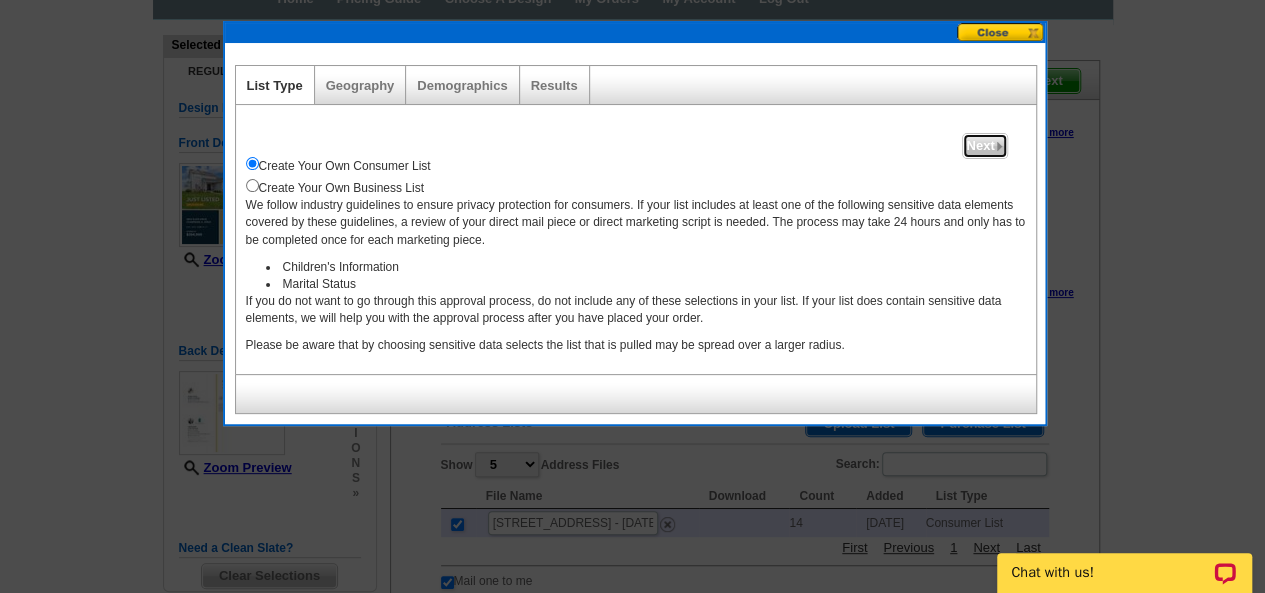 click on "Next" at bounding box center (984, 146) 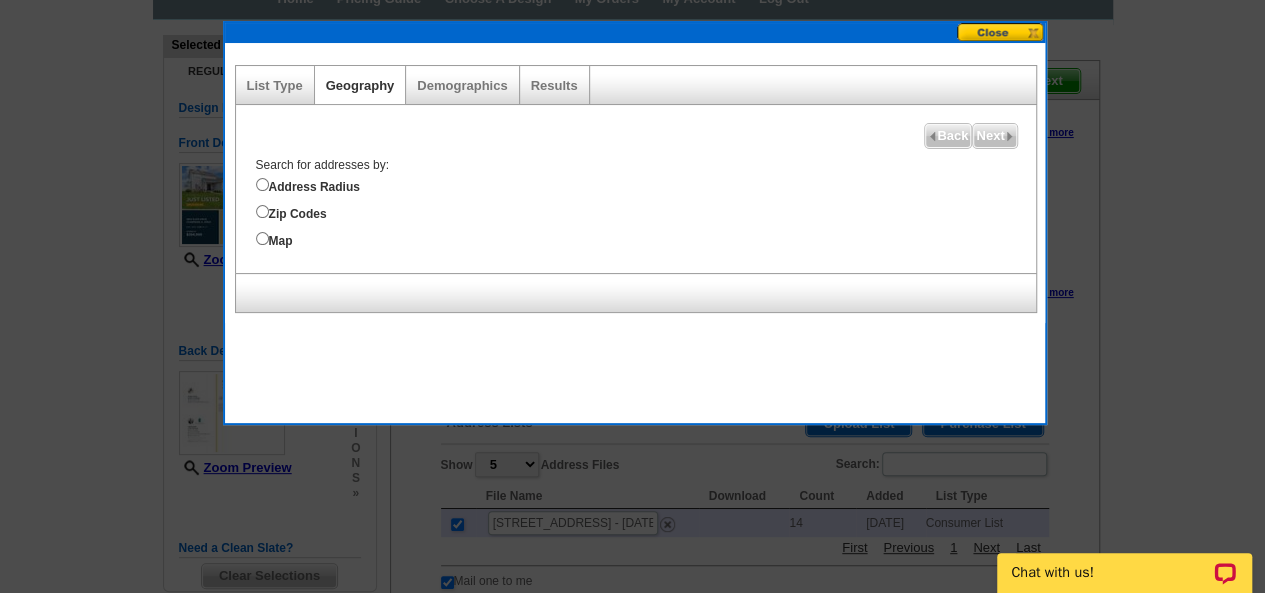 click on "Map" at bounding box center [646, 239] 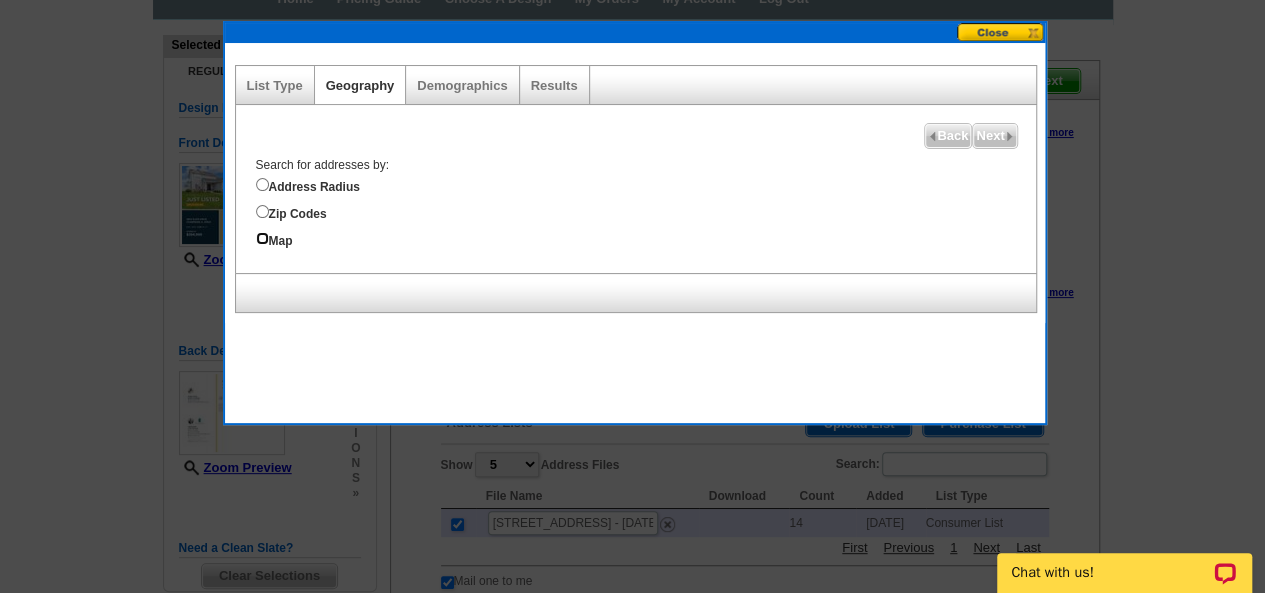 radio on "true" 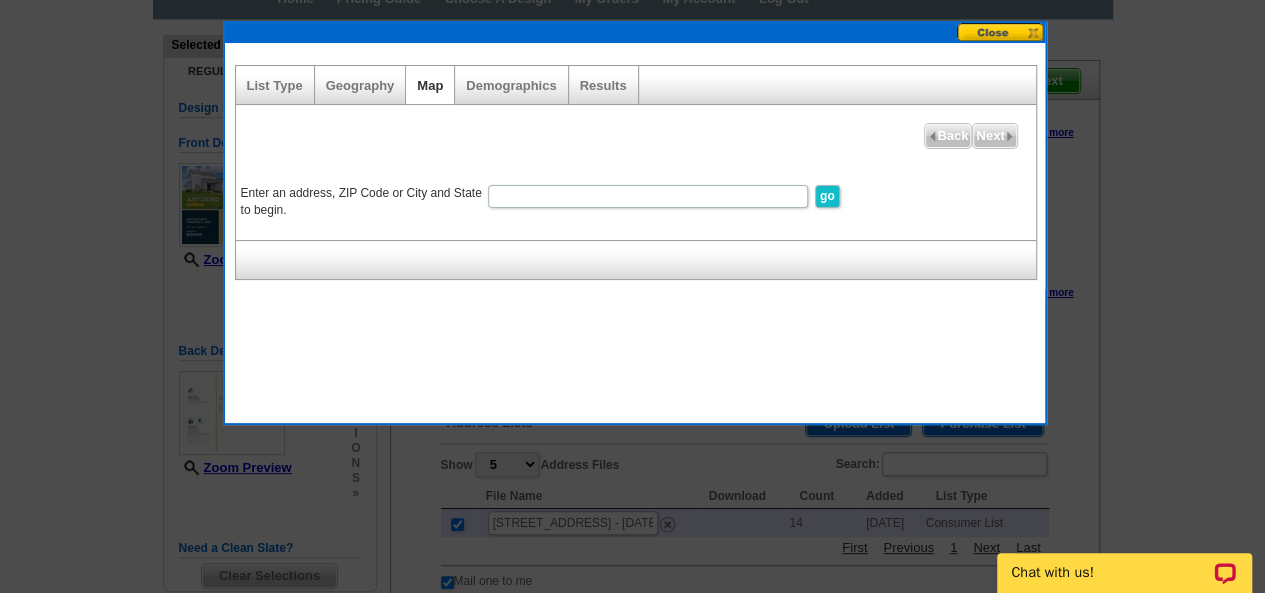 click on "Enter an address, ZIP Code or City and State to begin." at bounding box center (648, 196) 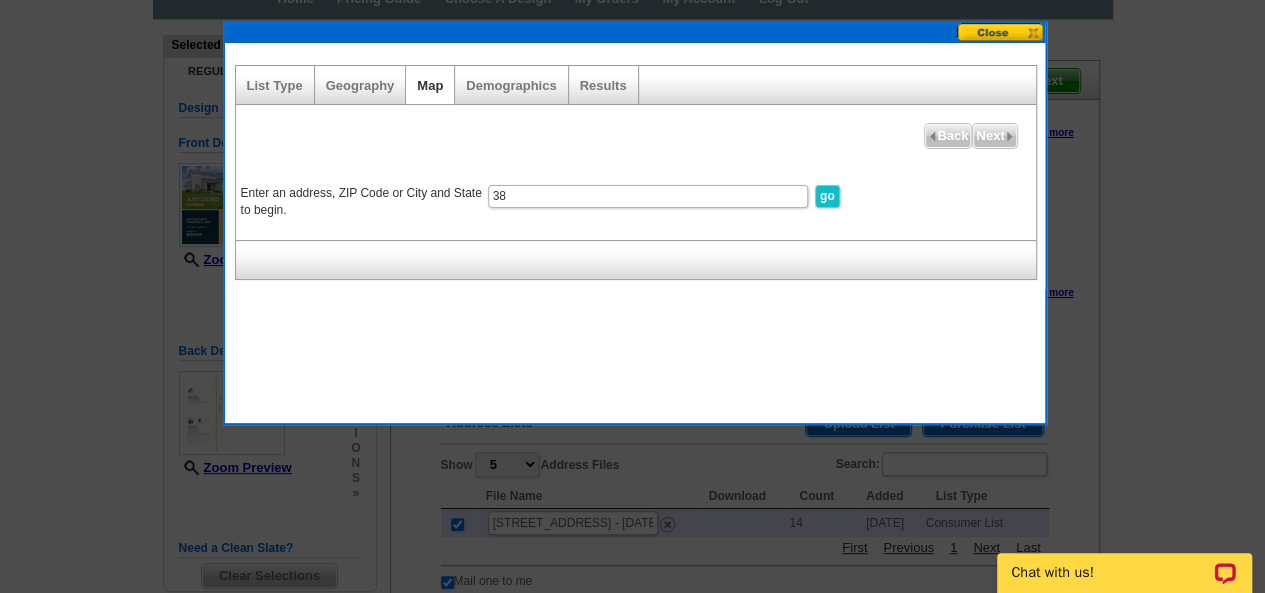 type on "3802 Slate Dr Champaign IL" 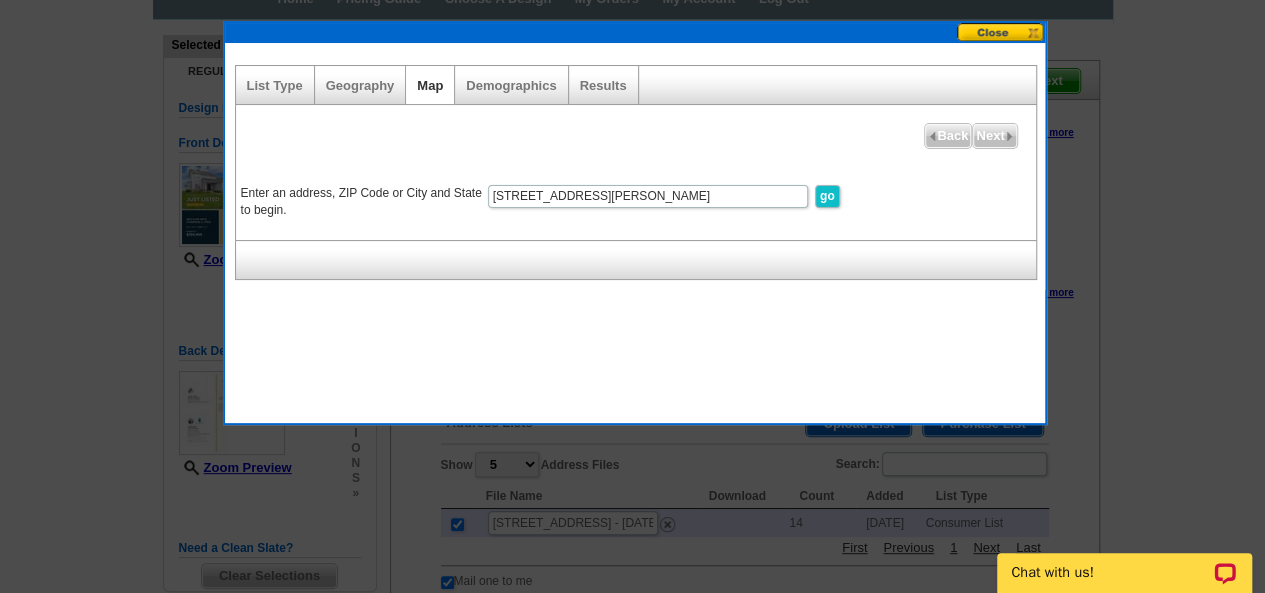 scroll, scrollTop: 0, scrollLeft: 0, axis: both 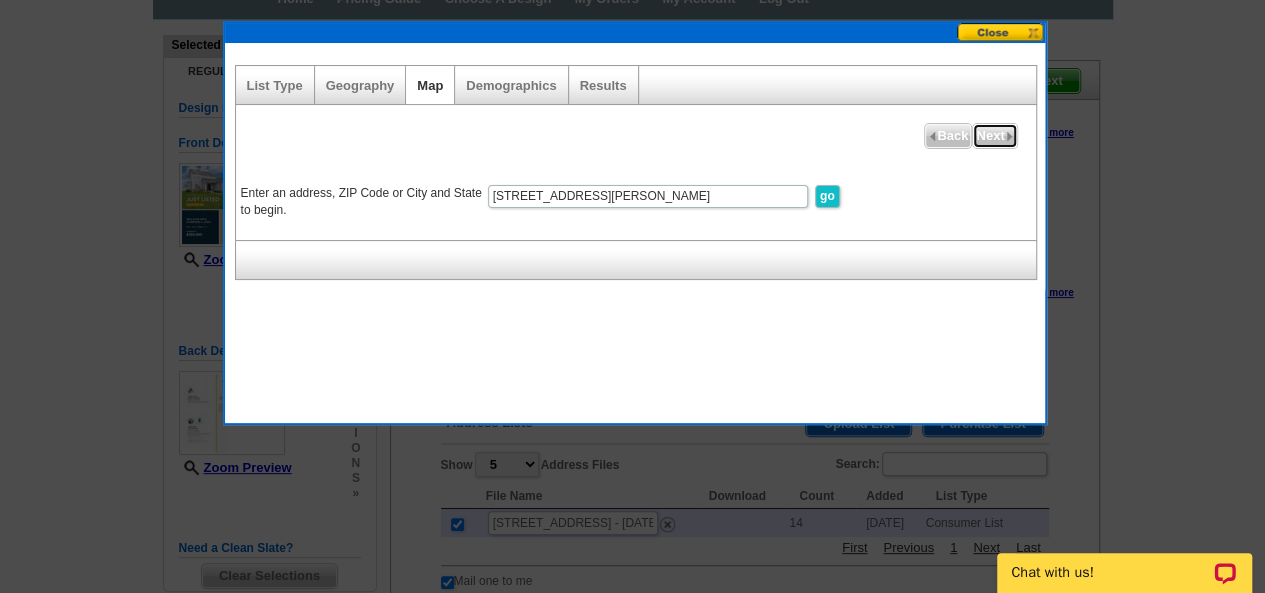click at bounding box center [1009, 136] 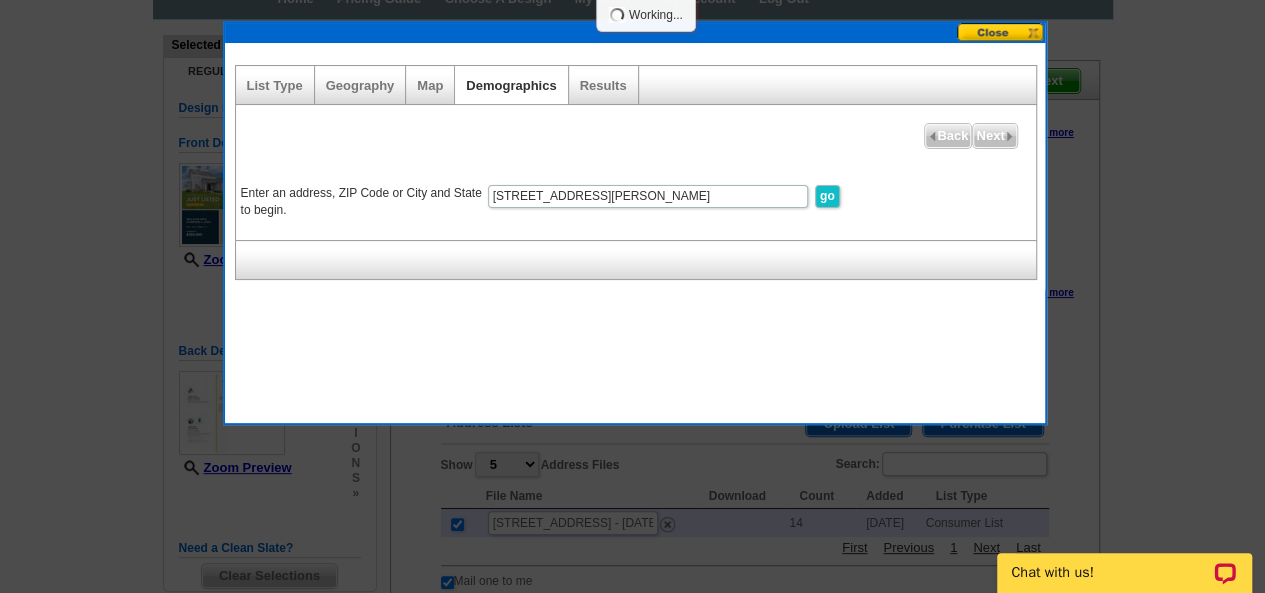 select 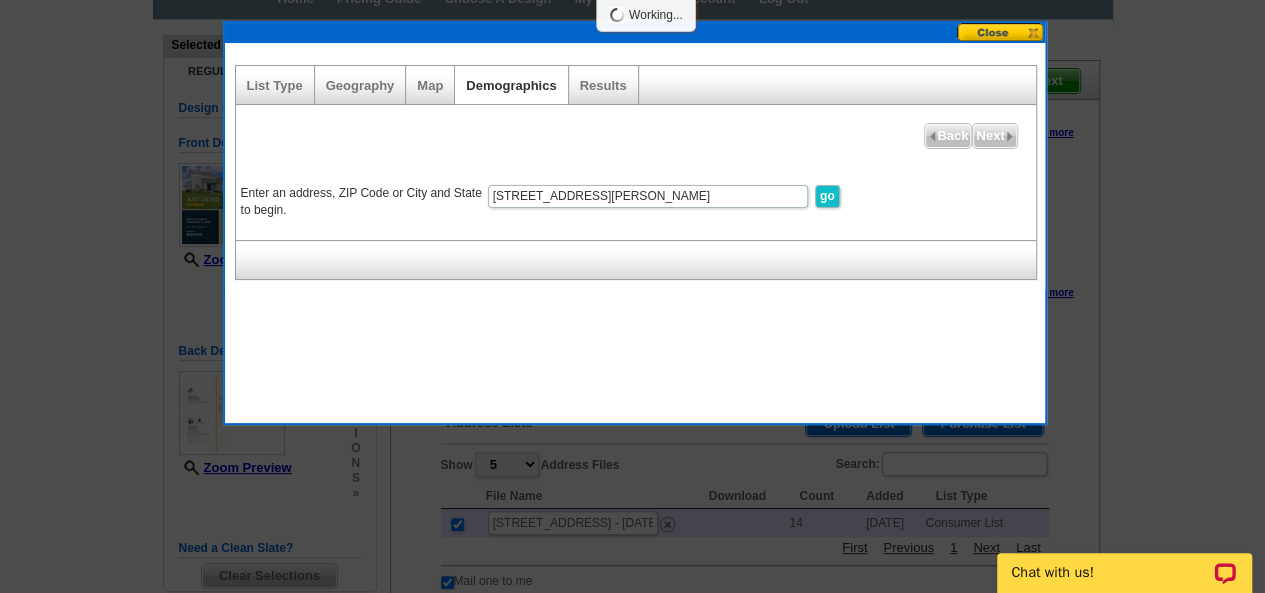 select 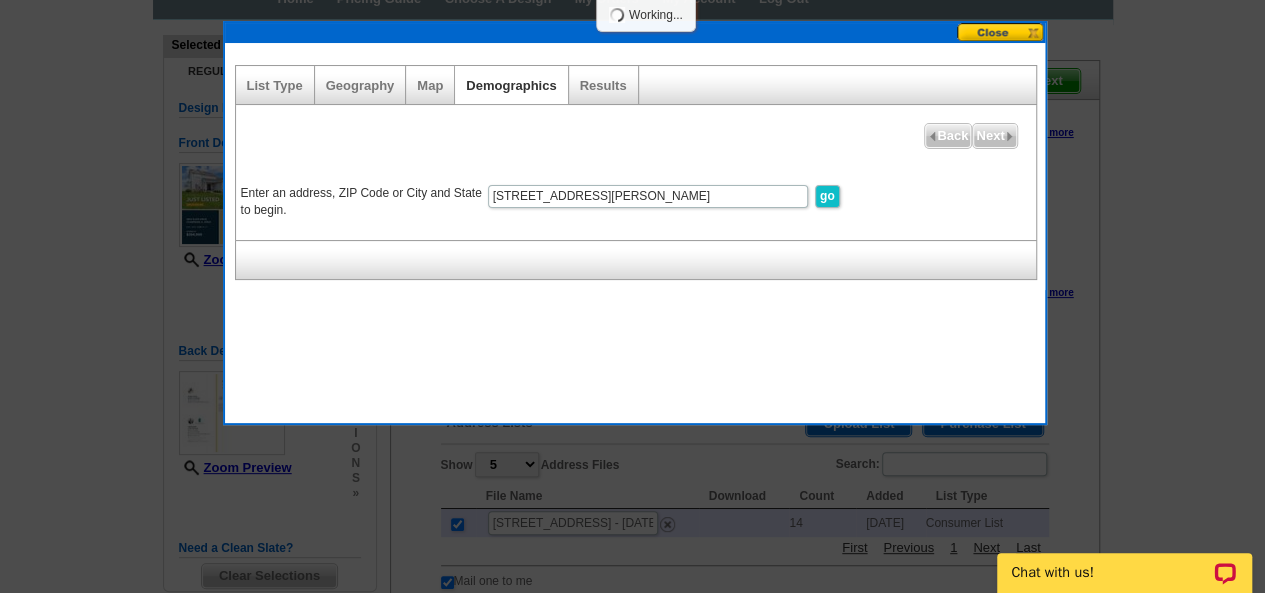 select 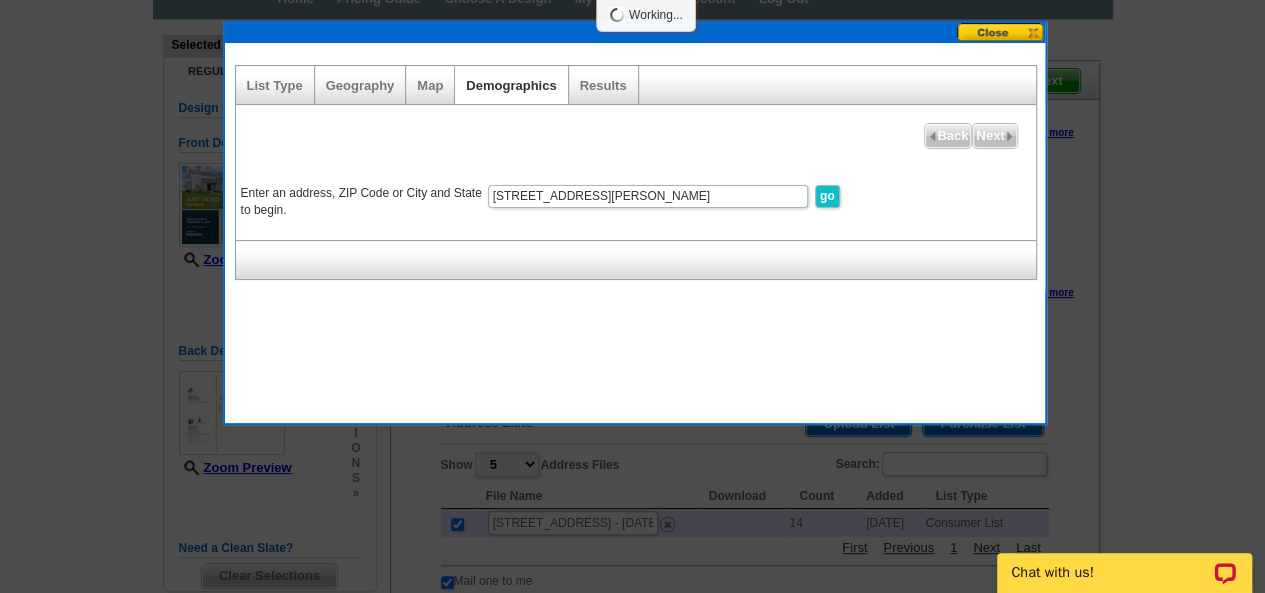 select 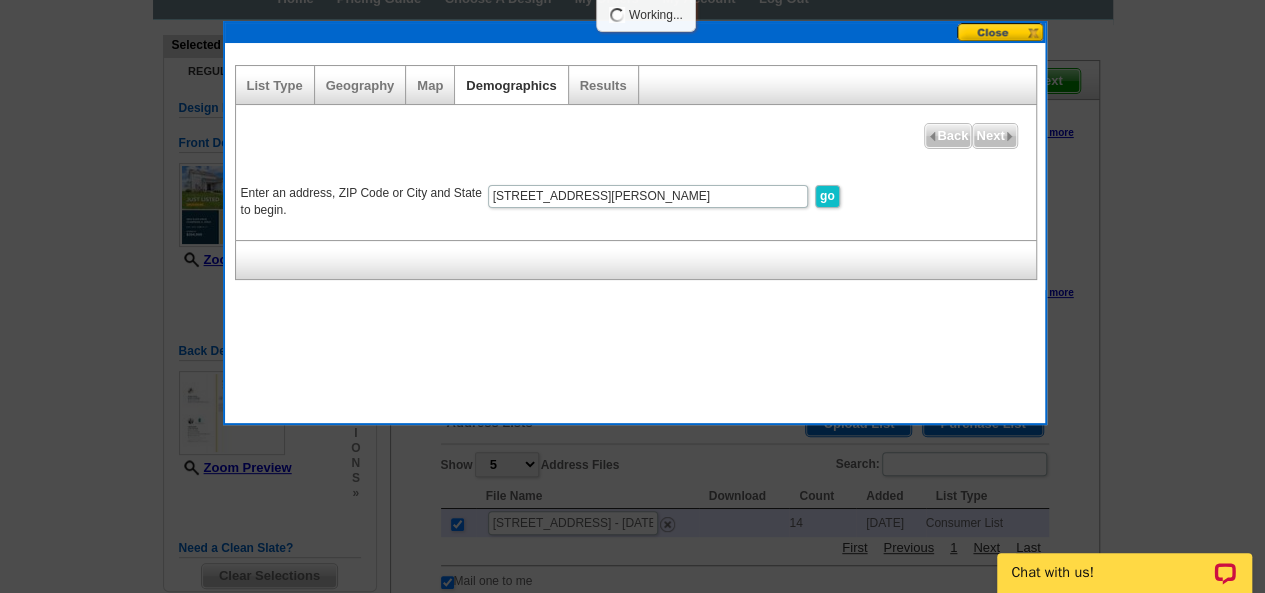 select 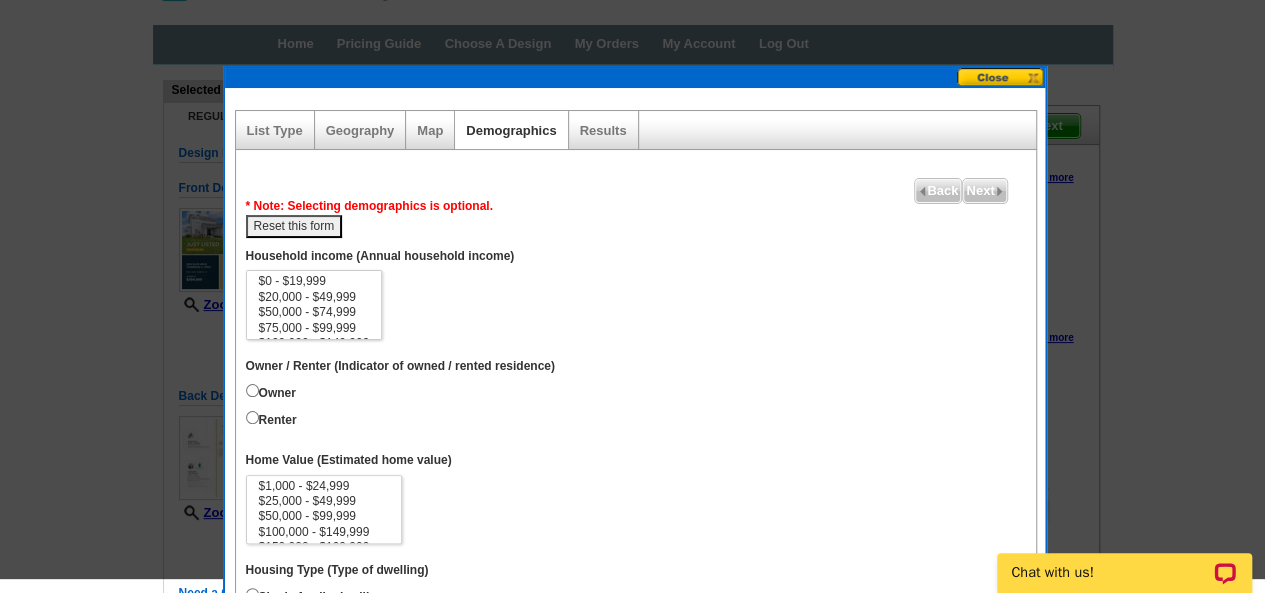 scroll, scrollTop: 46, scrollLeft: 0, axis: vertical 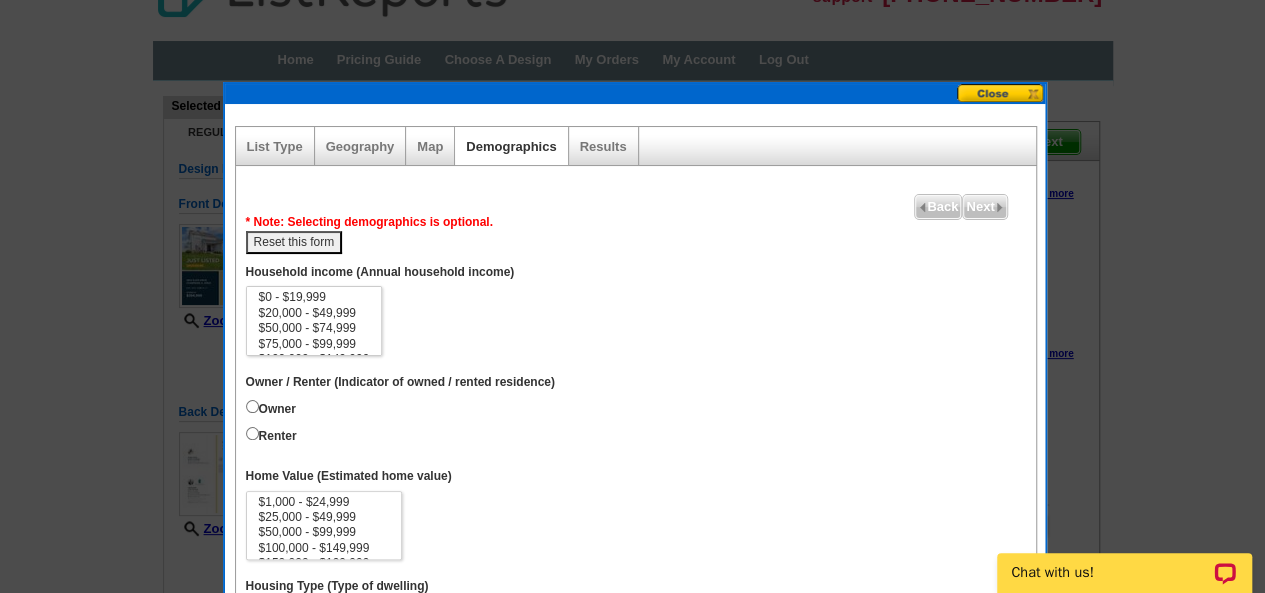 click on "Map" at bounding box center [430, 146] 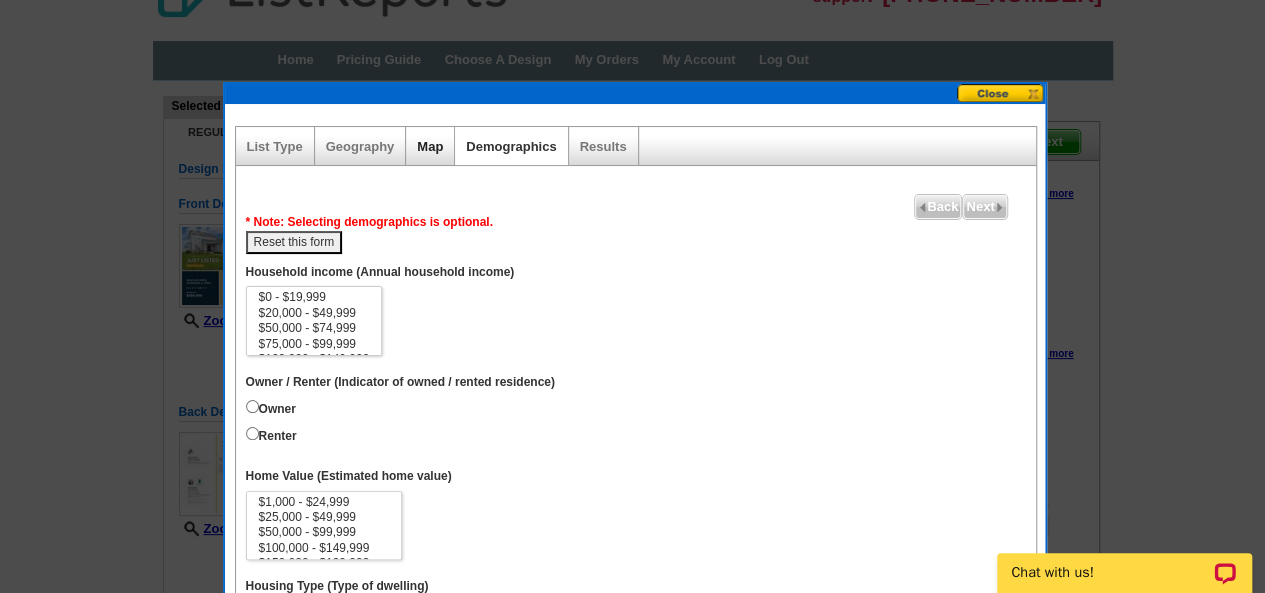 click on "Map" at bounding box center (430, 146) 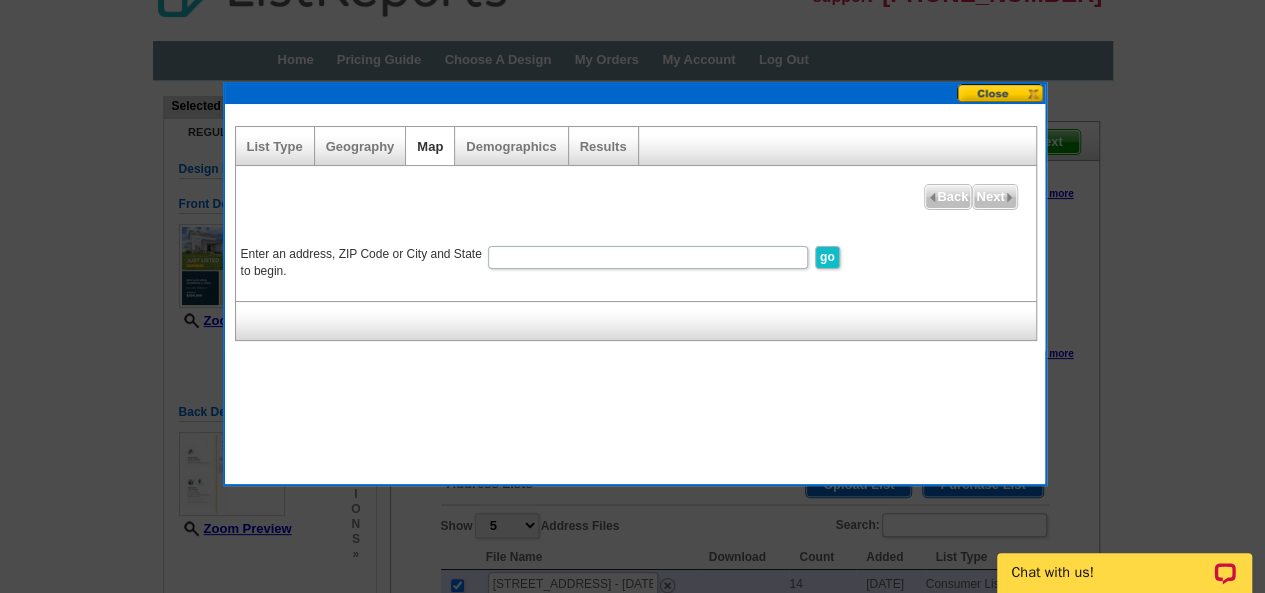 click on "Enter an address, ZIP Code or City and State to begin." at bounding box center (648, 257) 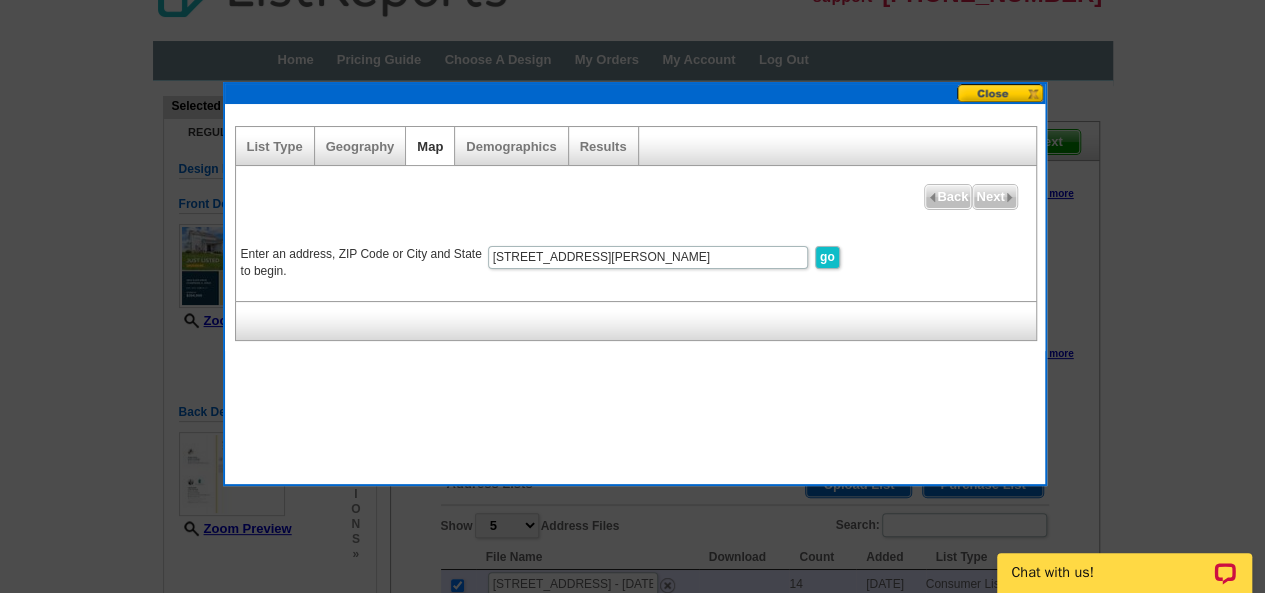 click on "go" at bounding box center [827, 257] 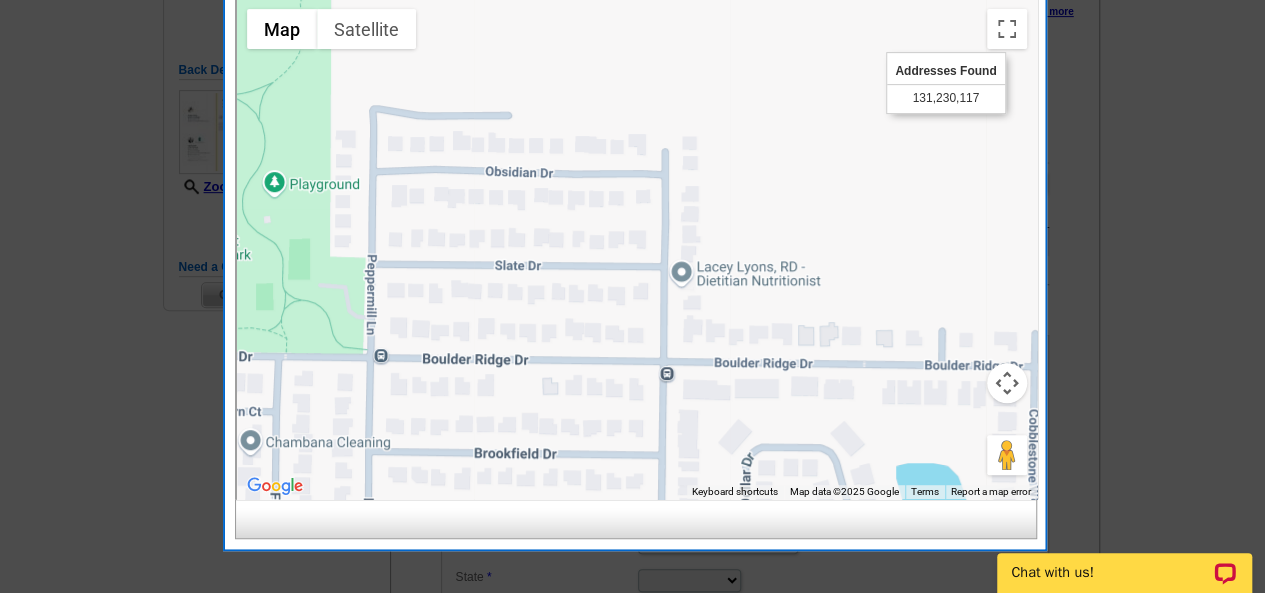 scroll, scrollTop: 420, scrollLeft: 0, axis: vertical 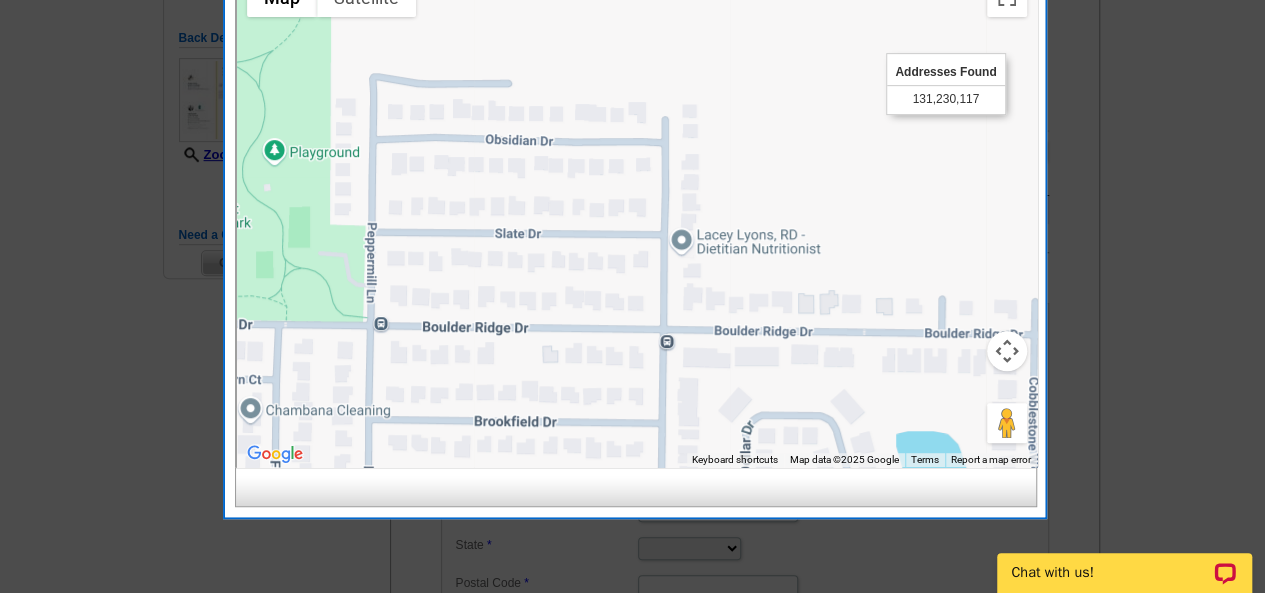 click at bounding box center (1007, 351) 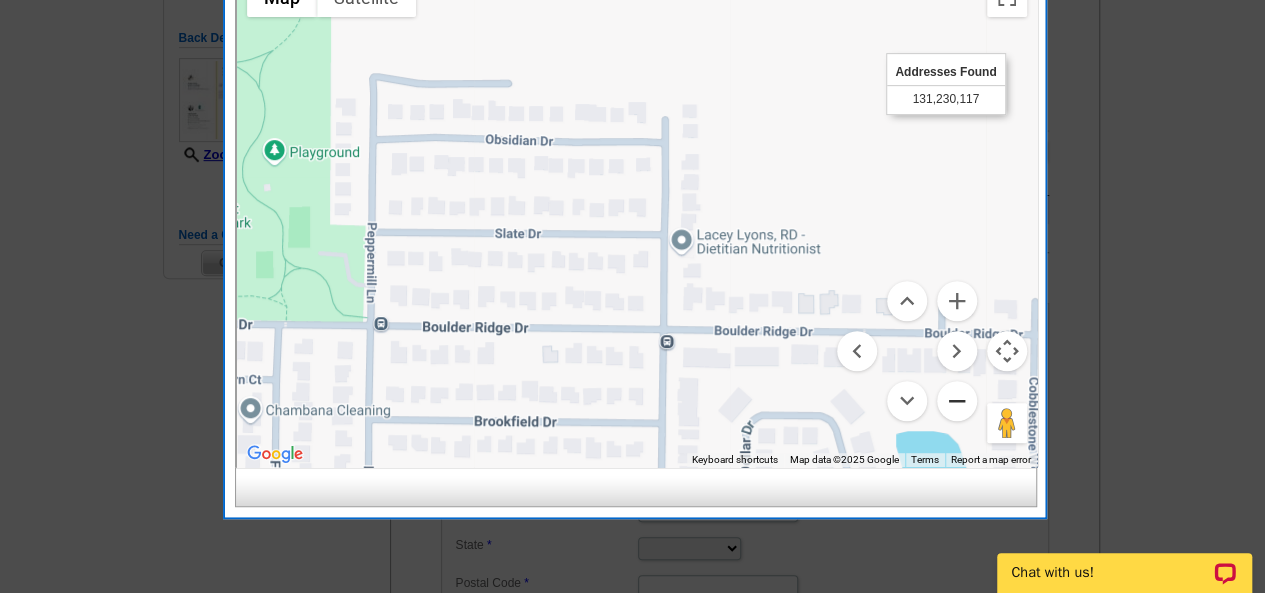 click at bounding box center (957, 401) 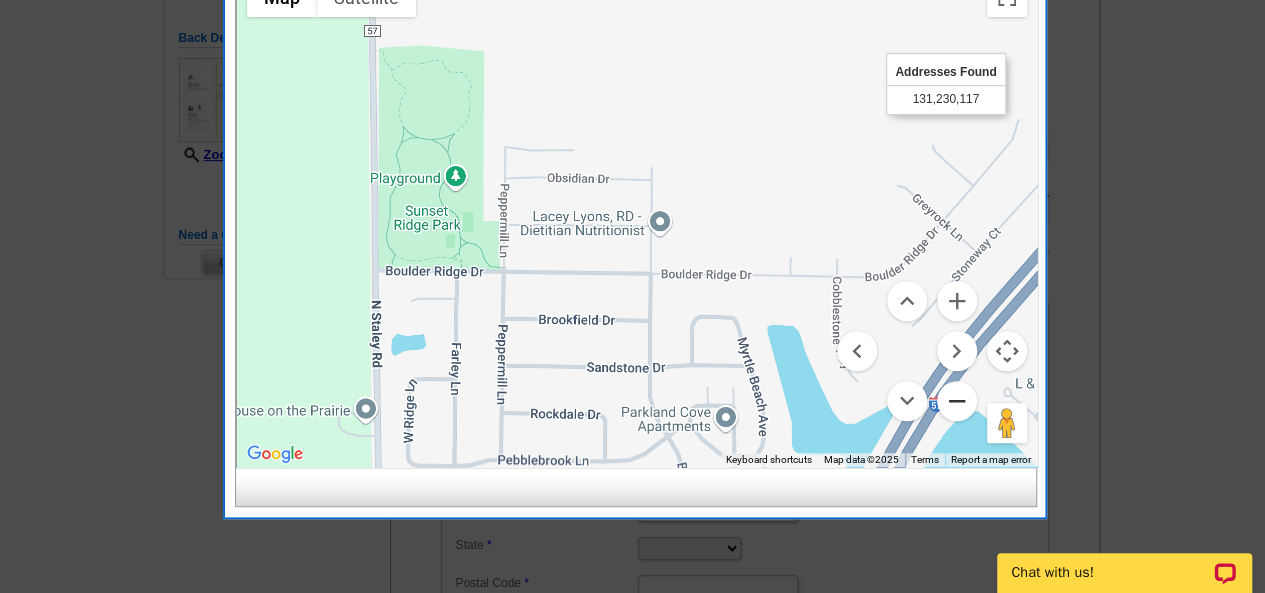 click at bounding box center (957, 401) 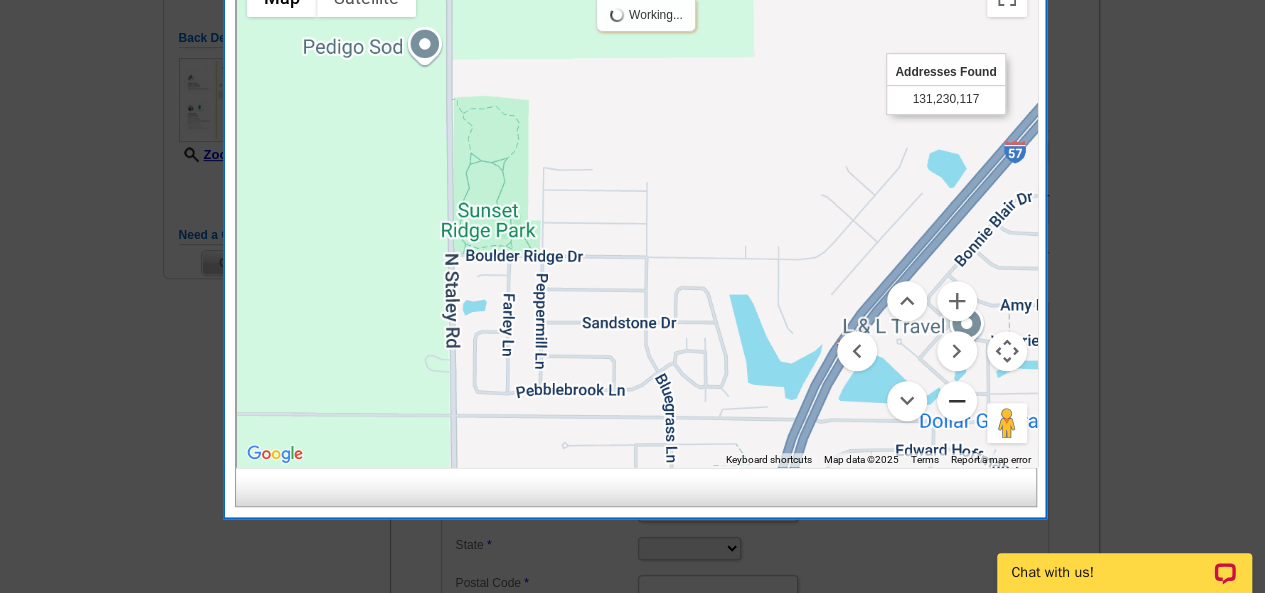 click at bounding box center (957, 401) 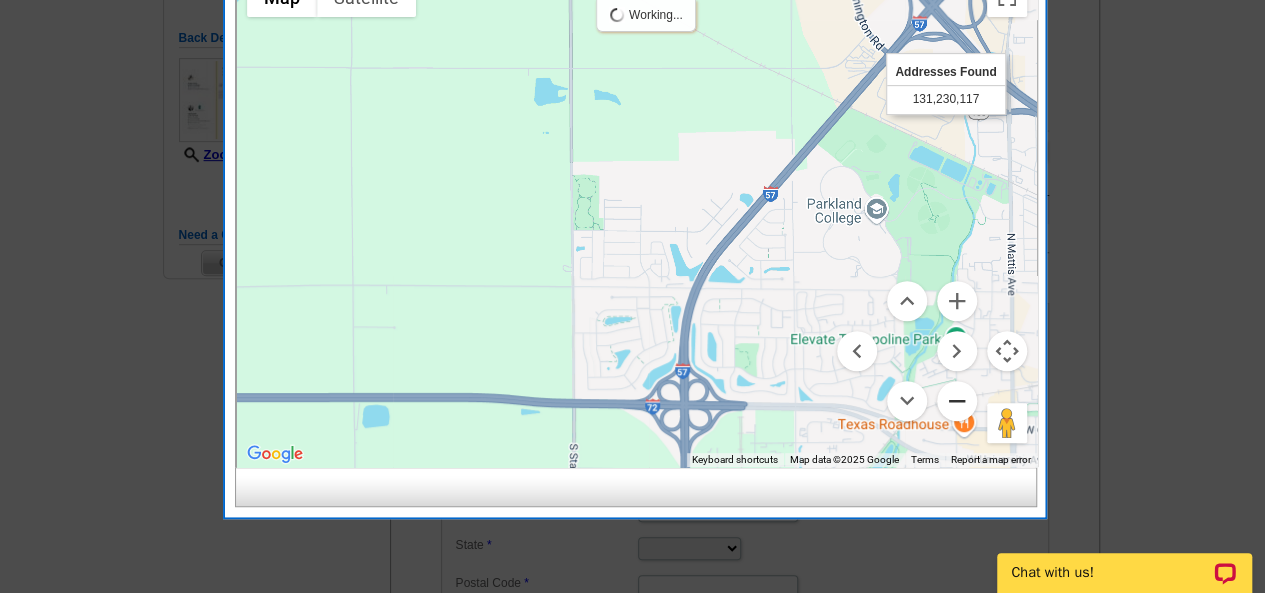 click at bounding box center [957, 401] 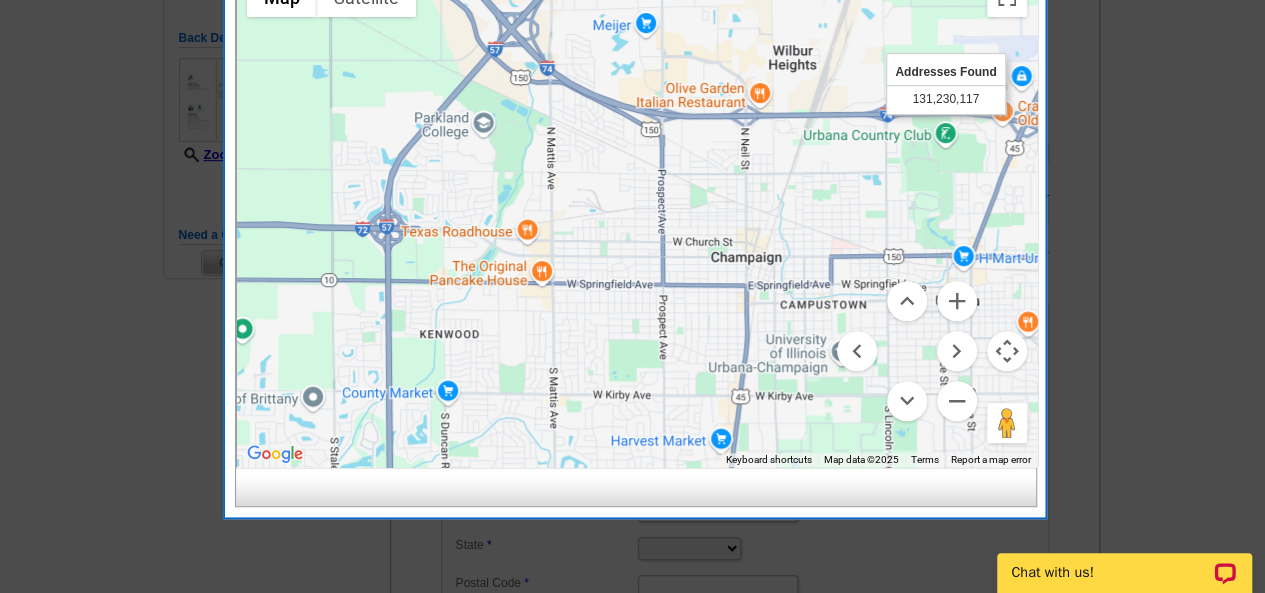 drag, startPoint x: 811, startPoint y: 218, endPoint x: 538, endPoint y: 135, distance: 285.3384 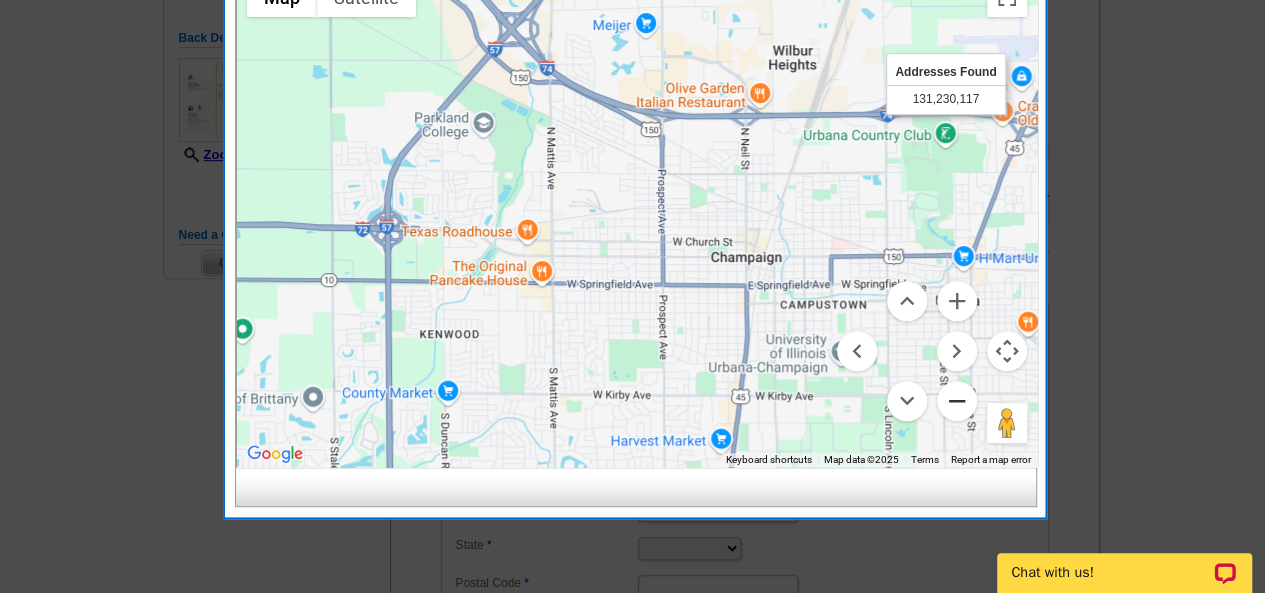 click at bounding box center [957, 401] 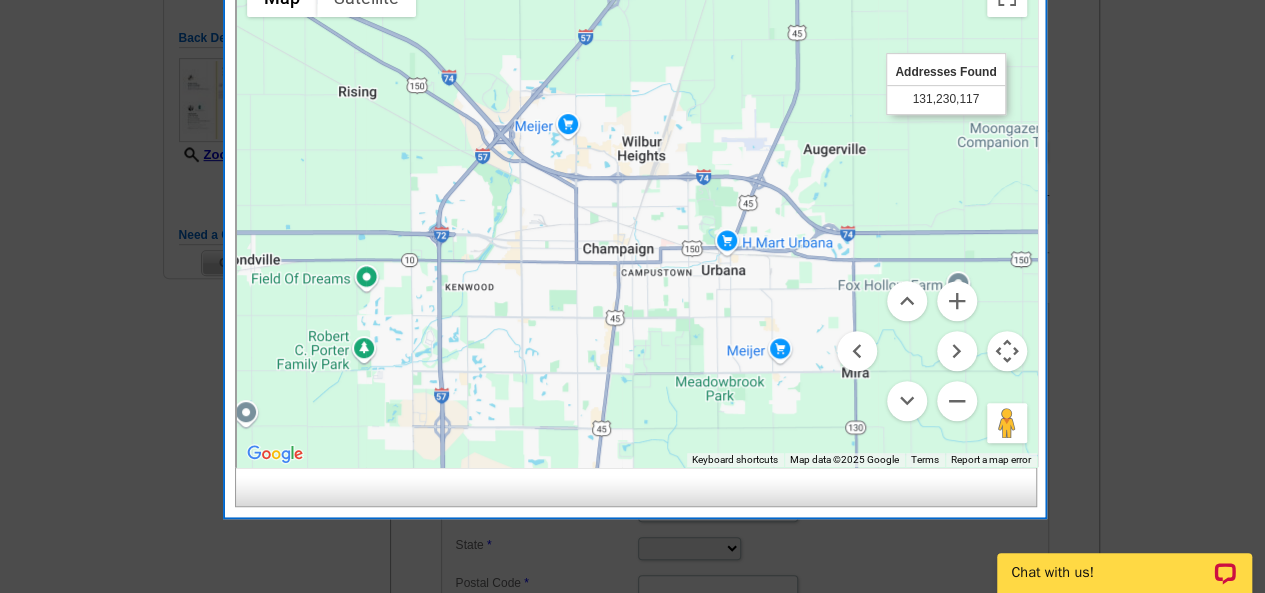 drag, startPoint x: 741, startPoint y: 213, endPoint x: 664, endPoint y: 225, distance: 77.92946 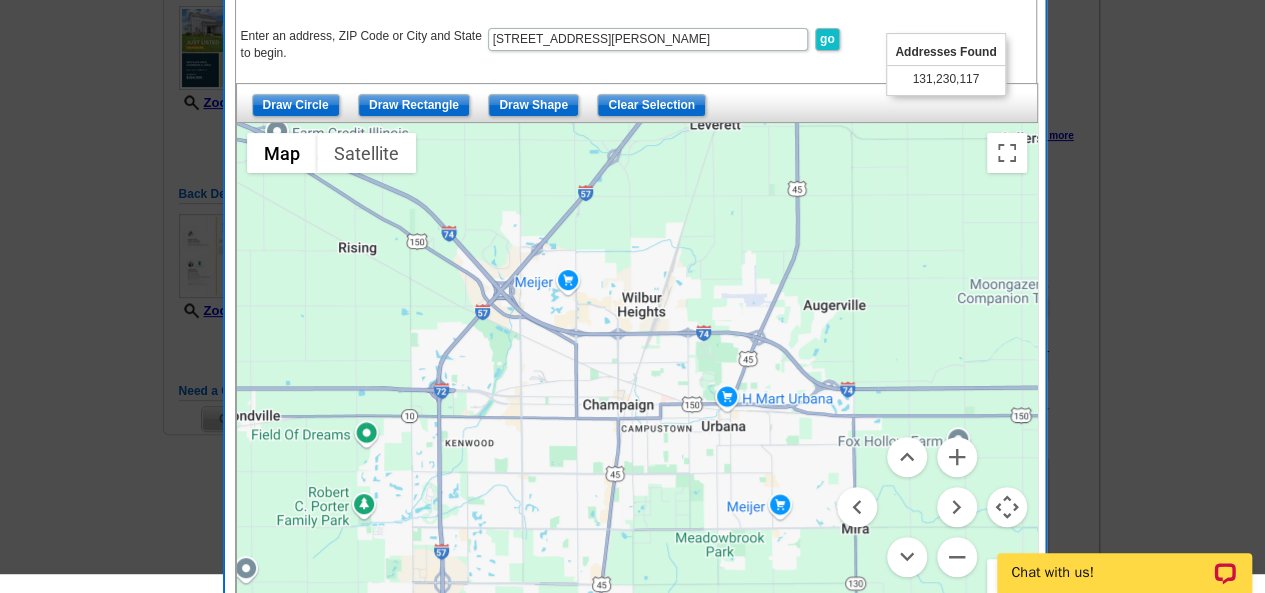 scroll, scrollTop: 245, scrollLeft: 0, axis: vertical 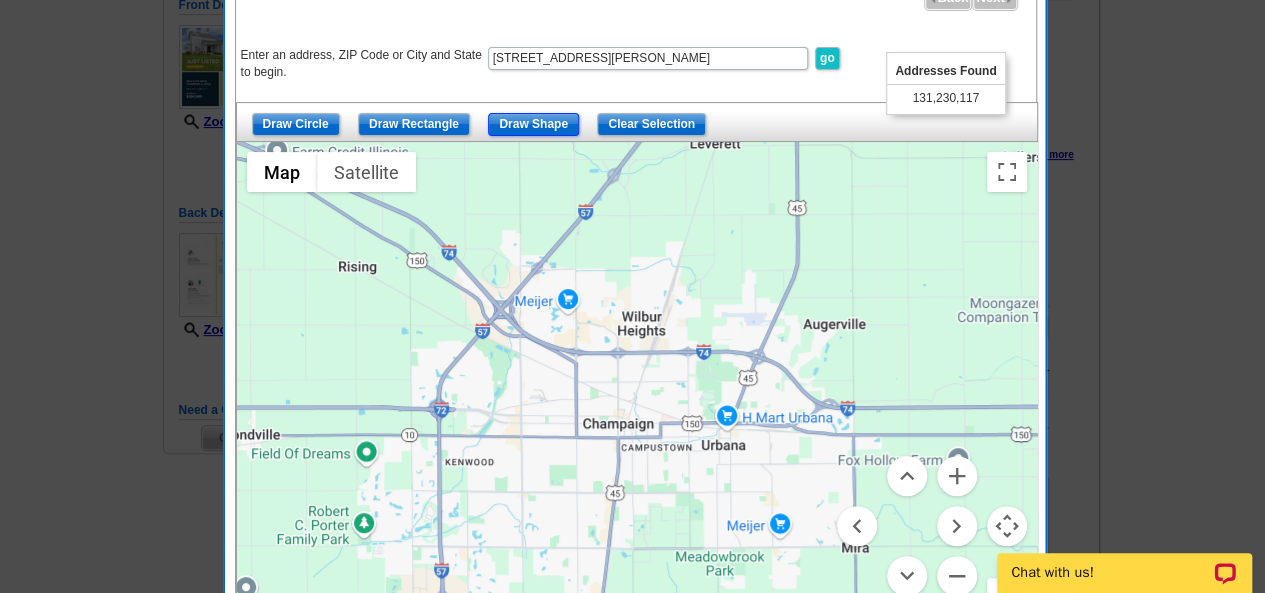 click on "Draw Shape" at bounding box center (533, 124) 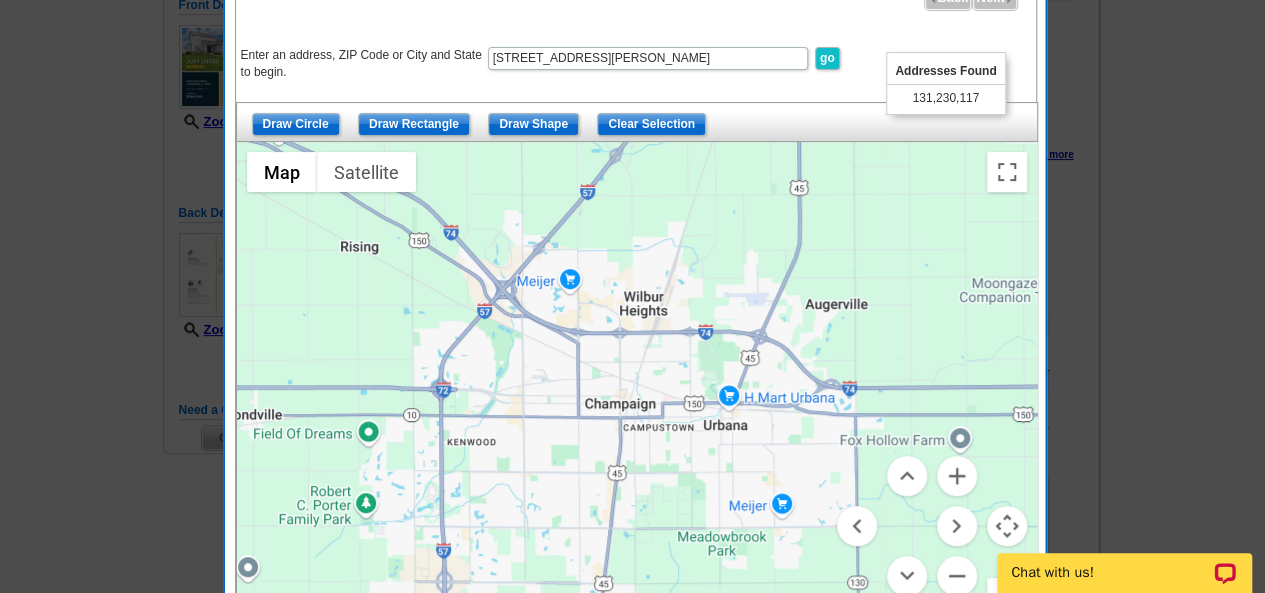 drag, startPoint x: 532, startPoint y: 291, endPoint x: 543, endPoint y: 259, distance: 33.83785 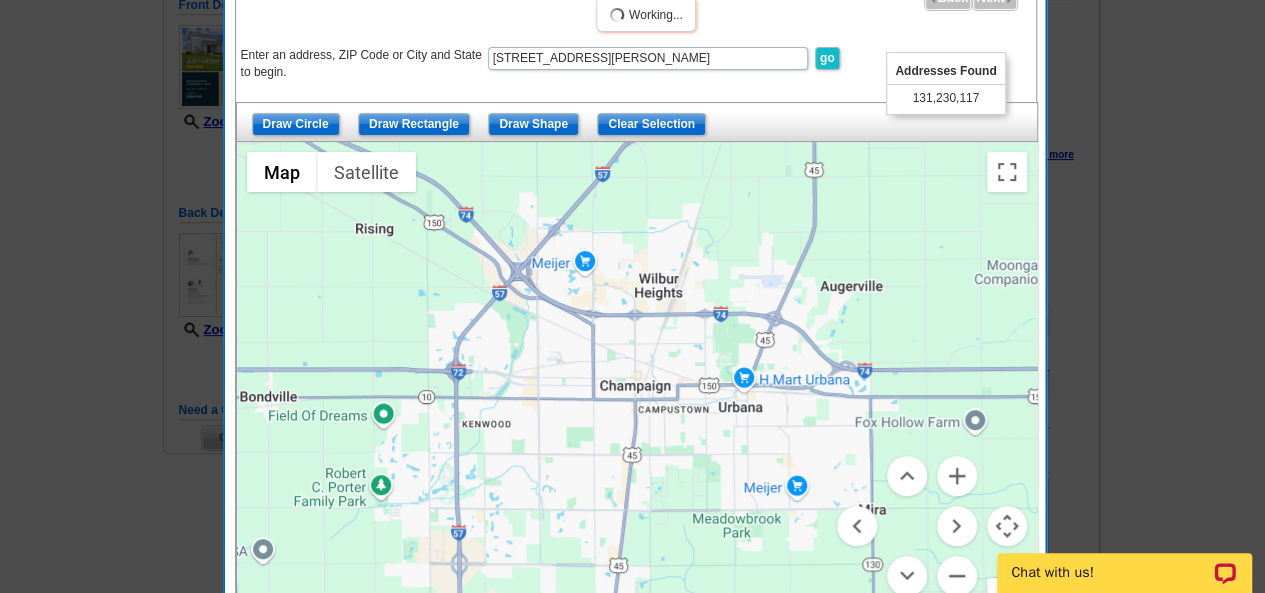 click at bounding box center (637, 392) 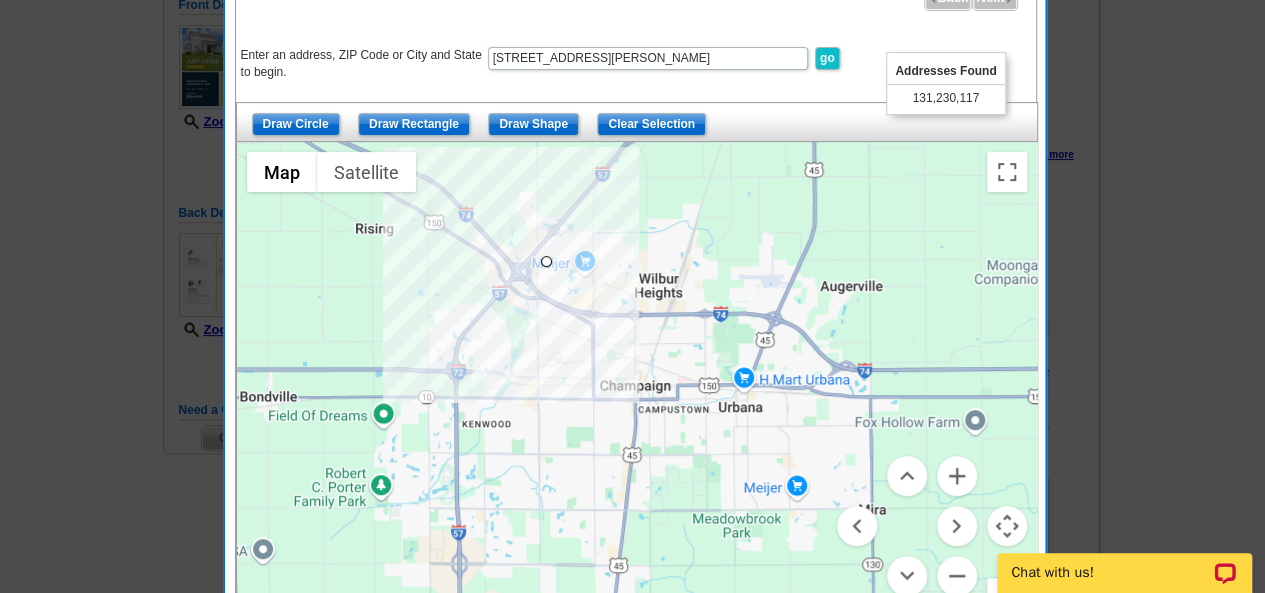 click at bounding box center [637, 392] 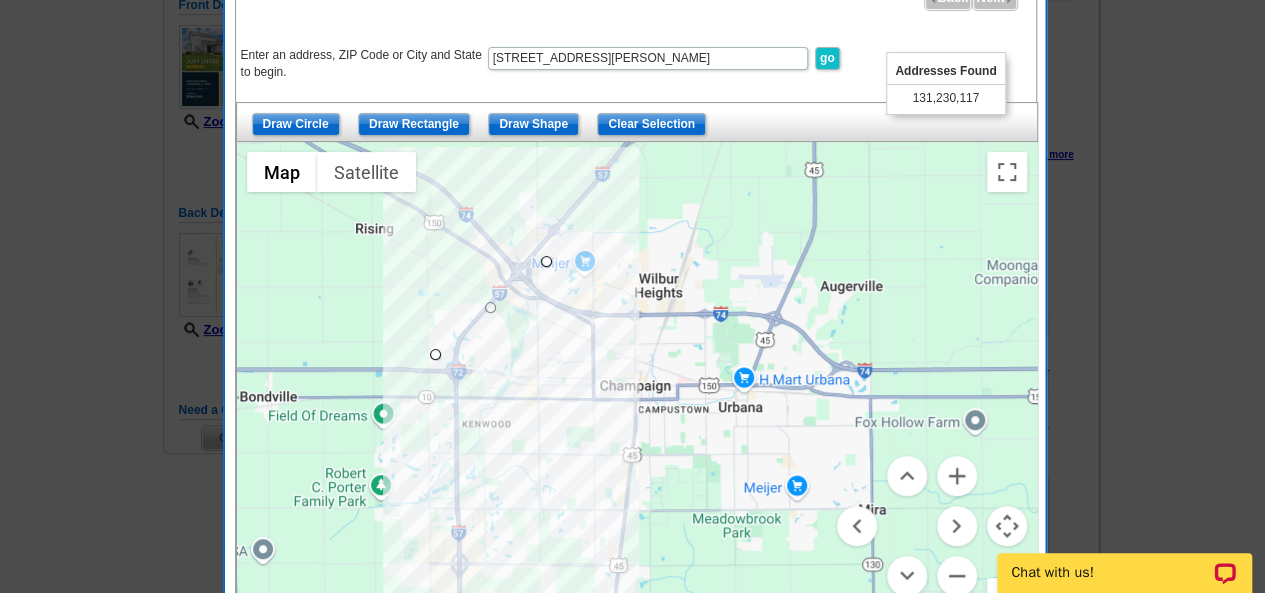 click at bounding box center (637, 392) 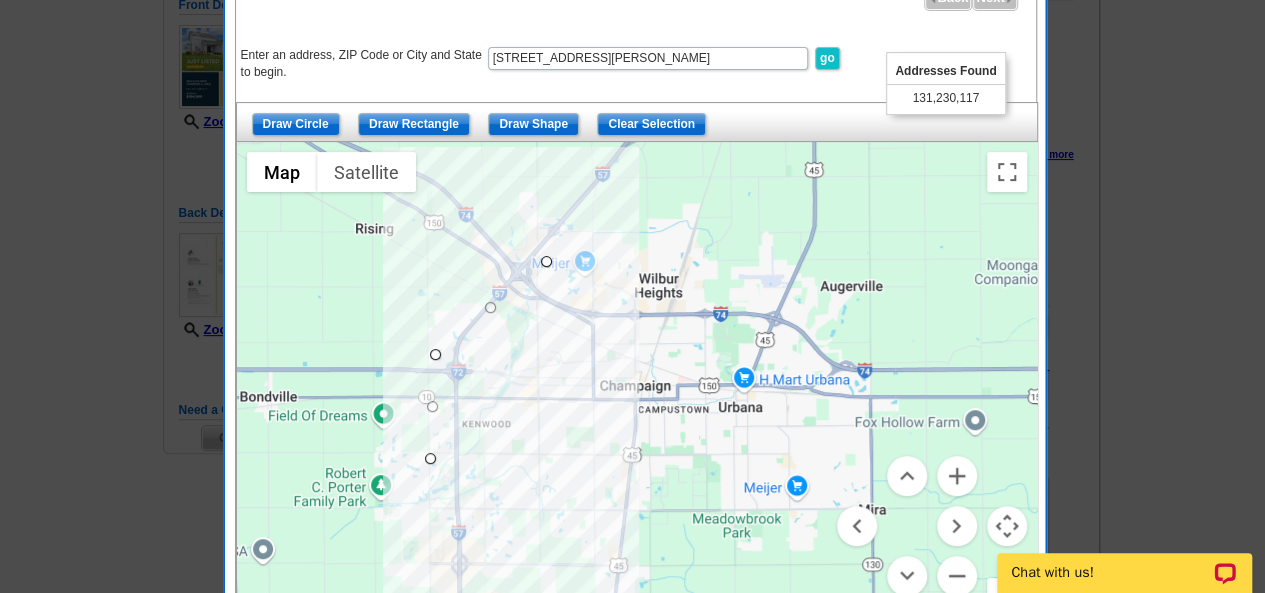 click at bounding box center (637, 392) 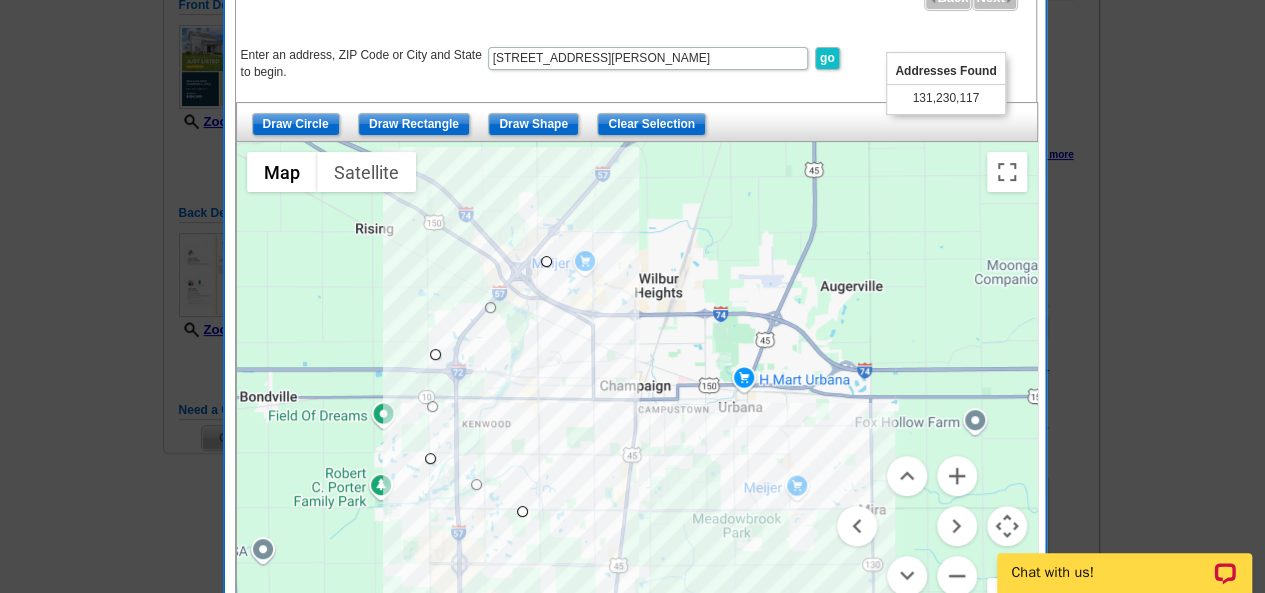 click at bounding box center [637, 392] 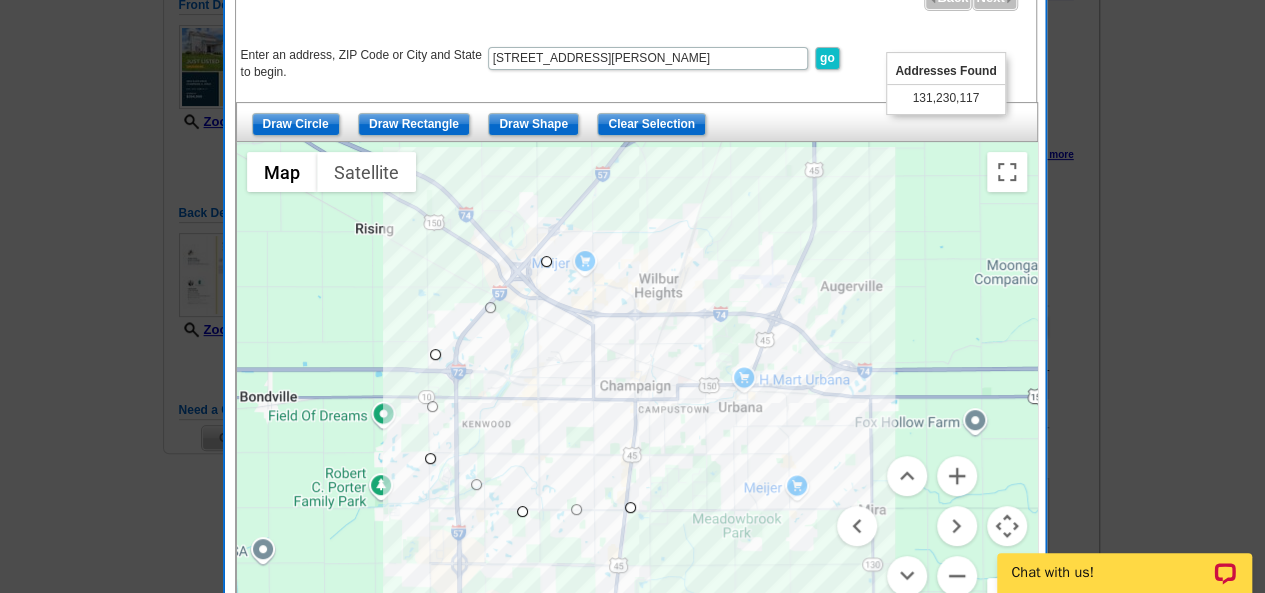 click at bounding box center [637, 392] 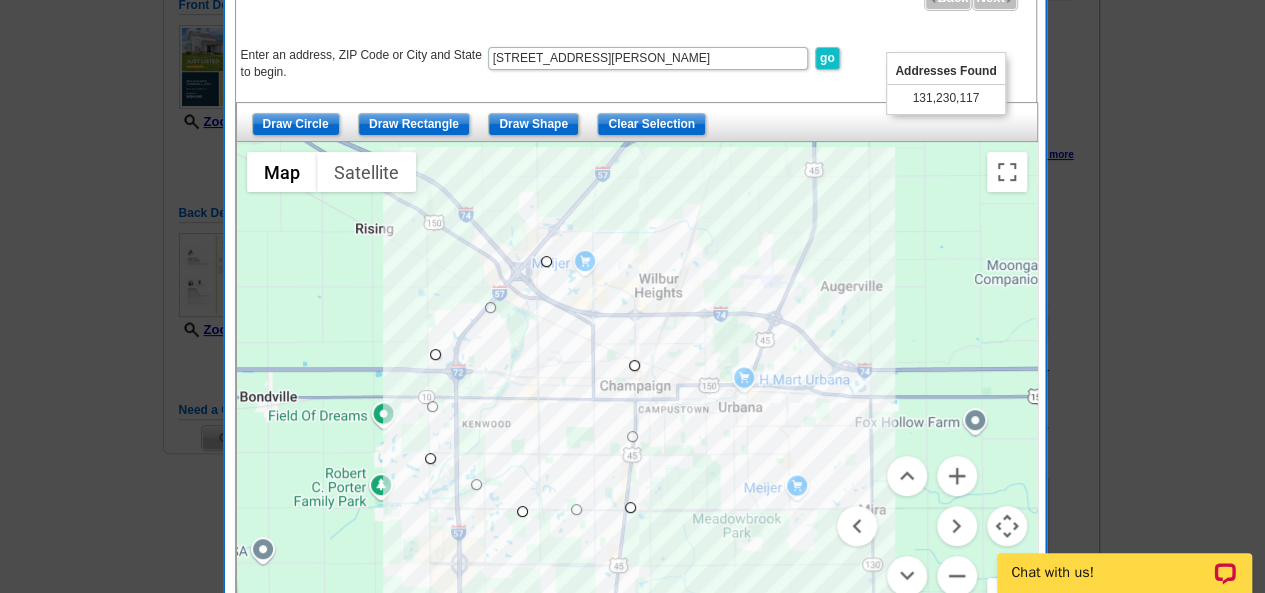 click at bounding box center (637, 392) 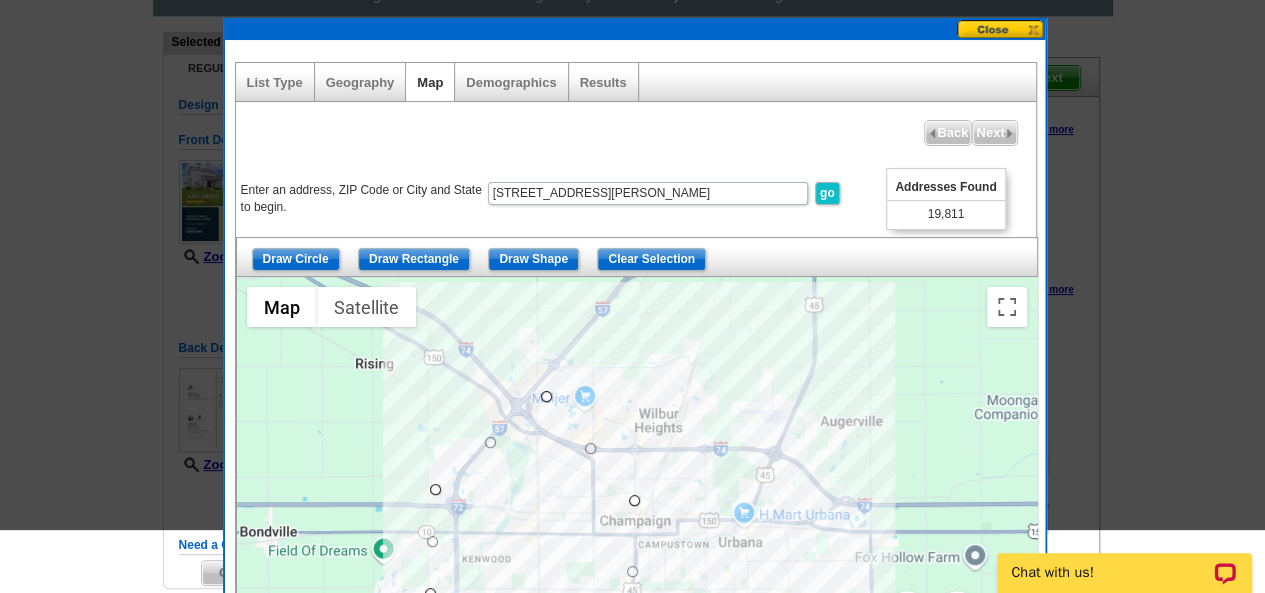 scroll, scrollTop: 47, scrollLeft: 0, axis: vertical 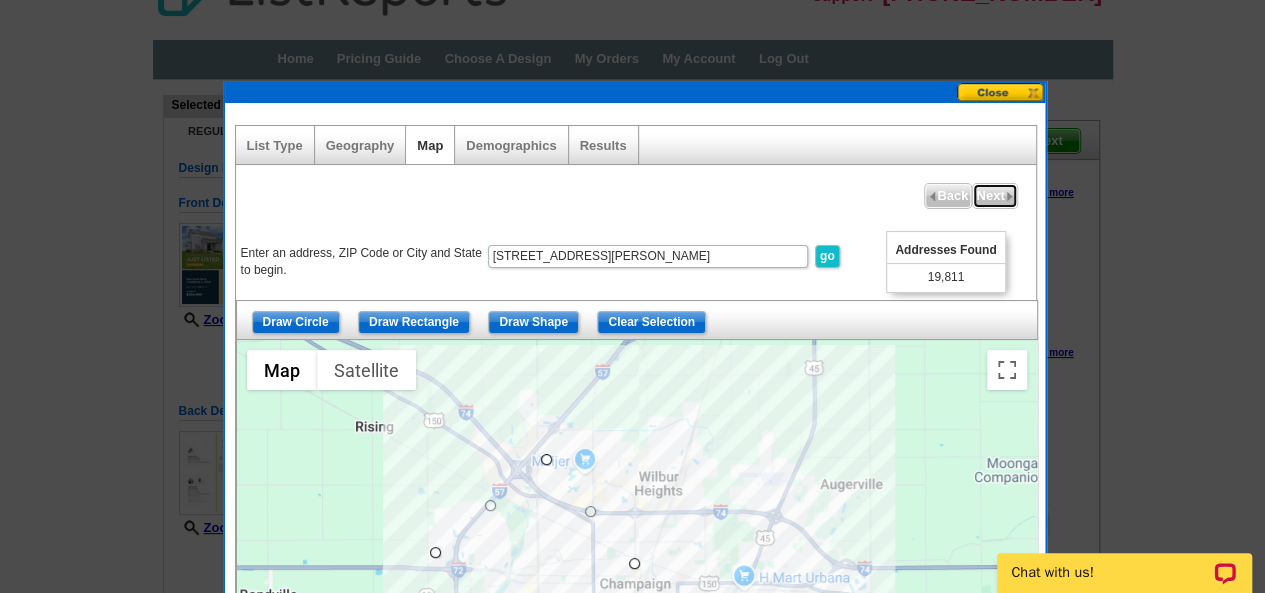 click on "Next" at bounding box center (994, 196) 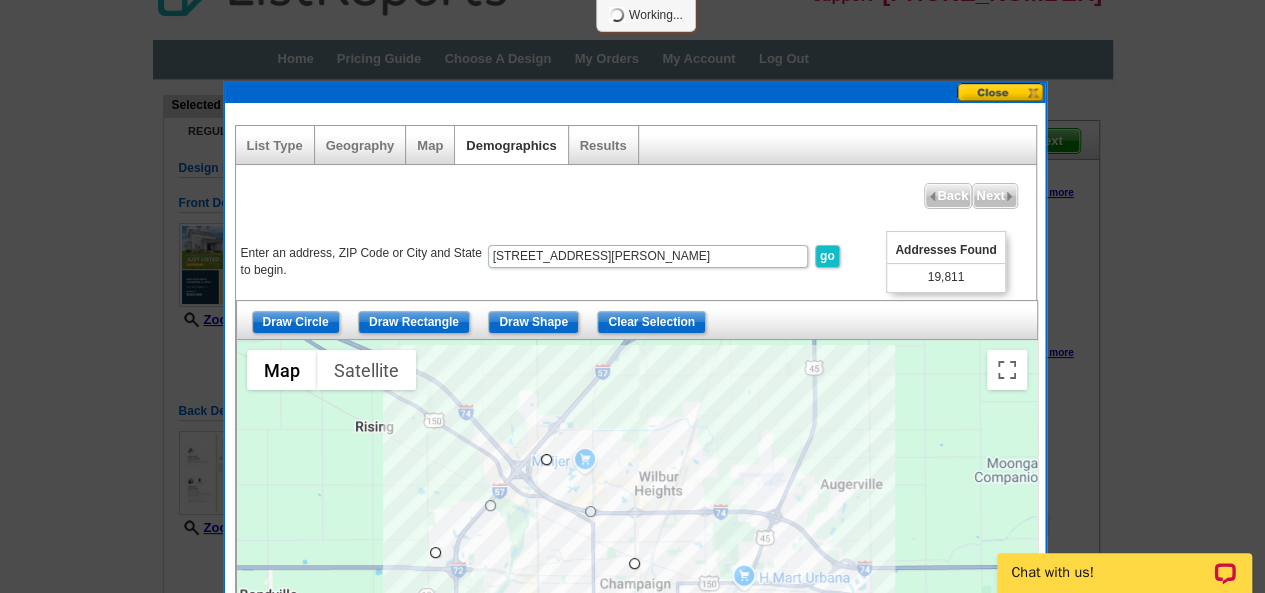 select 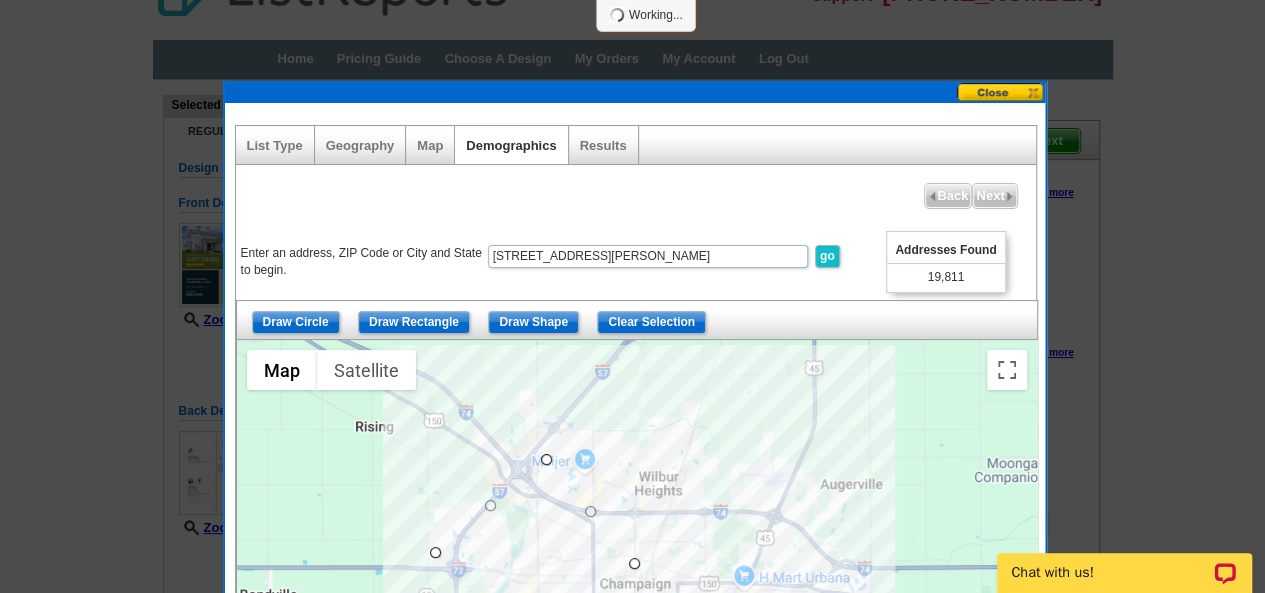 select 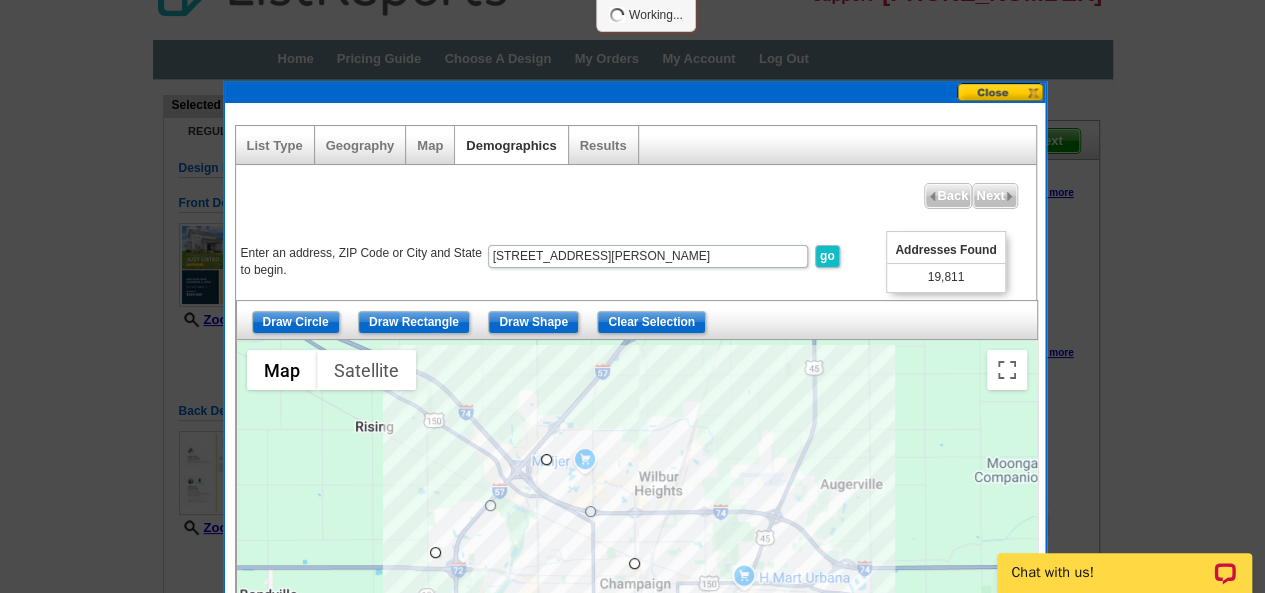 select 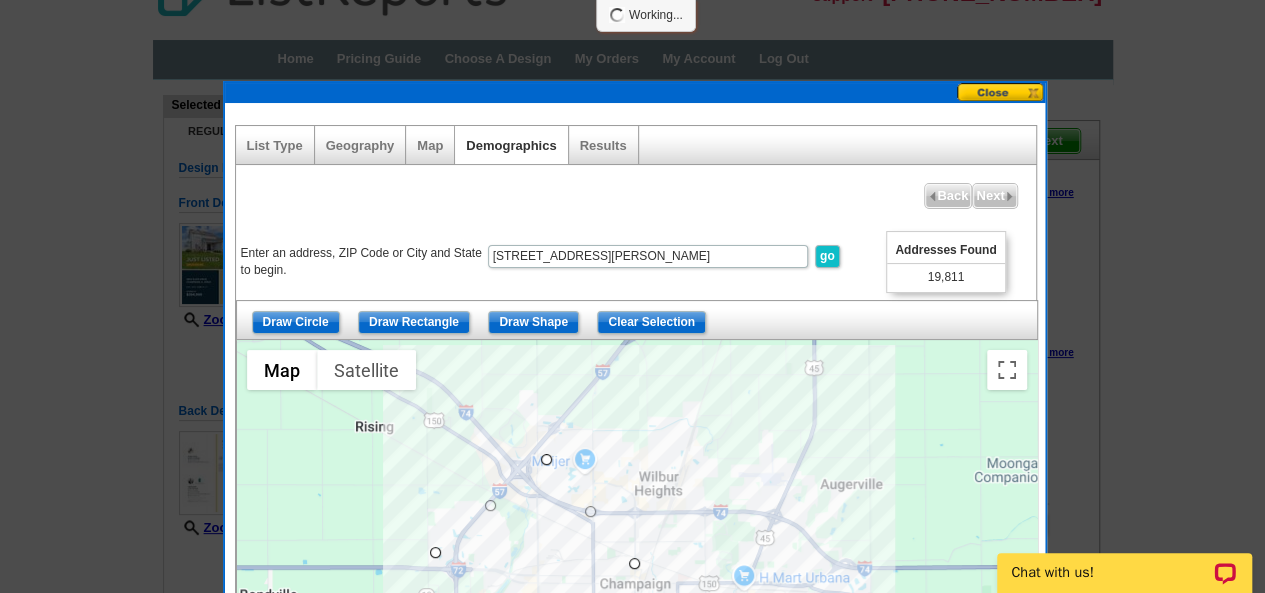 select 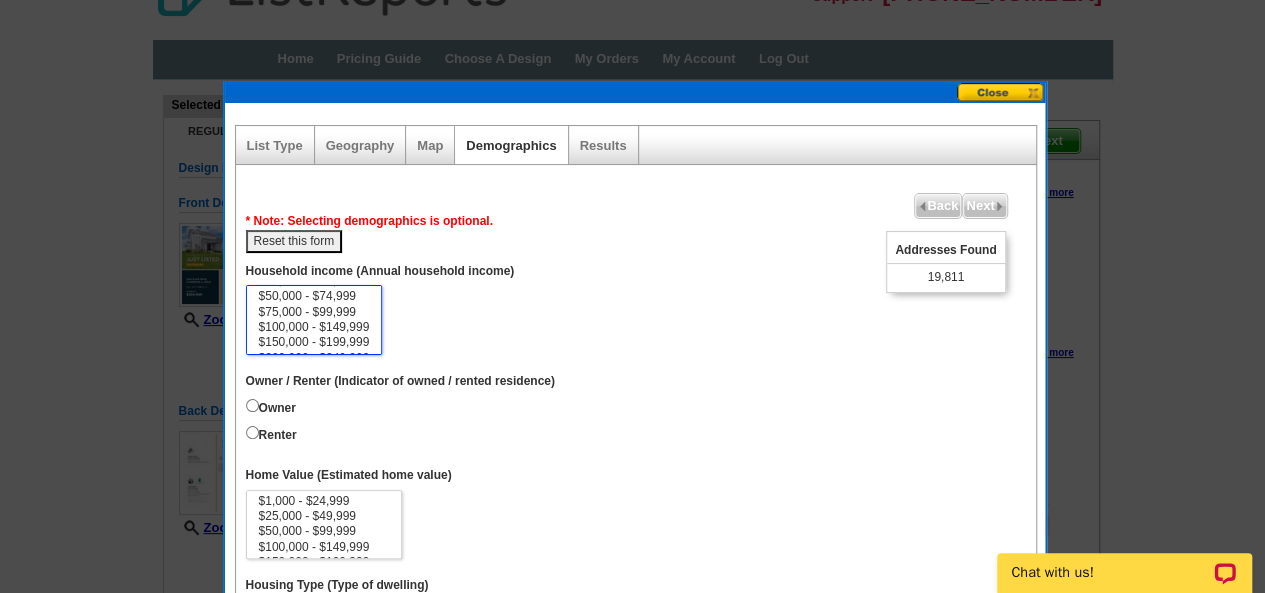 scroll, scrollTop: 40, scrollLeft: 0, axis: vertical 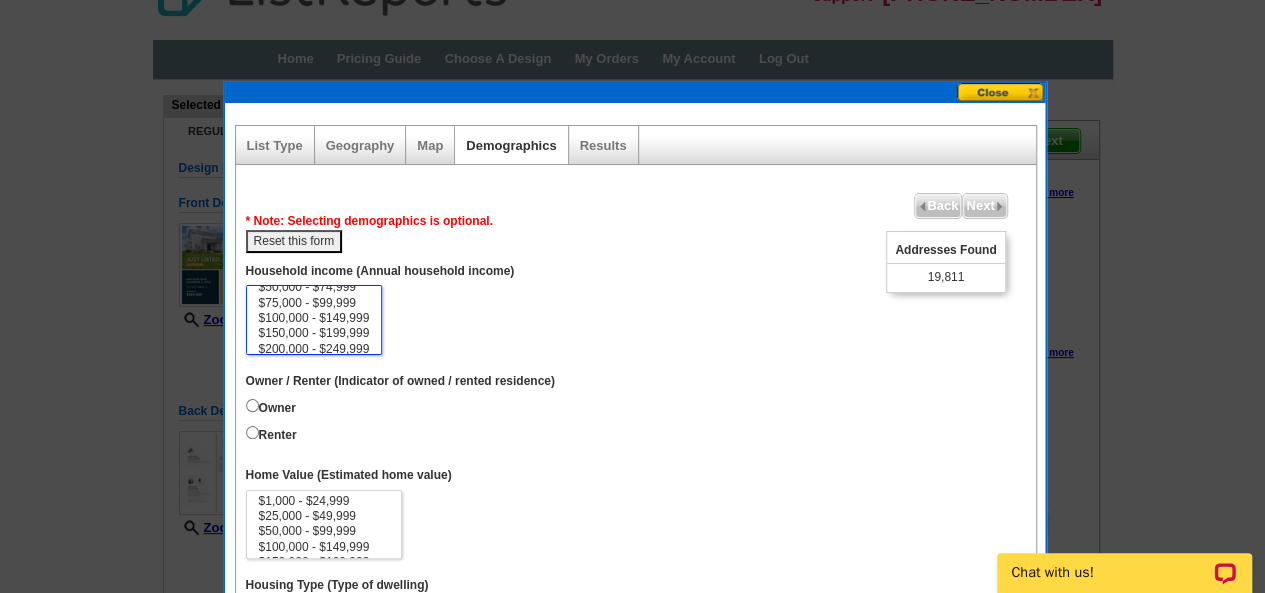 select on "100000-149999" 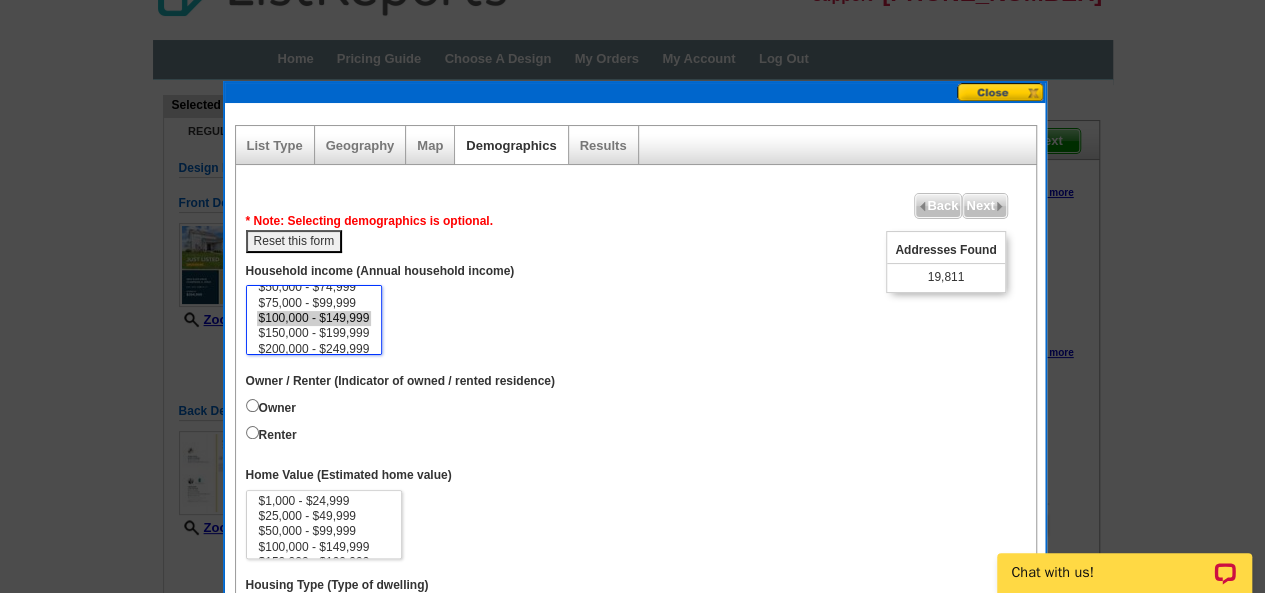 click on "$100,000 - $149,999" at bounding box center [314, 318] 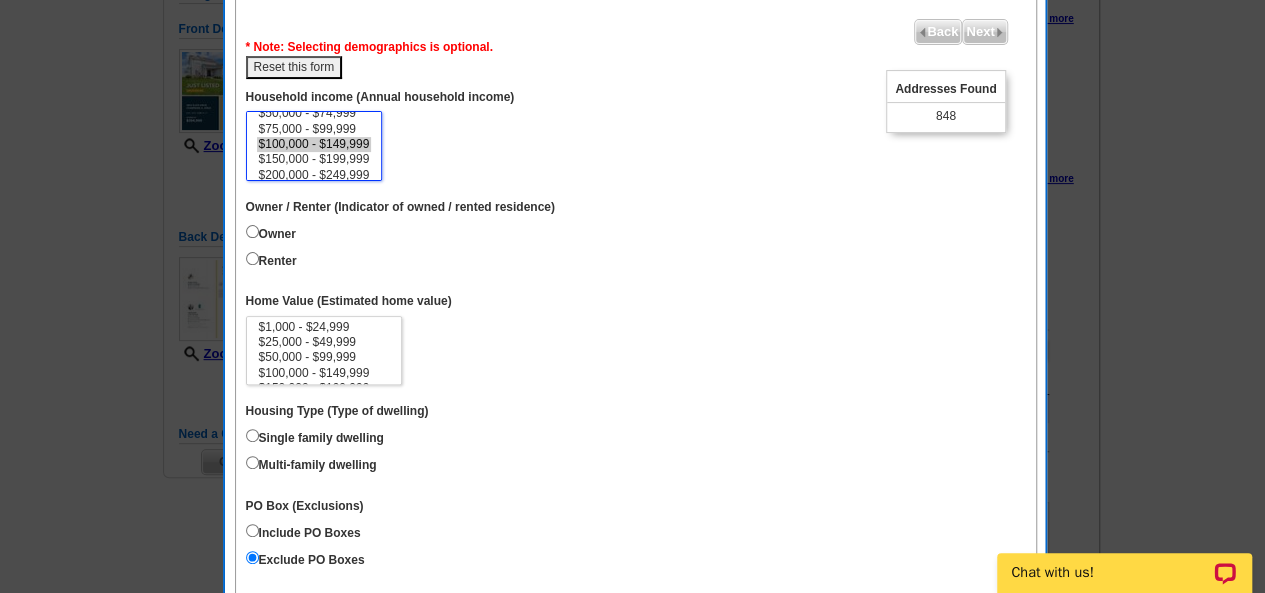 scroll, scrollTop: 246, scrollLeft: 0, axis: vertical 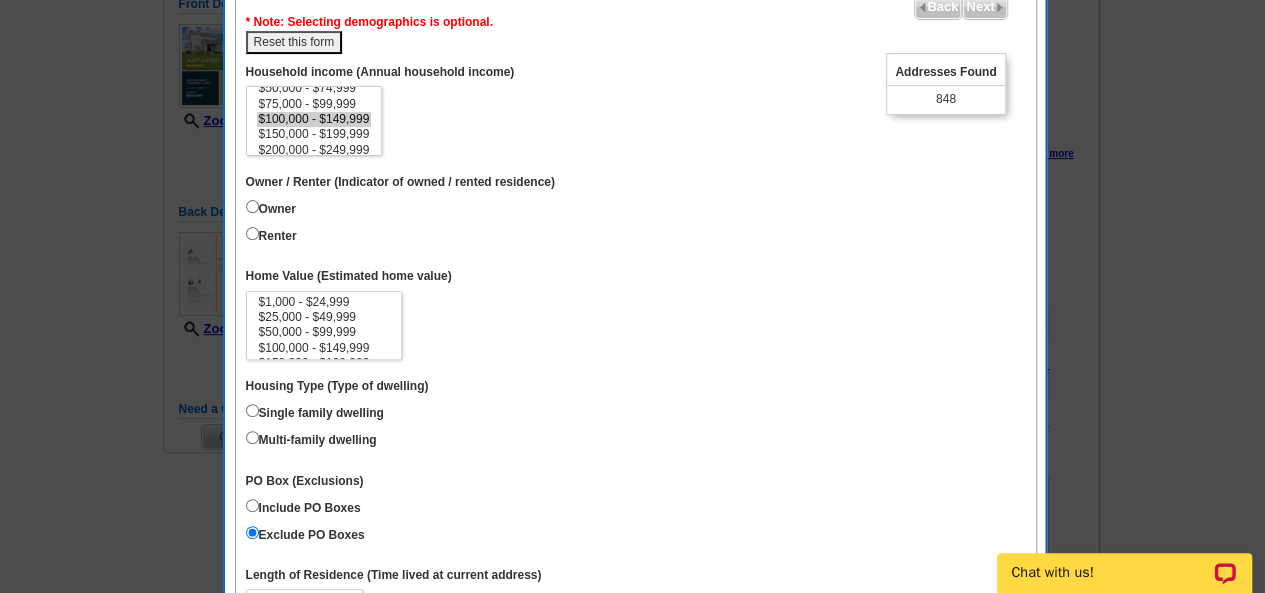 click on "Owner" at bounding box center (271, 207) 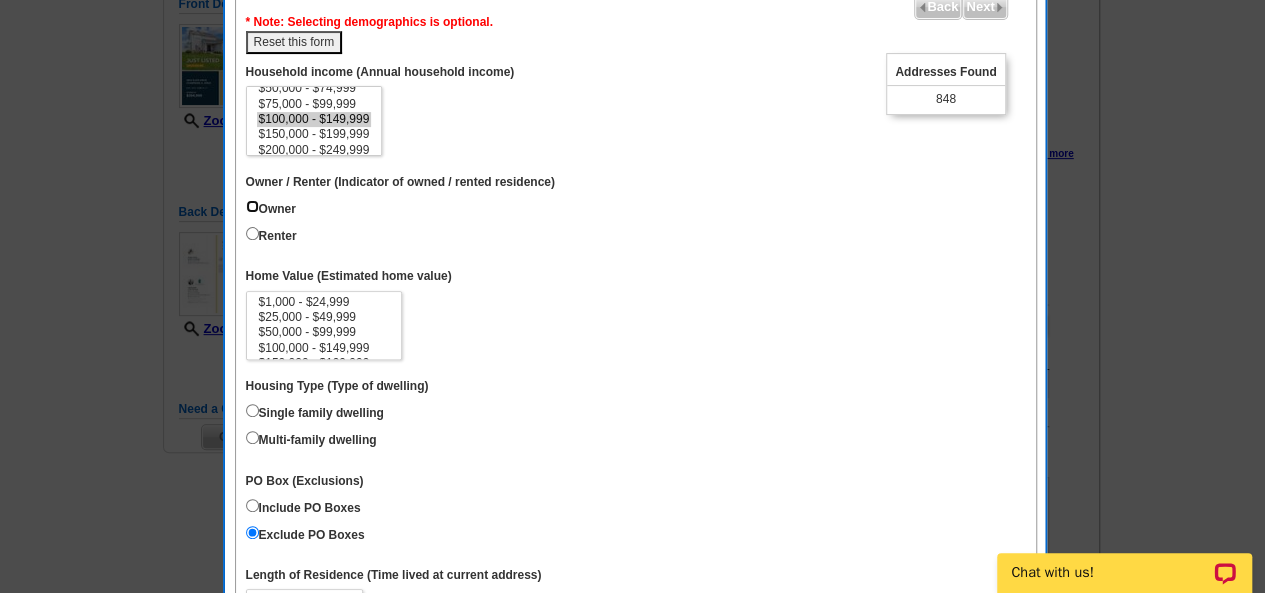 click on "Owner" at bounding box center [252, 206] 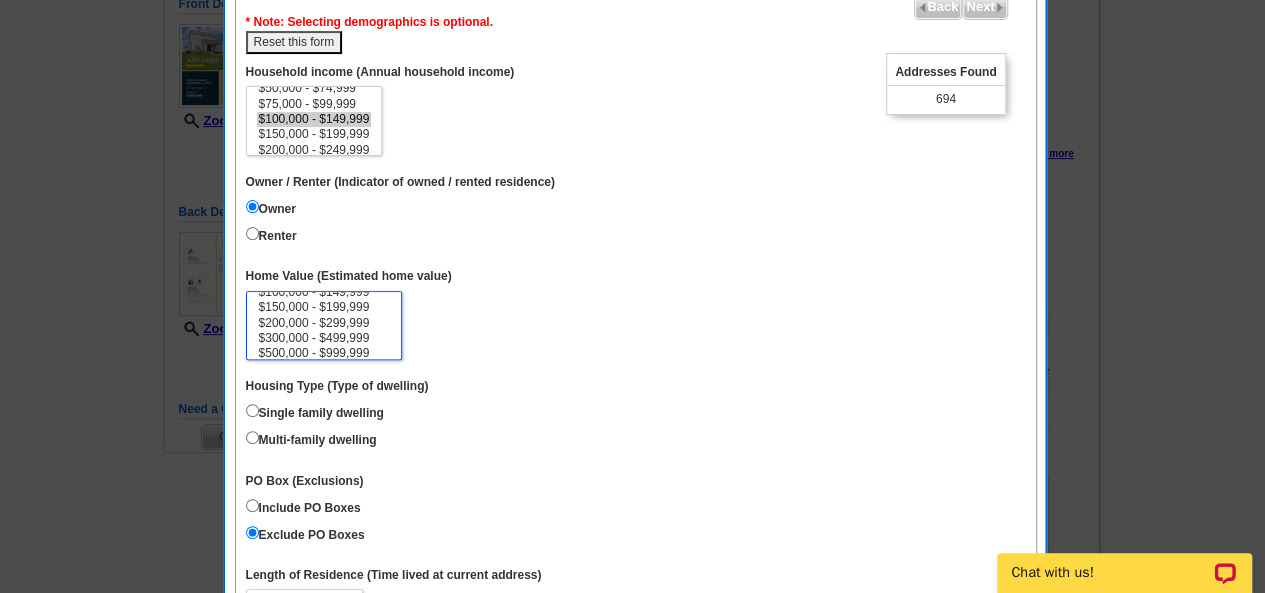 scroll, scrollTop: 65, scrollLeft: 0, axis: vertical 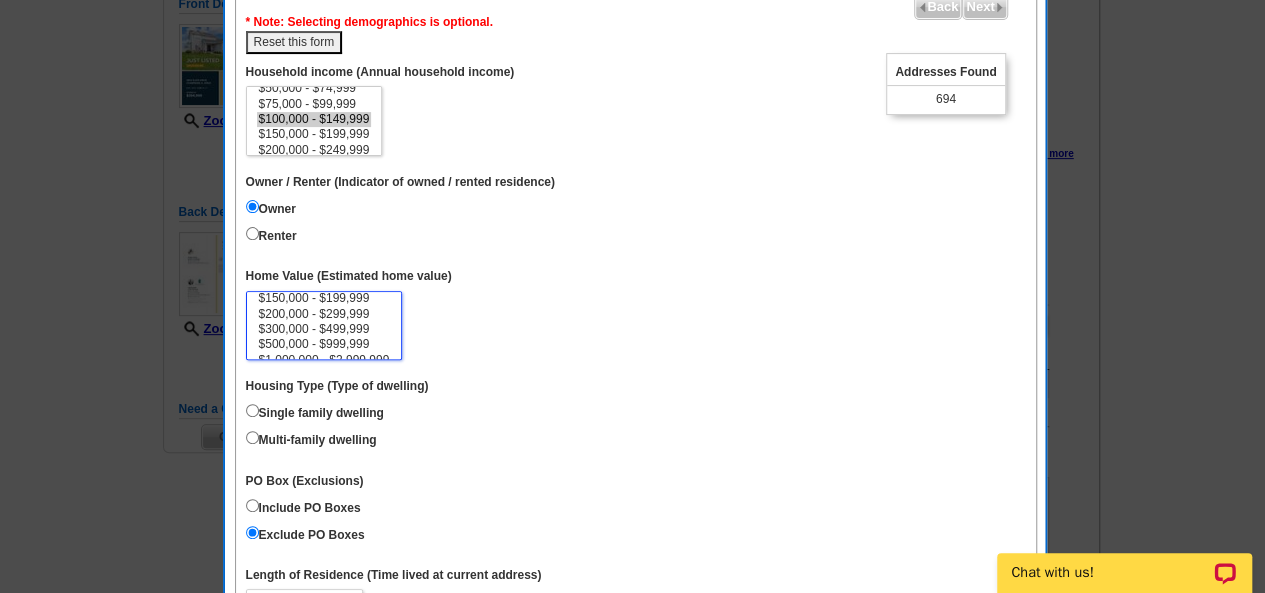 select on "300000-499999" 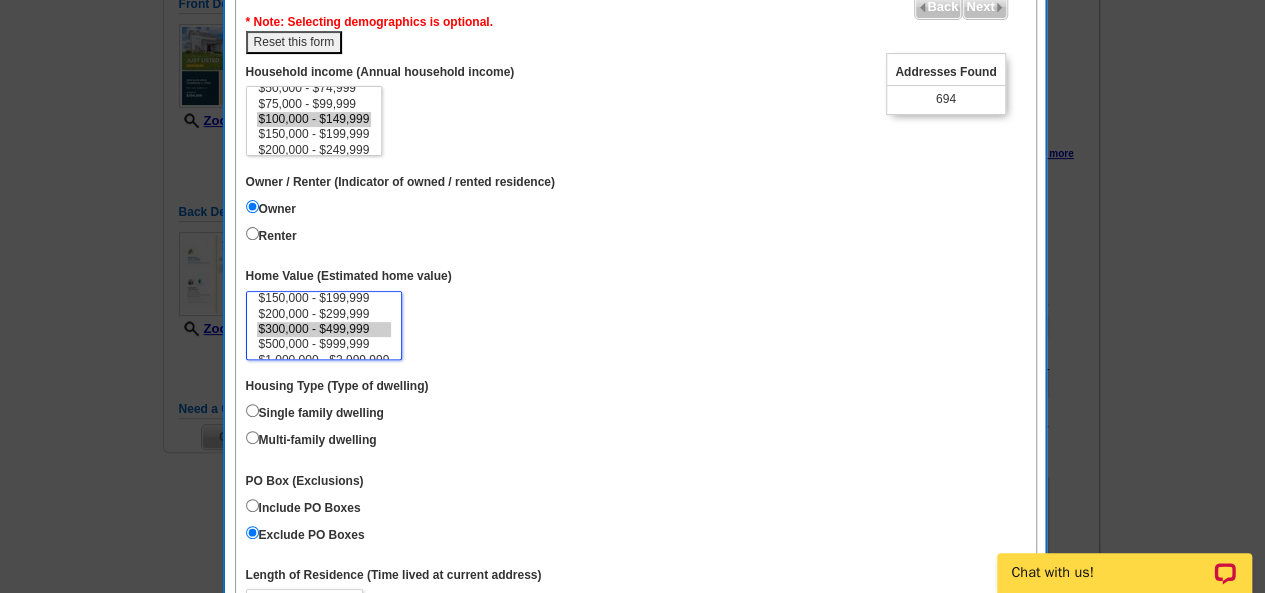 click on "$300,000 - $499,999" at bounding box center [324, 329] 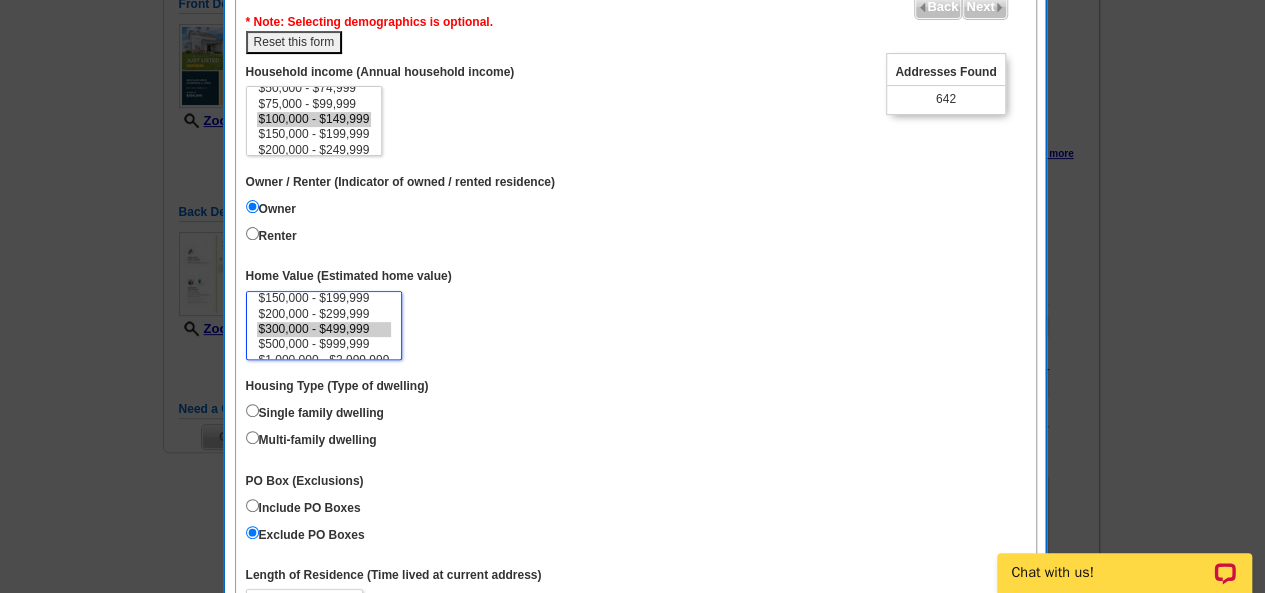 scroll, scrollTop: 92, scrollLeft: 0, axis: vertical 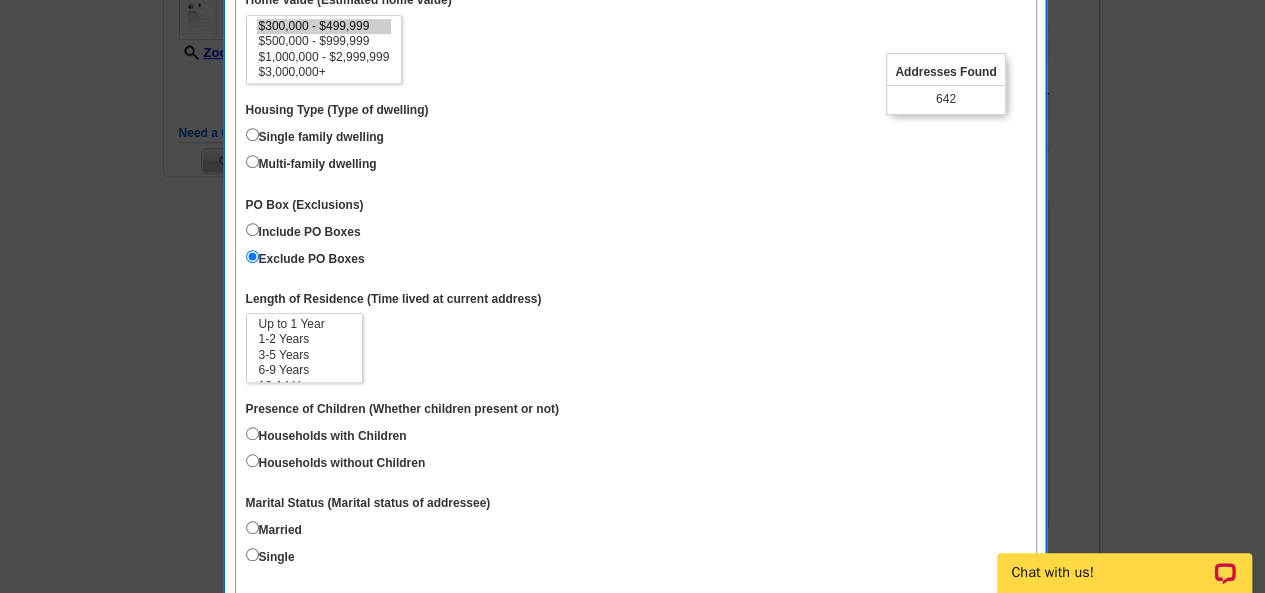 click on "Single family dwelling" at bounding box center (315, 135) 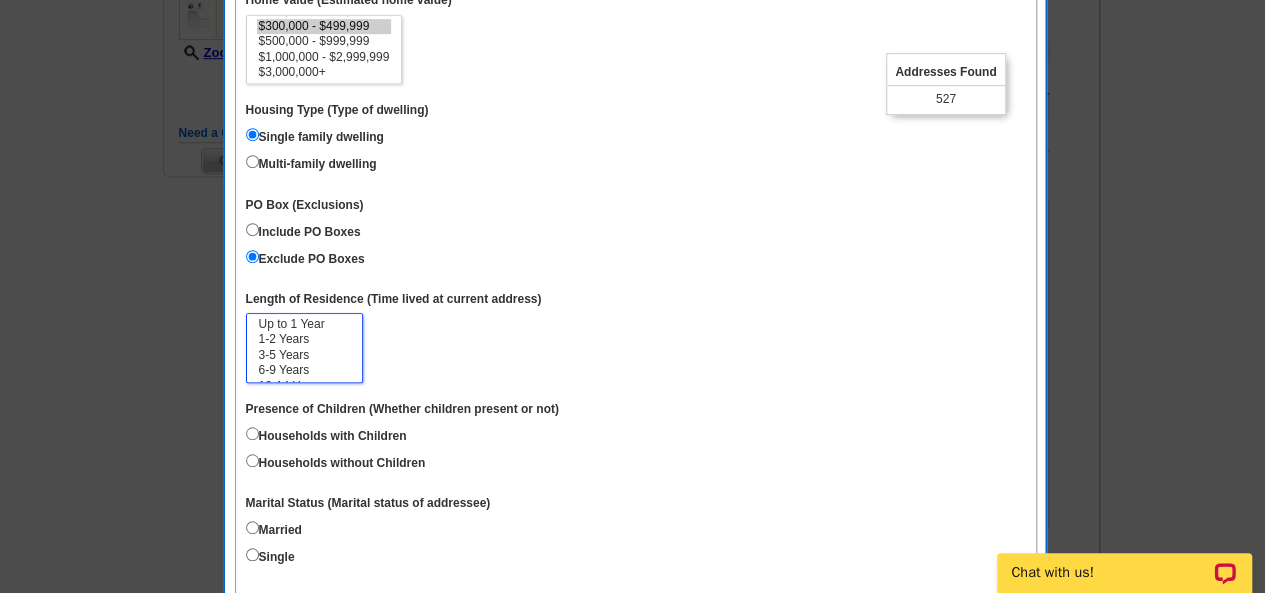 select on "6-9" 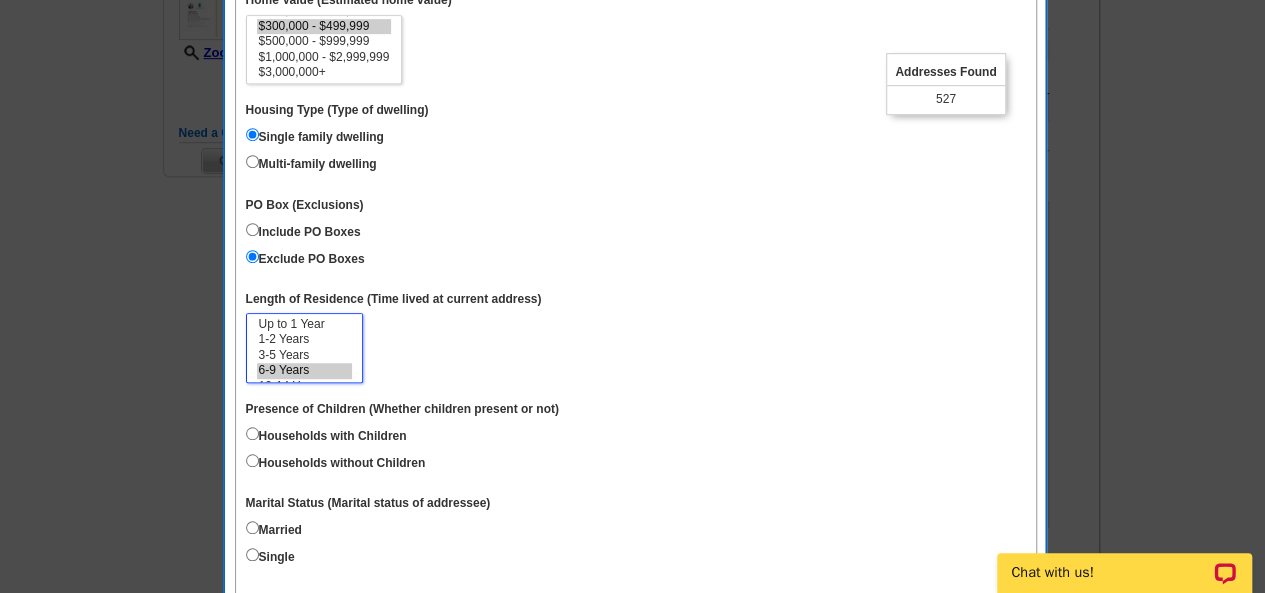 click on "6-9 Years" at bounding box center (304, 370) 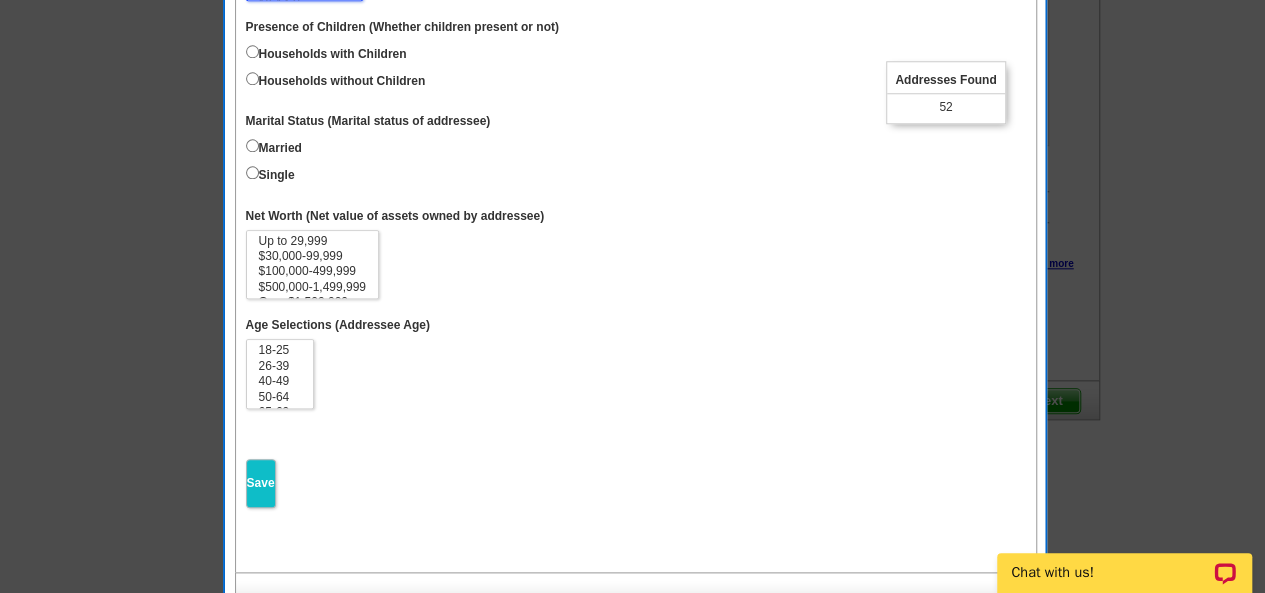 scroll, scrollTop: 929, scrollLeft: 0, axis: vertical 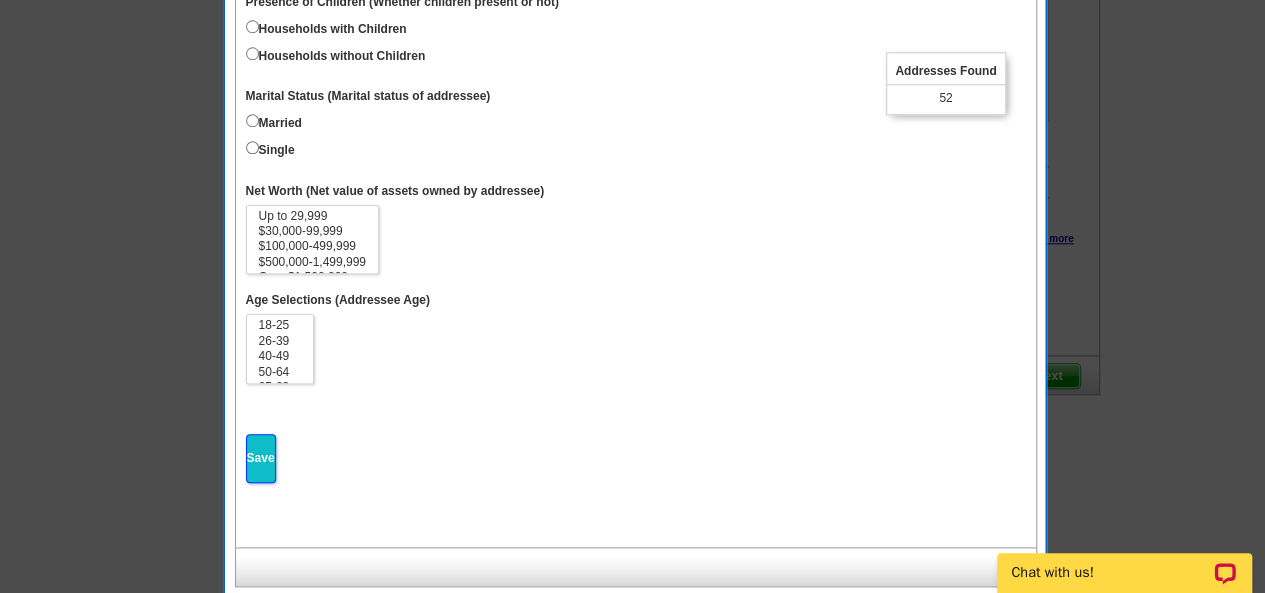 click on "Save" at bounding box center [261, 458] 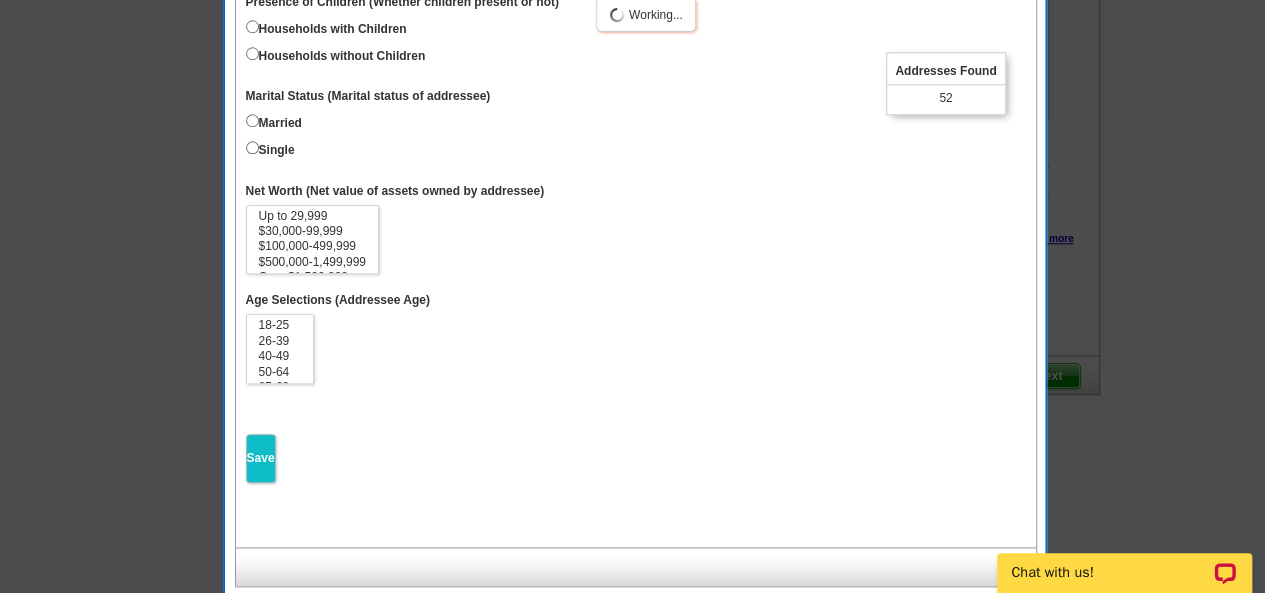 select 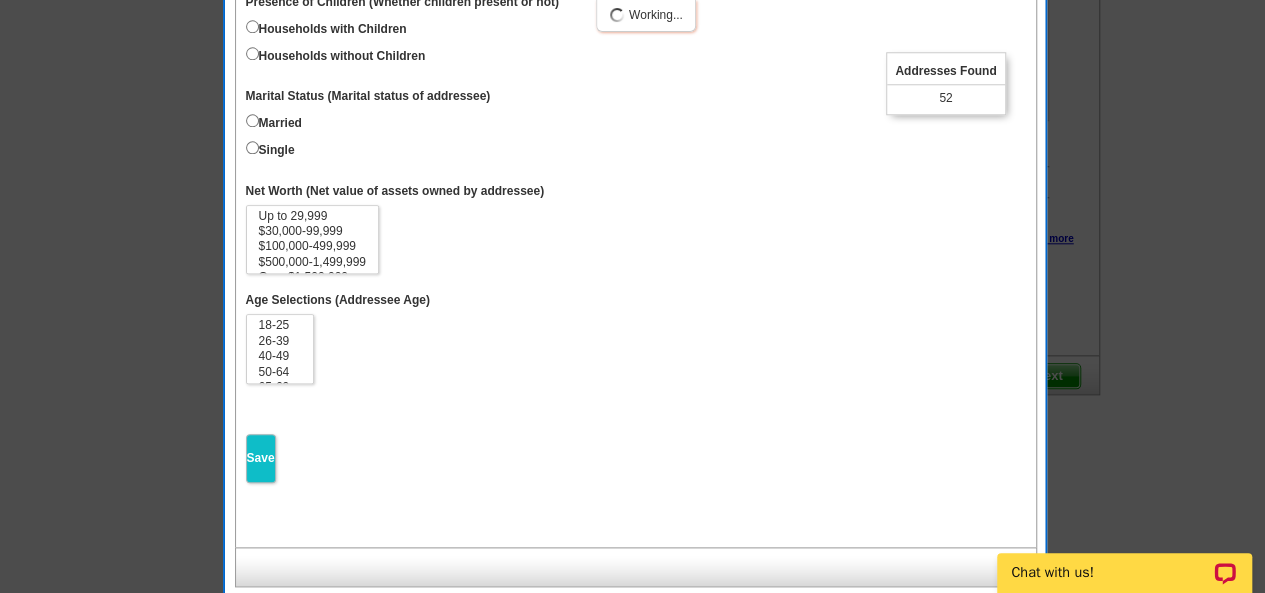 select 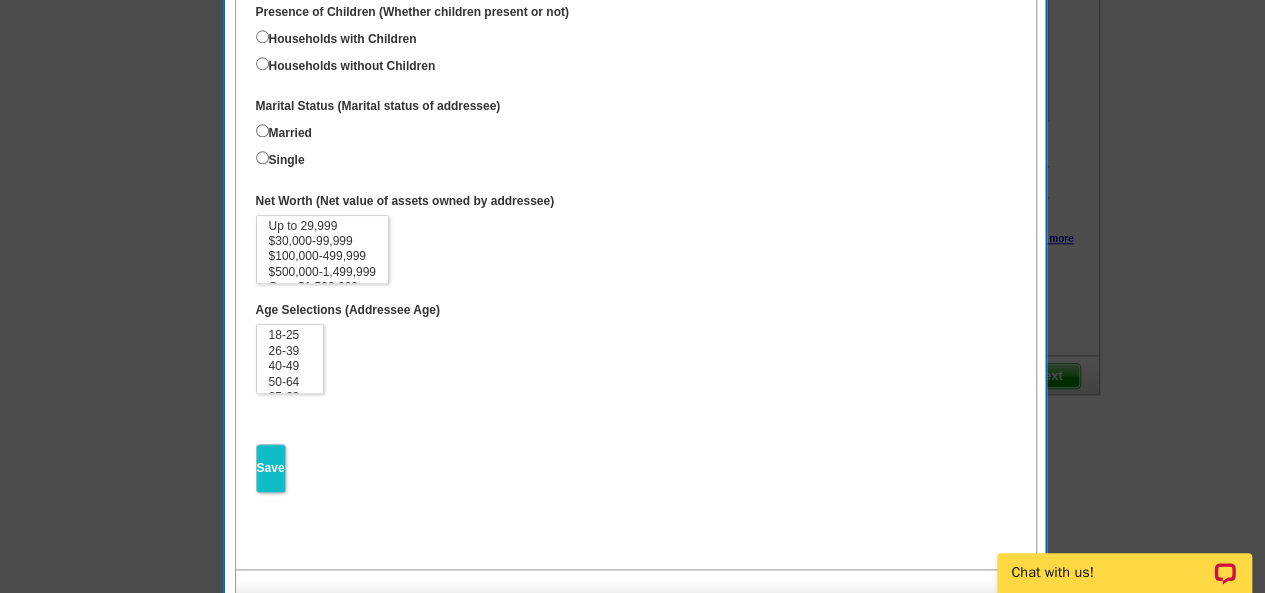 scroll, scrollTop: 12, scrollLeft: 0, axis: vertical 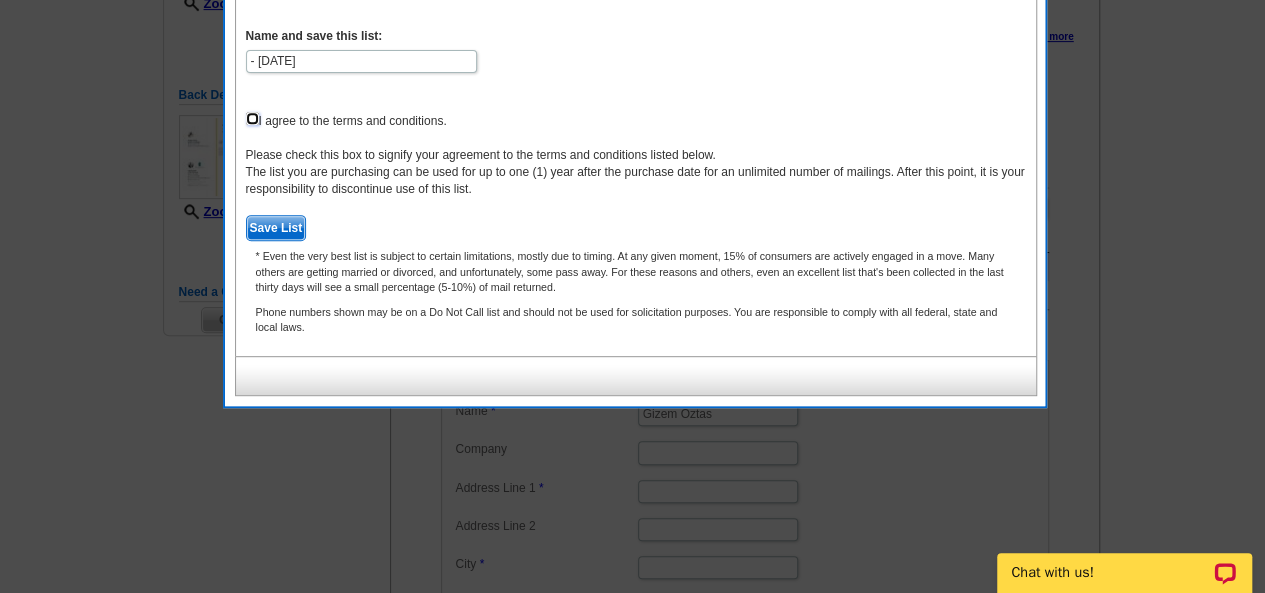 click at bounding box center [252, 118] 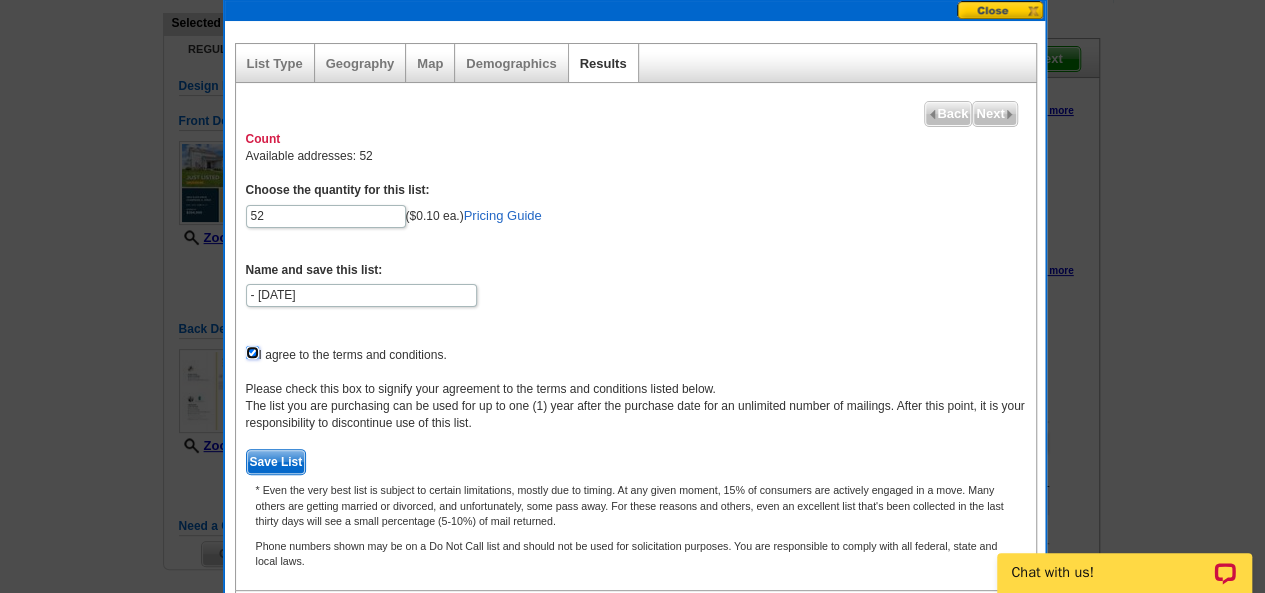 scroll, scrollTop: 125, scrollLeft: 0, axis: vertical 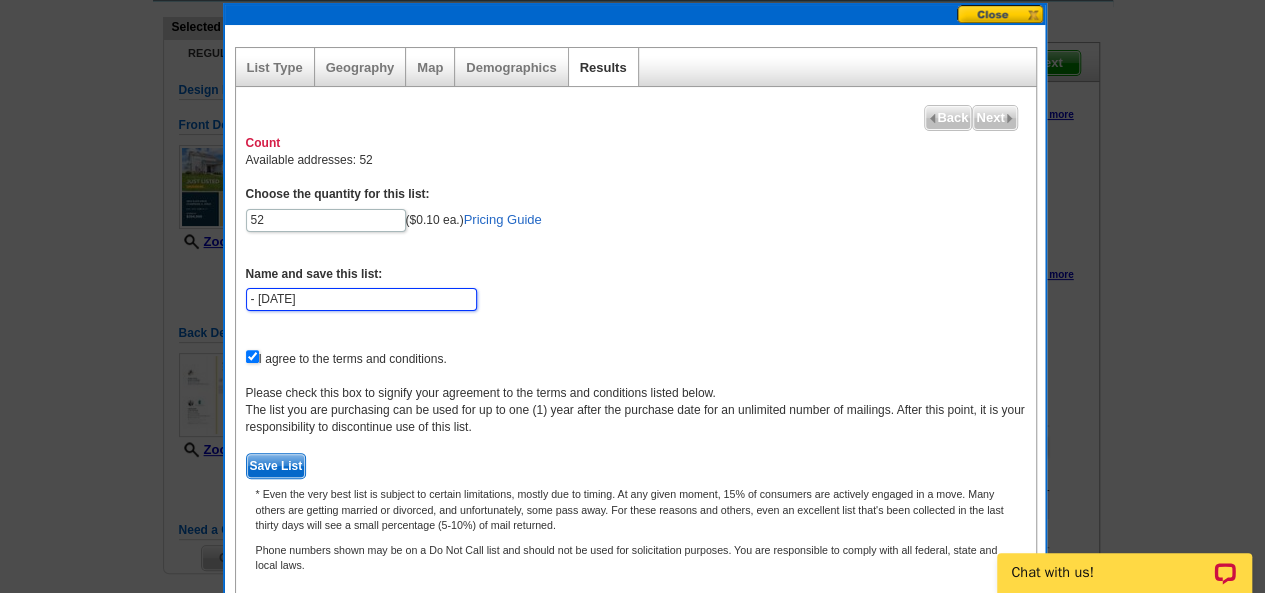 click on "- Jul 14" at bounding box center [361, 299] 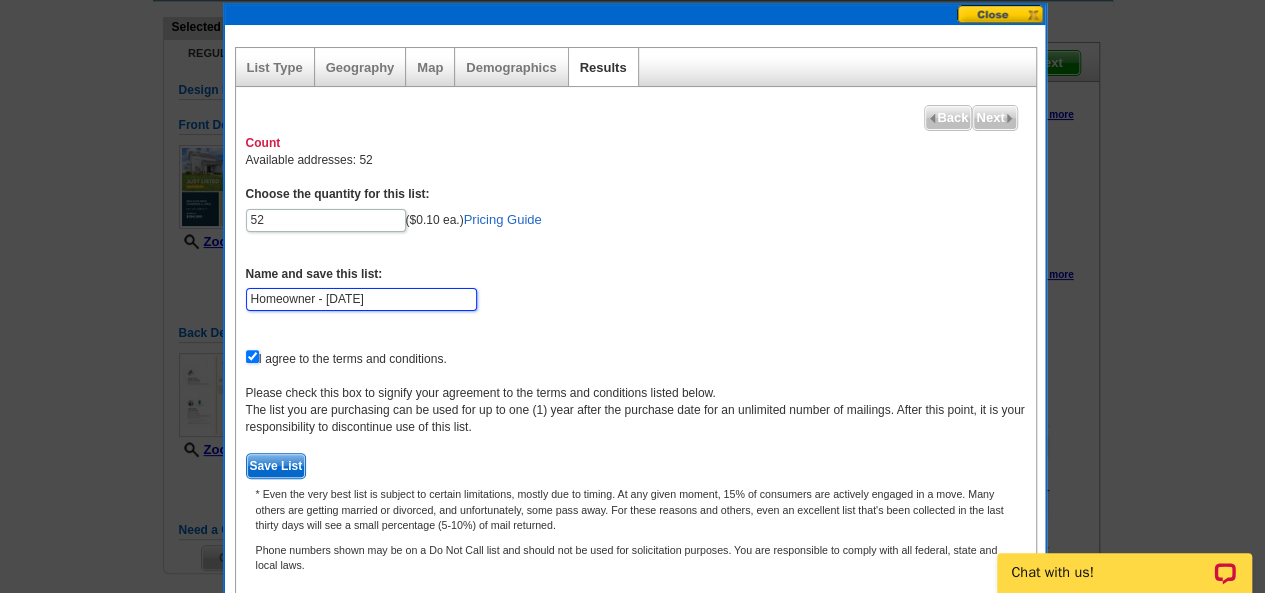 type on "Homeowner - Jul 14" 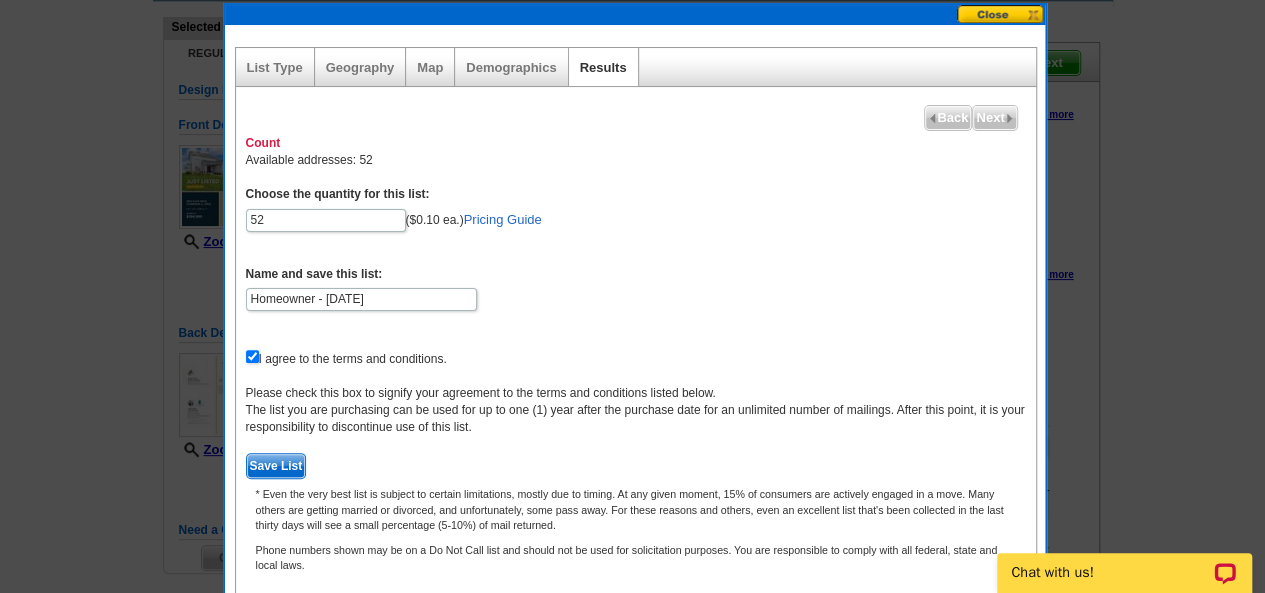 click on "Save List" at bounding box center (276, 466) 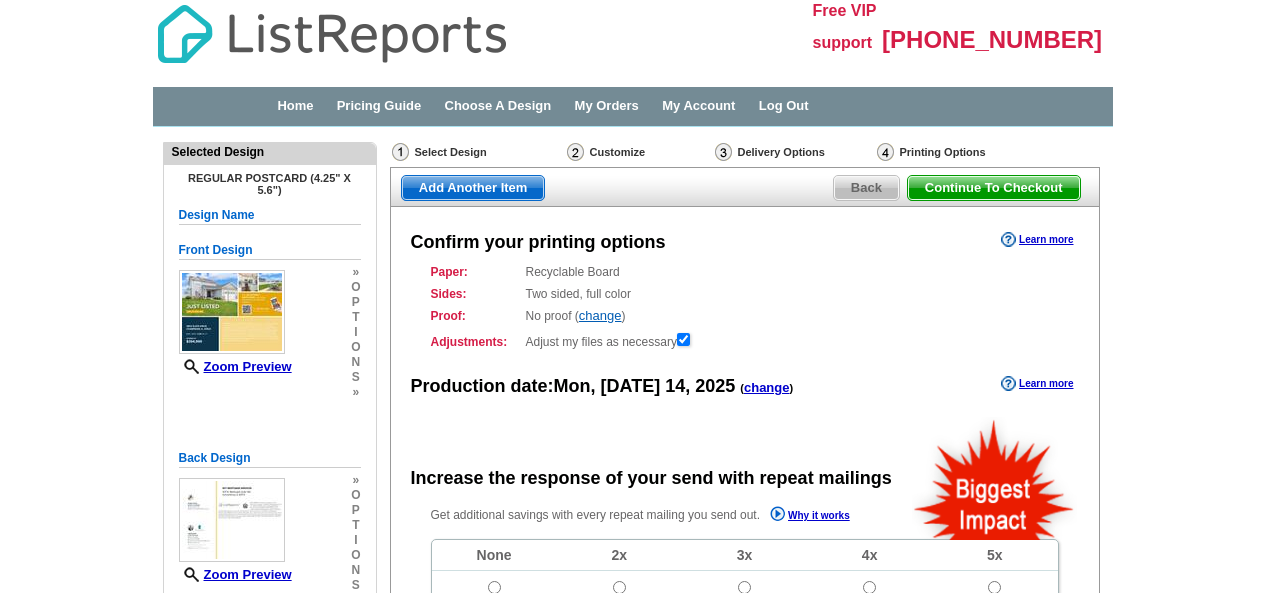 scroll, scrollTop: 0, scrollLeft: 0, axis: both 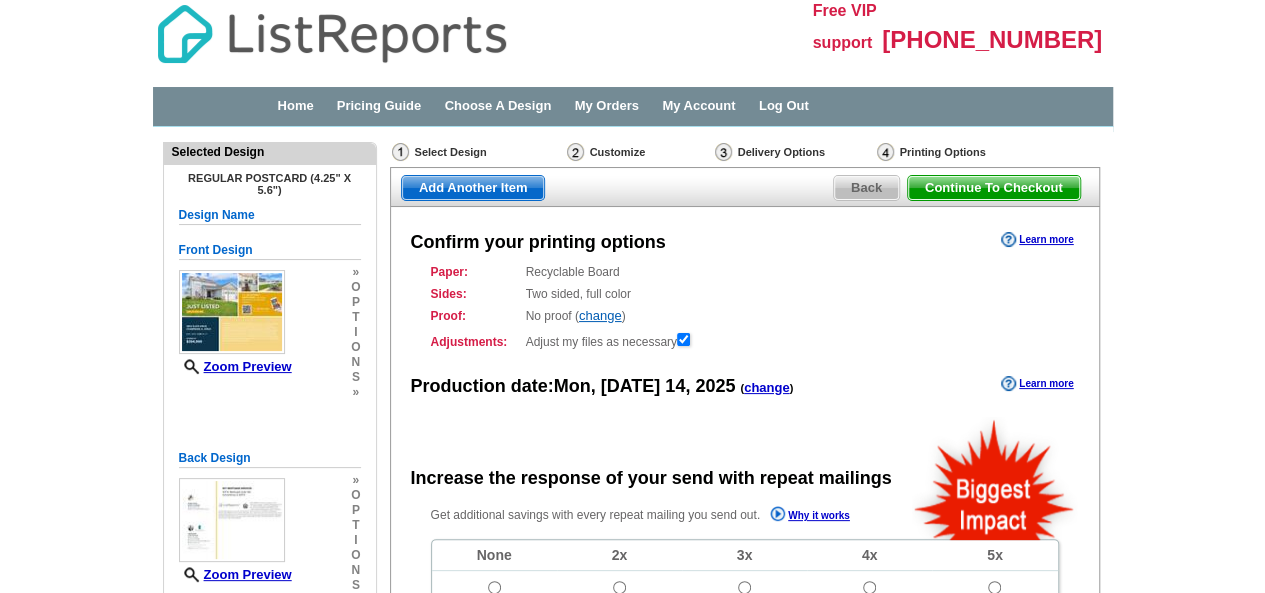 radio on "false" 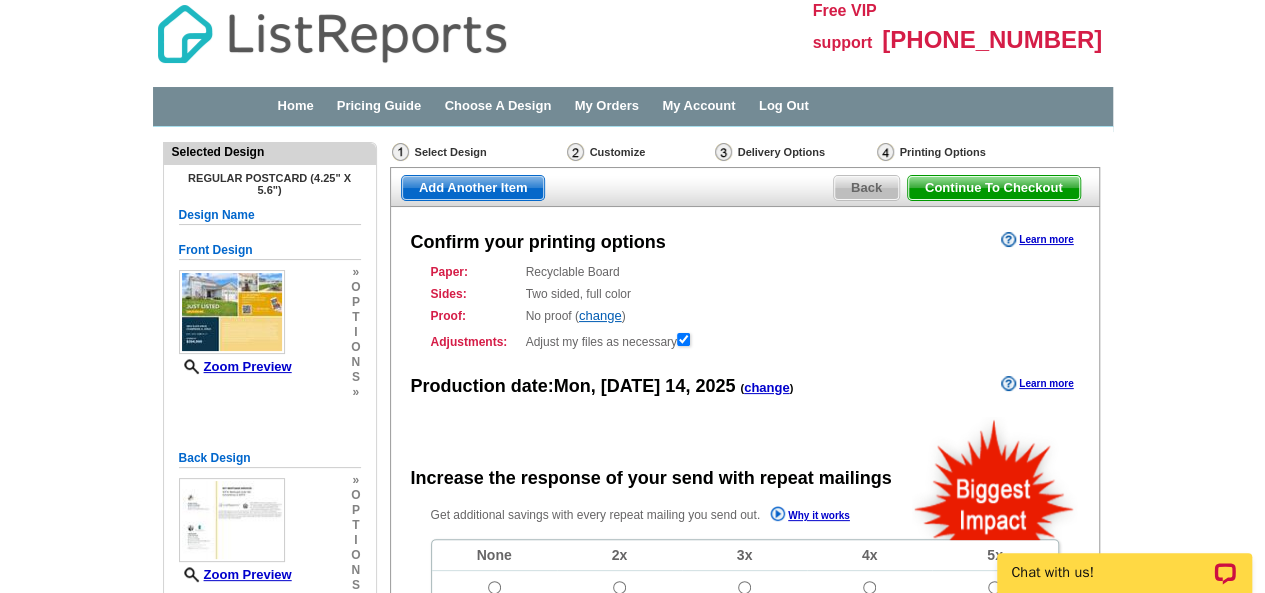 scroll, scrollTop: 0, scrollLeft: 0, axis: both 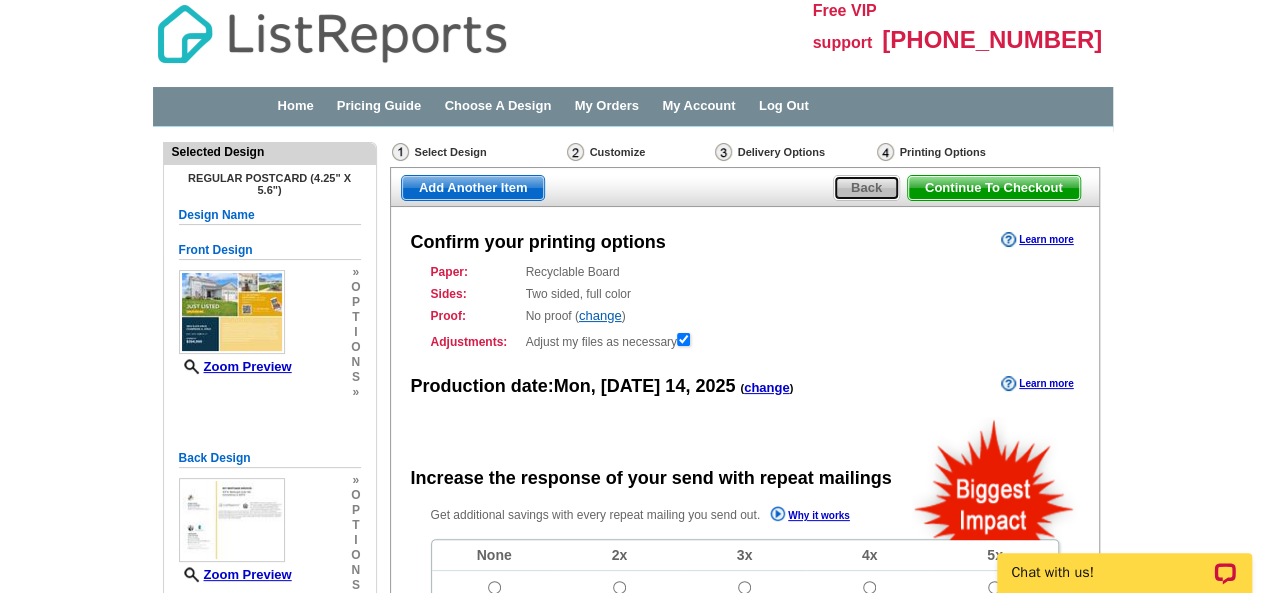 click on "Back" at bounding box center (866, 188) 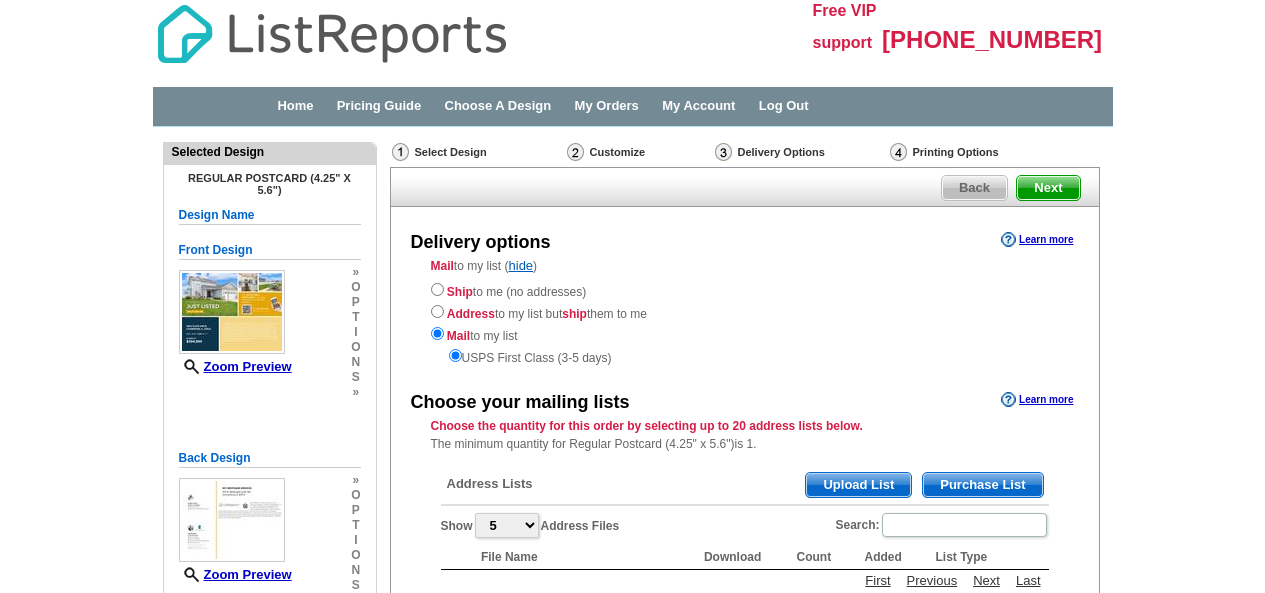 scroll, scrollTop: 0, scrollLeft: 0, axis: both 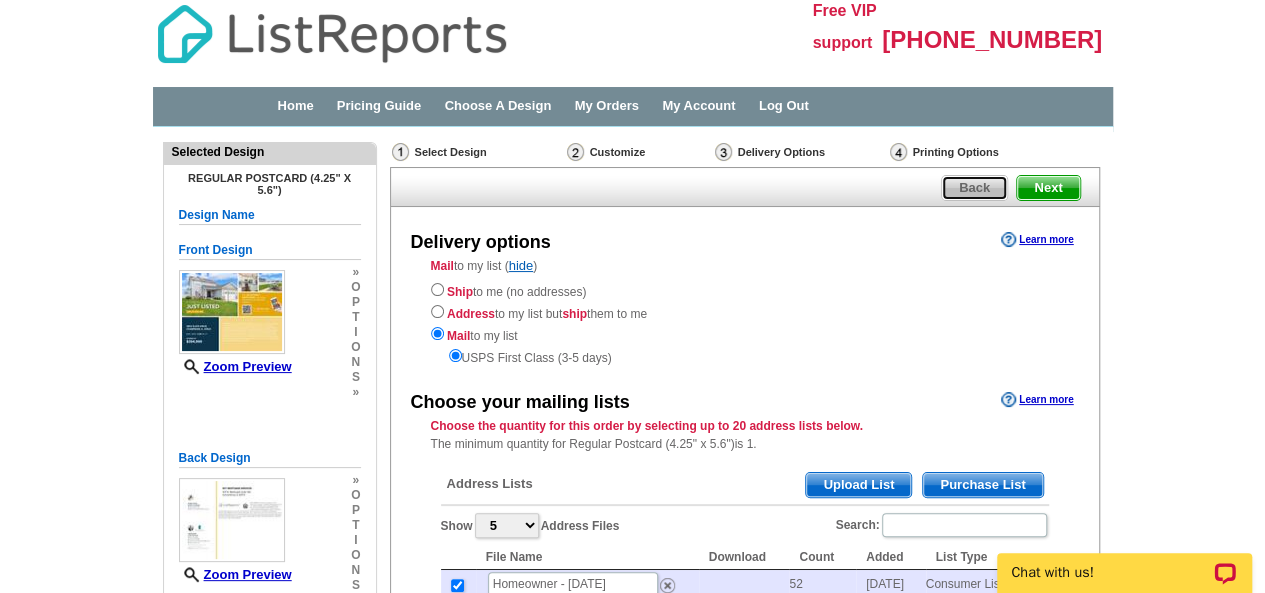 click on "Back" at bounding box center [974, 188] 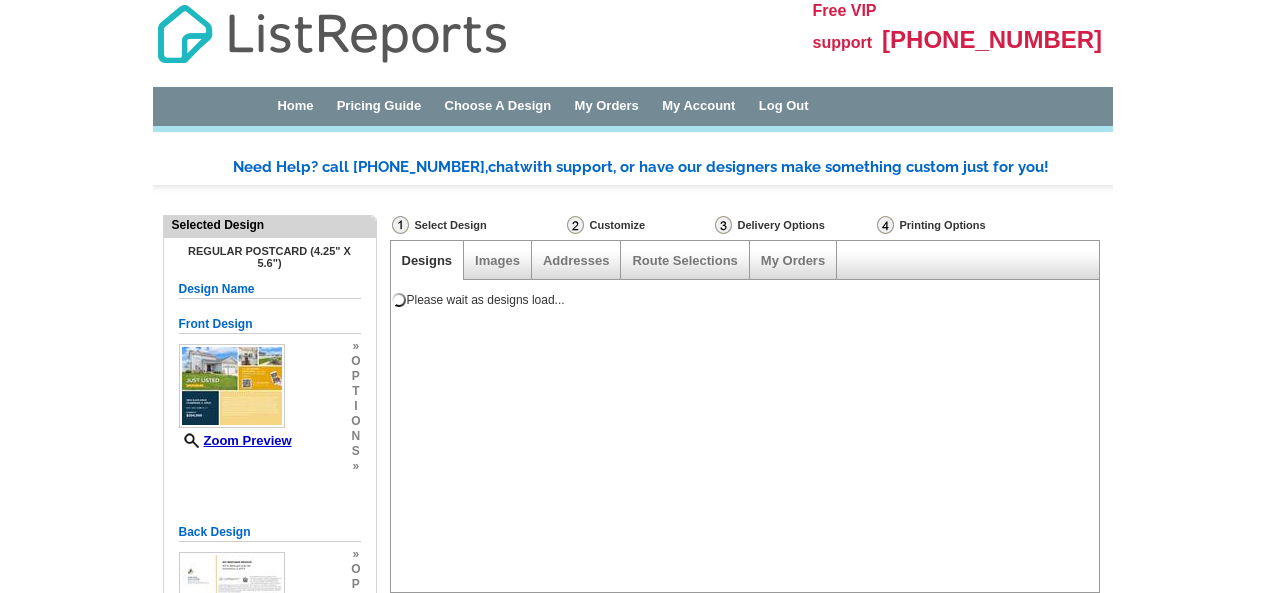 scroll, scrollTop: 0, scrollLeft: 0, axis: both 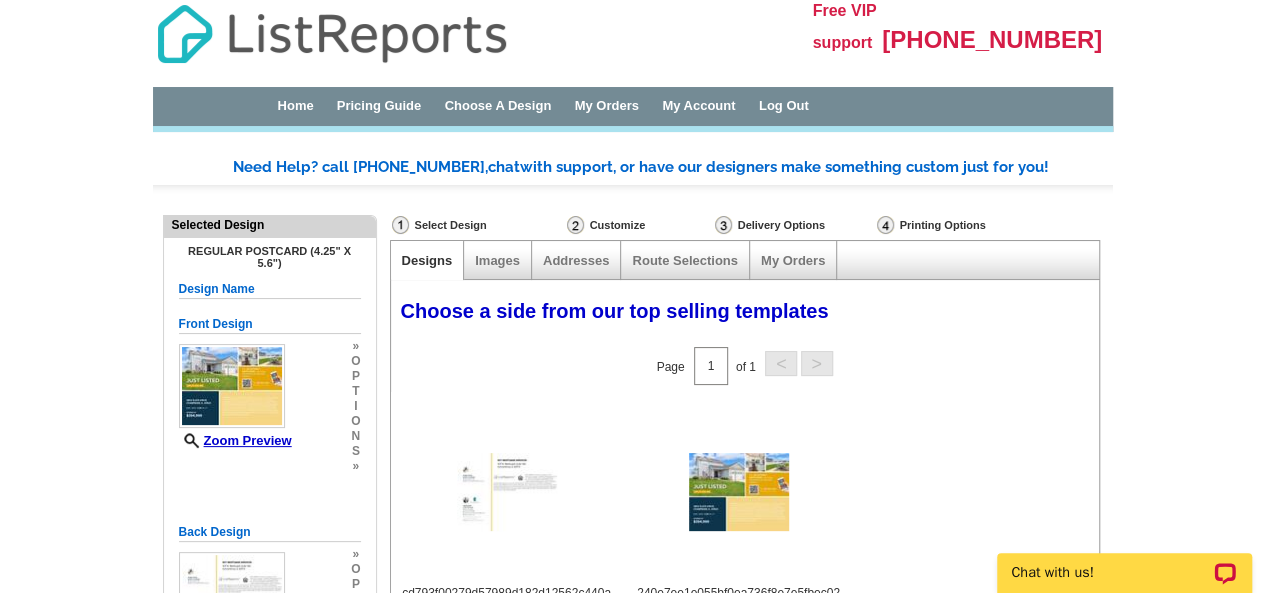 drag, startPoint x: 1264, startPoint y: 219, endPoint x: 1275, endPoint y: 274, distance: 56.089214 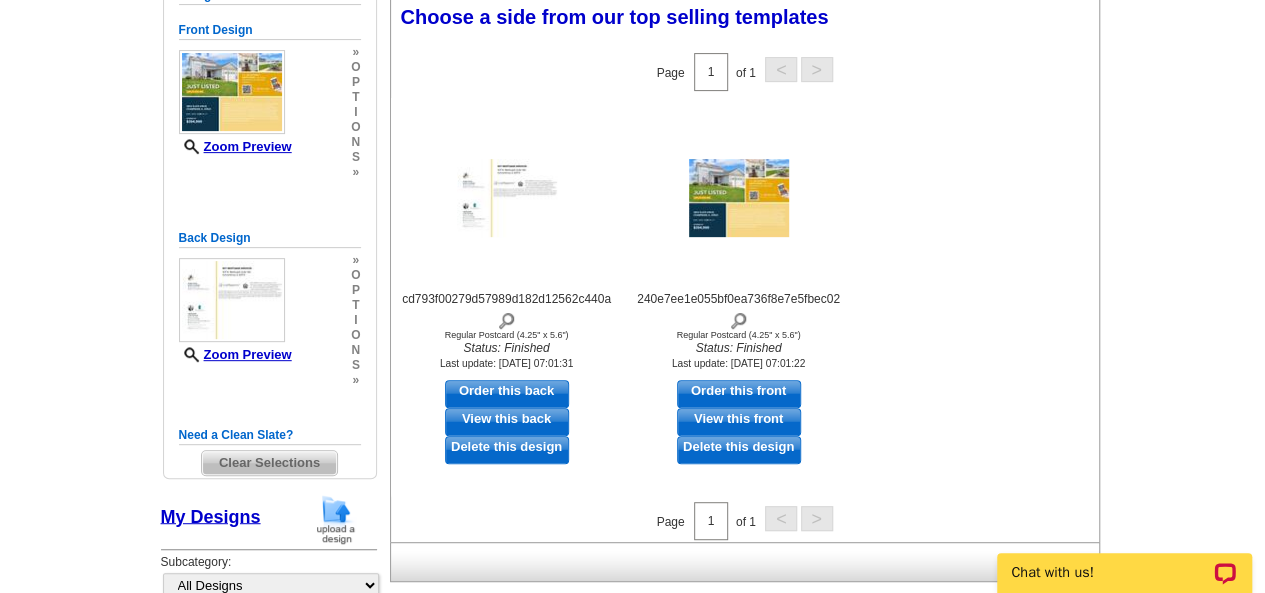 scroll, scrollTop: 298, scrollLeft: 0, axis: vertical 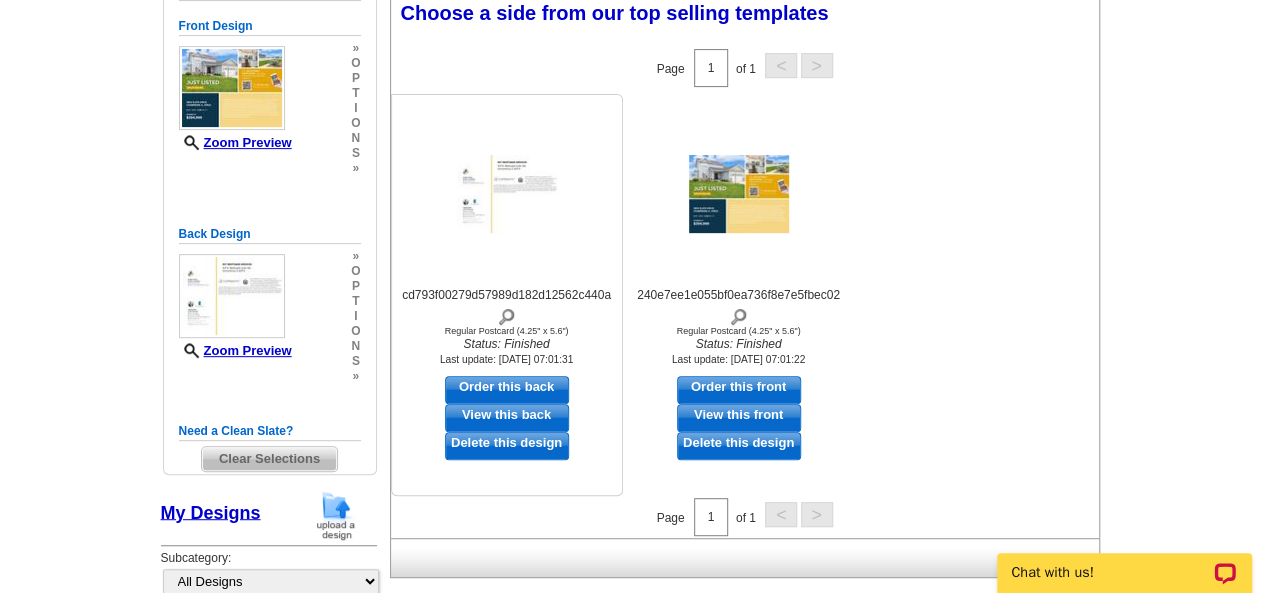 click at bounding box center [507, 194] 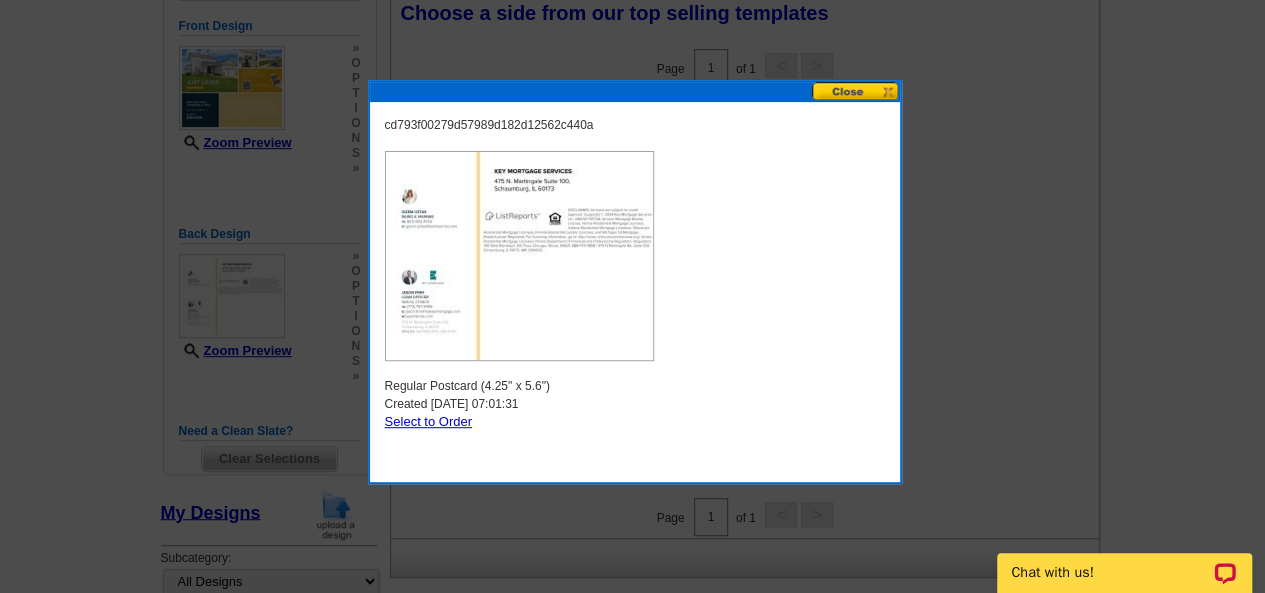 click at bounding box center (856, 91) 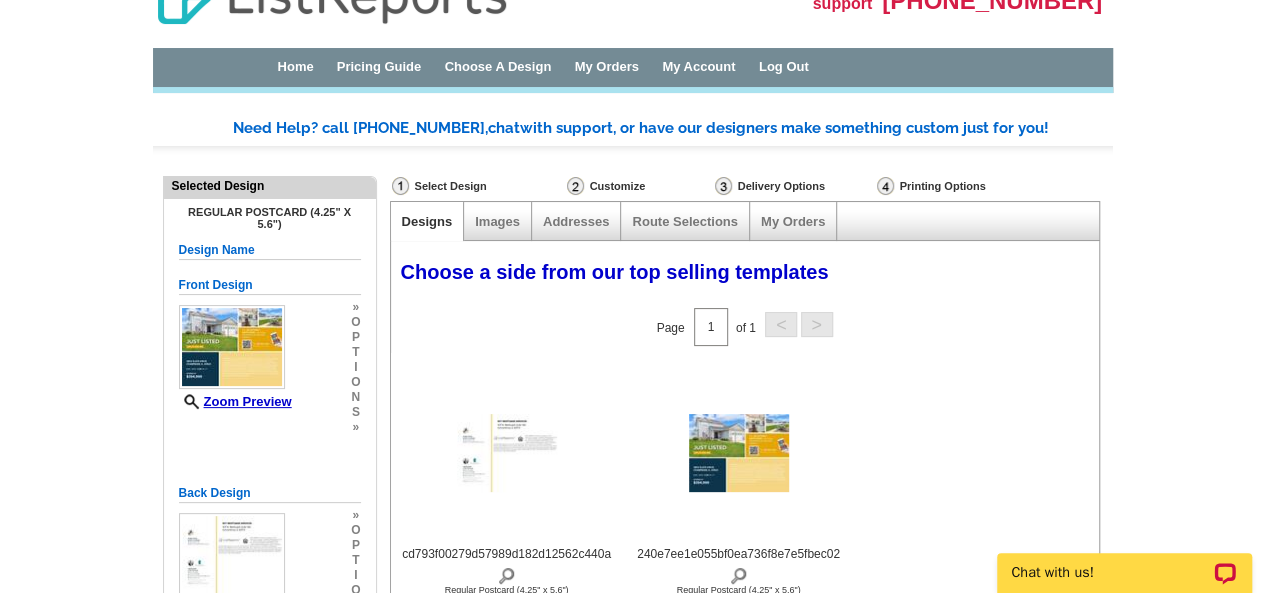 scroll, scrollTop: 38, scrollLeft: 0, axis: vertical 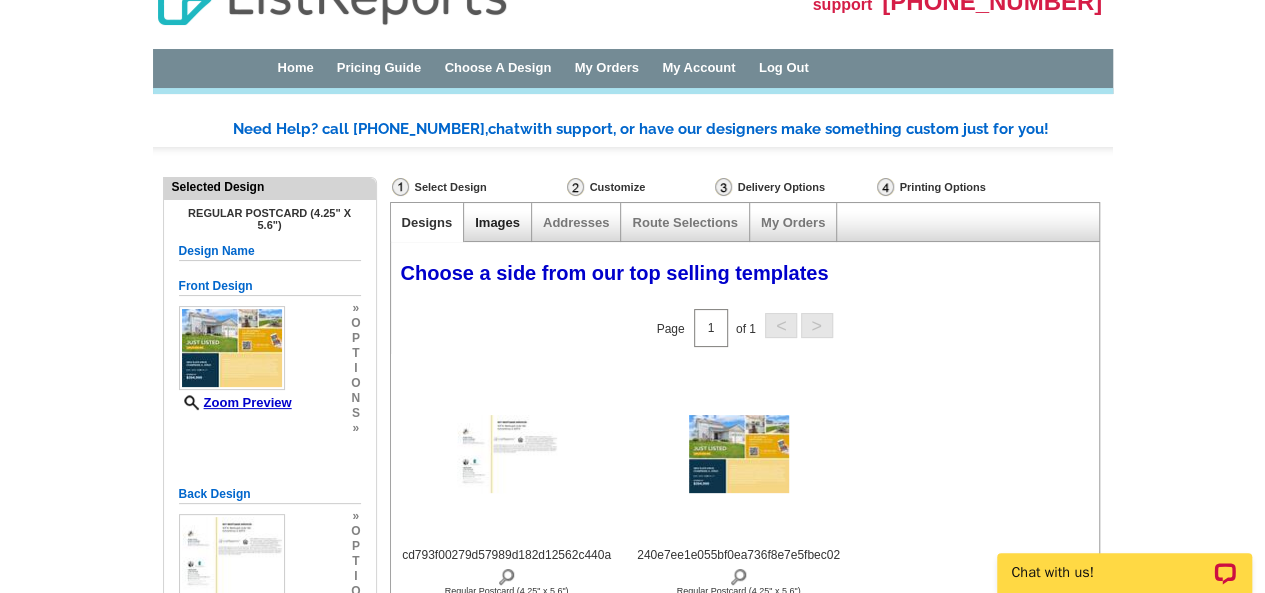 click on "Images" at bounding box center (497, 222) 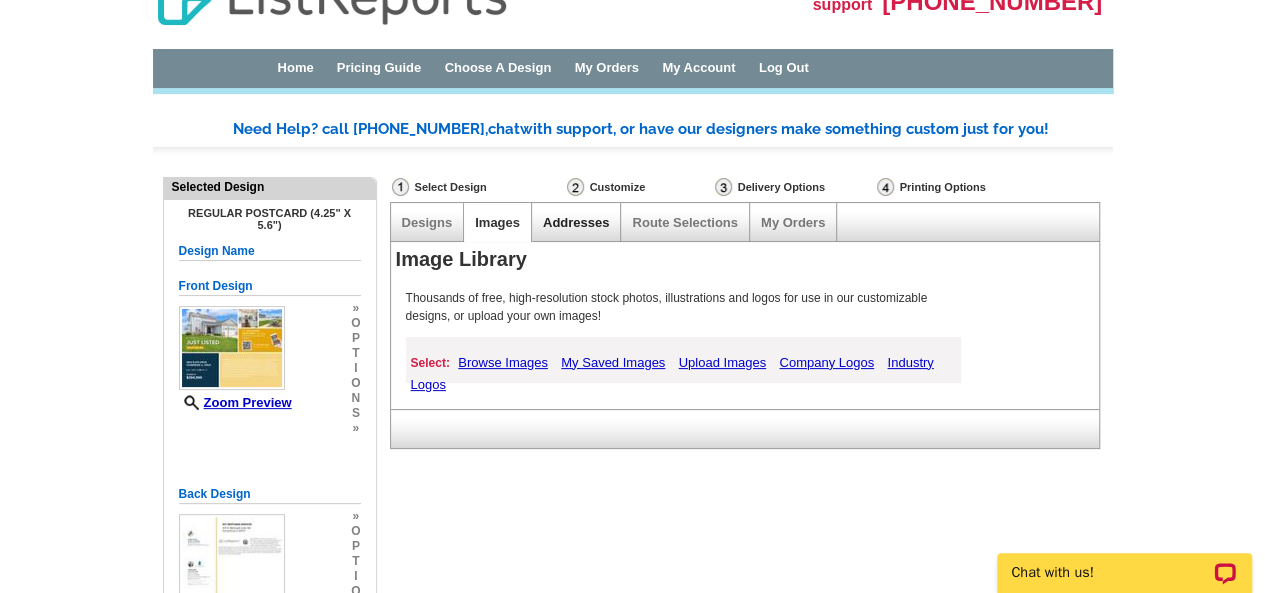 click on "Addresses" at bounding box center (576, 222) 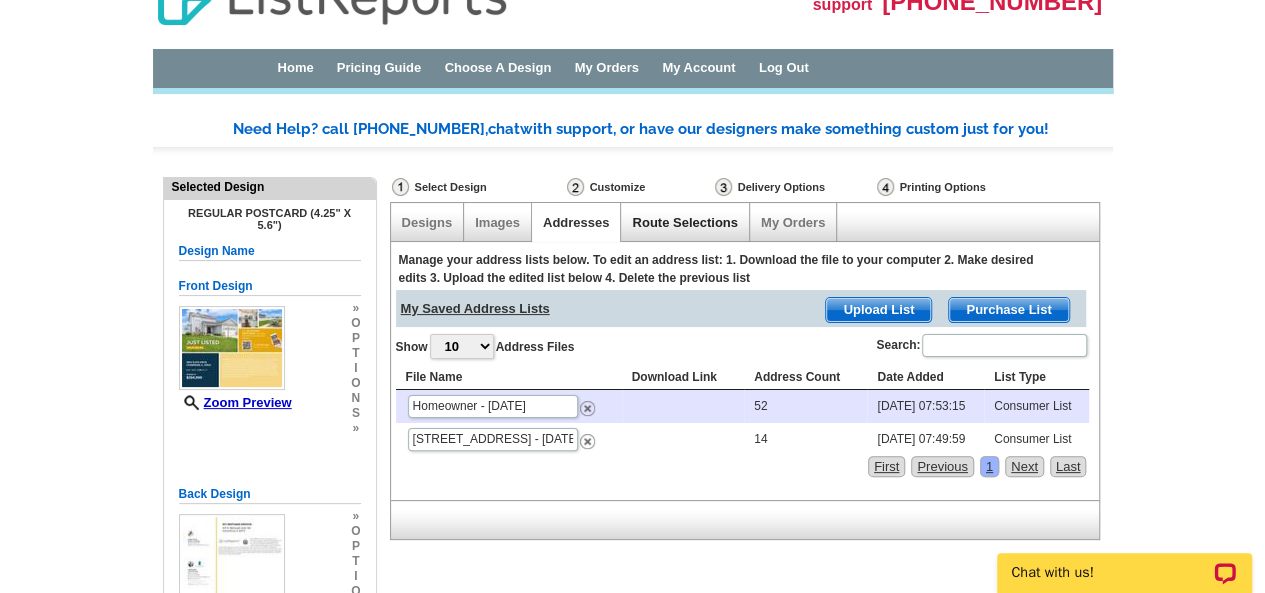 click on "Route Selections" at bounding box center (684, 222) 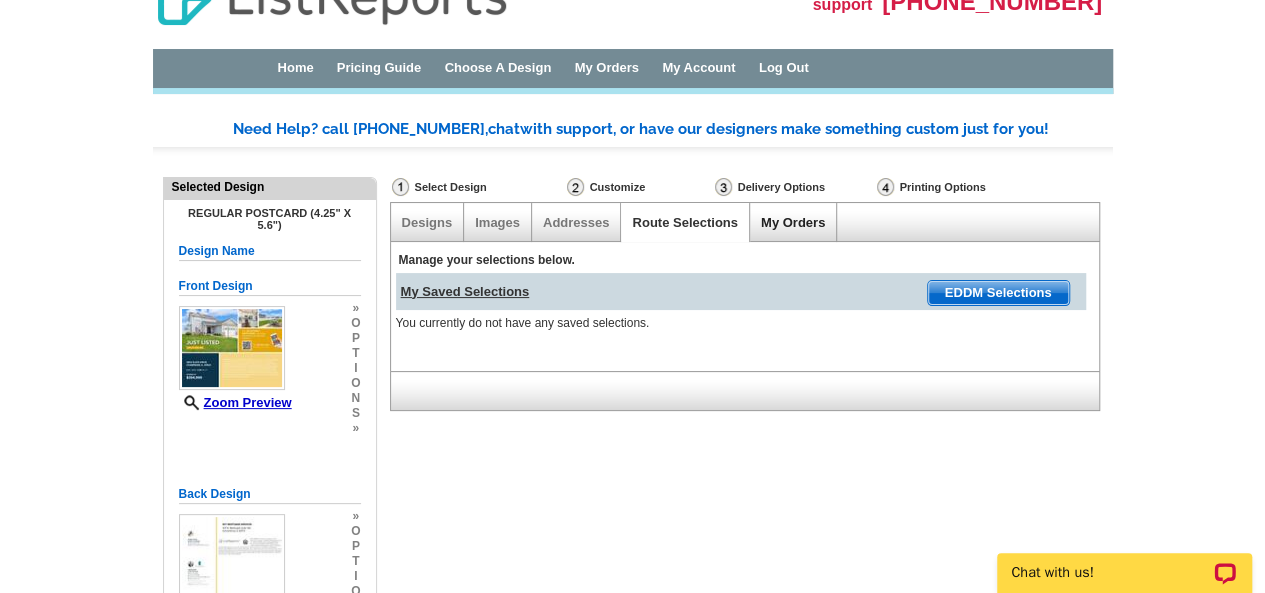 click on "My Orders" at bounding box center (793, 222) 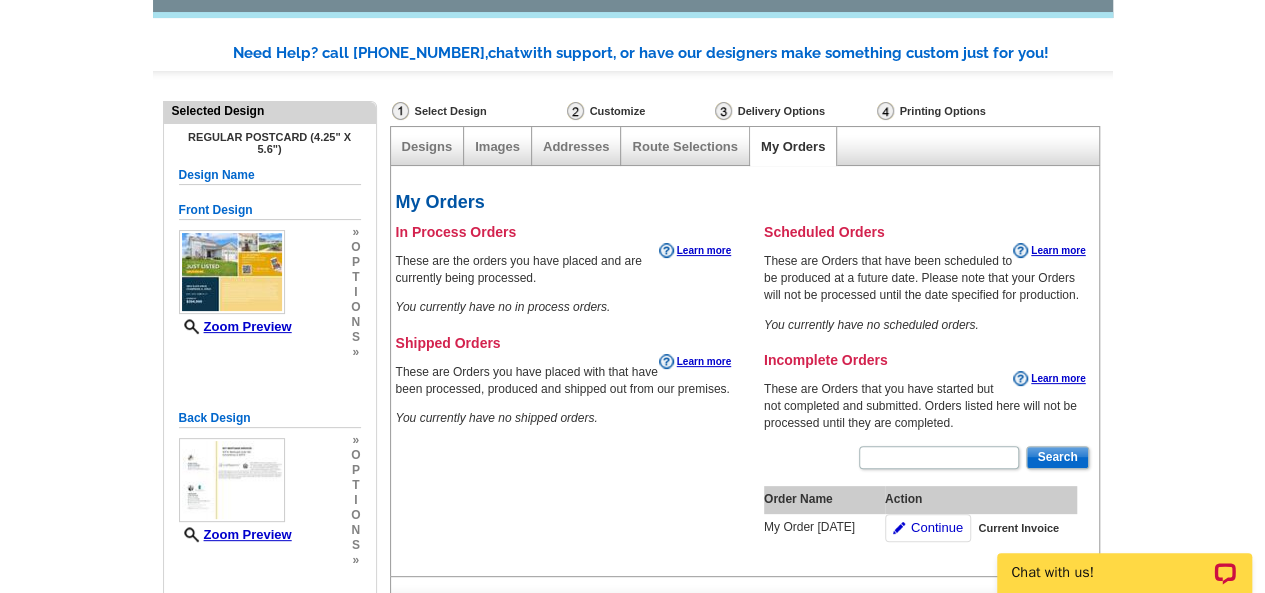 scroll, scrollTop: 0, scrollLeft: 0, axis: both 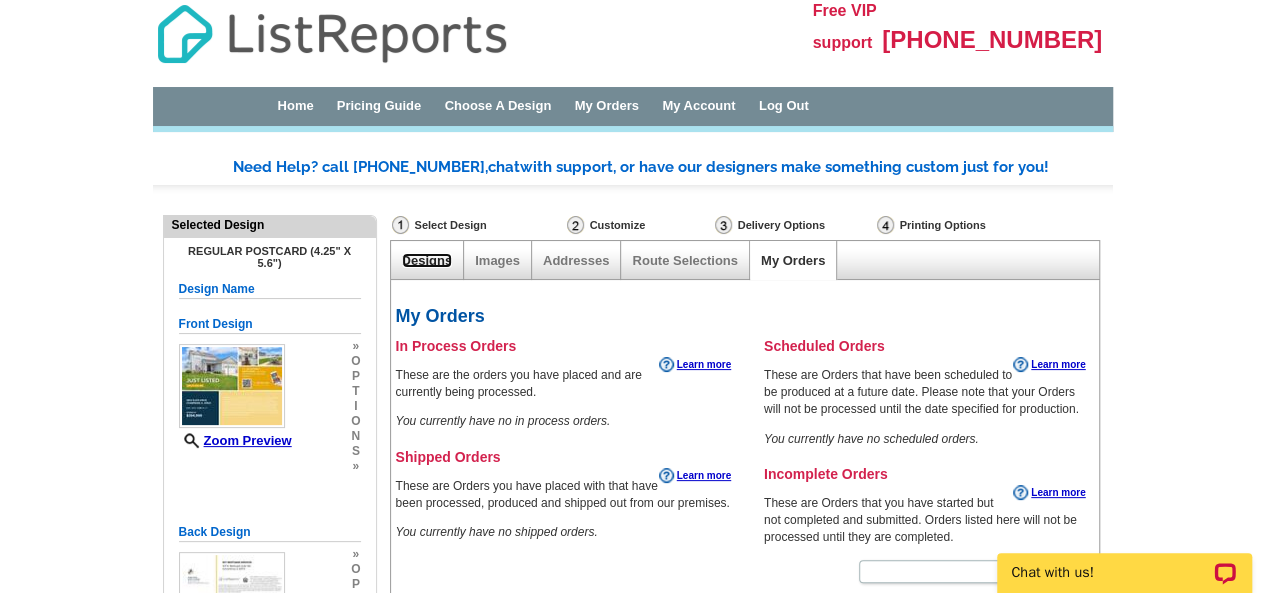 click on "Designs" at bounding box center [427, 260] 